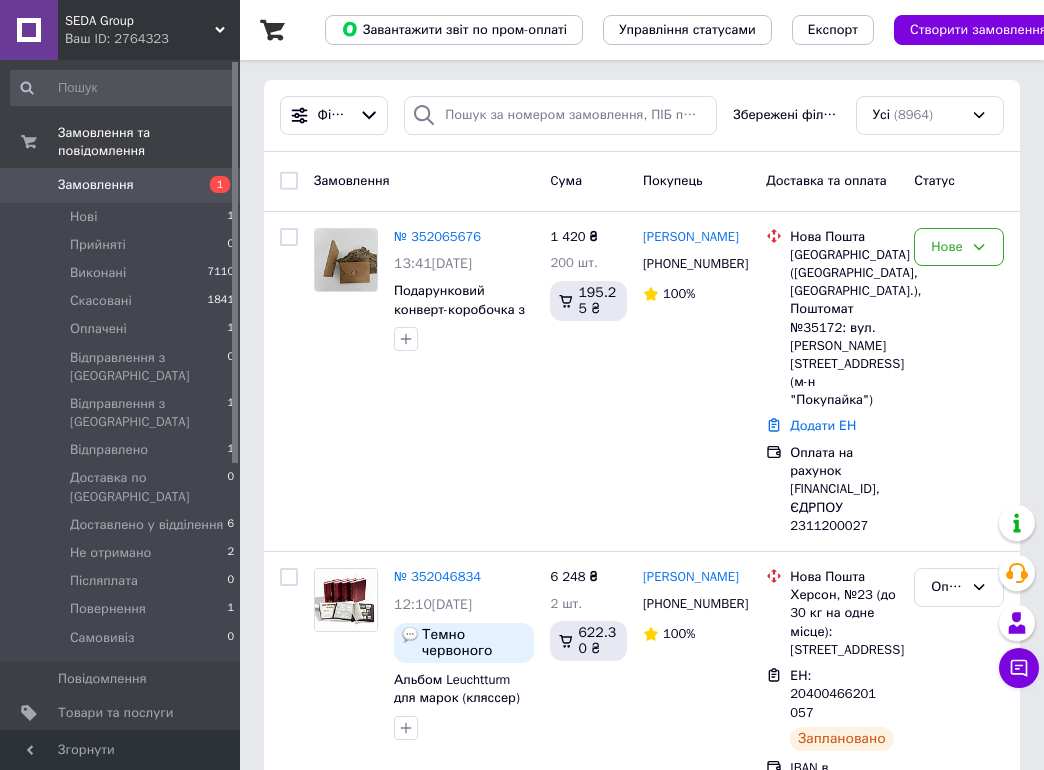 scroll, scrollTop: 6, scrollLeft: 0, axis: vertical 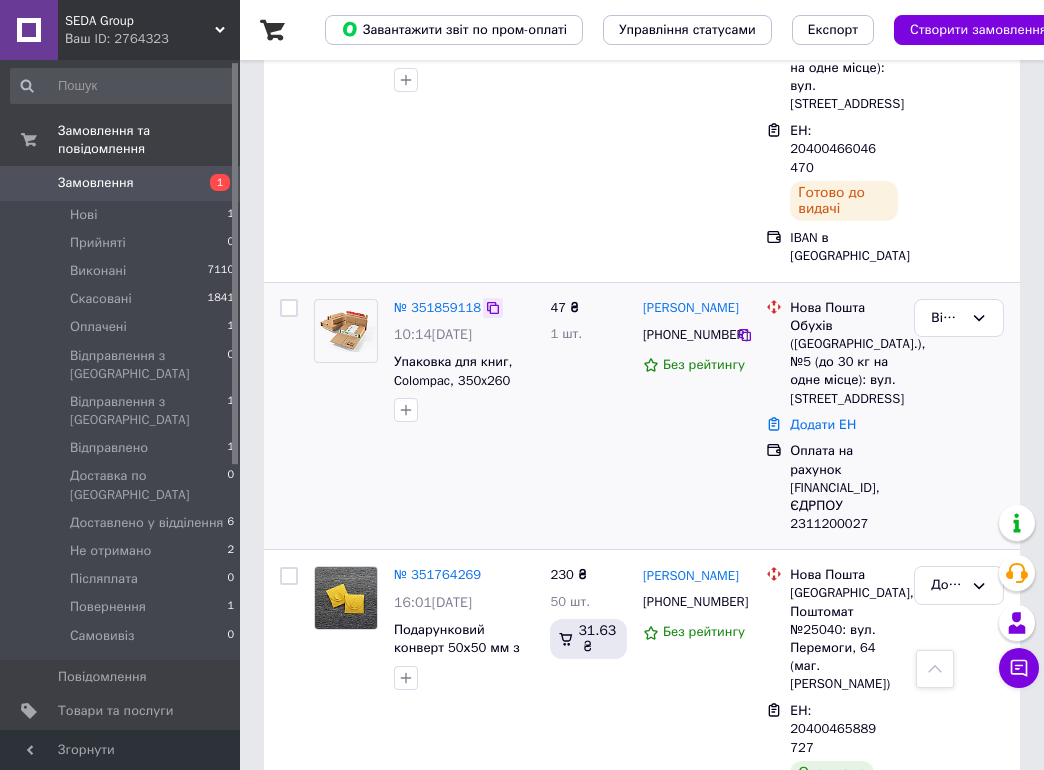click 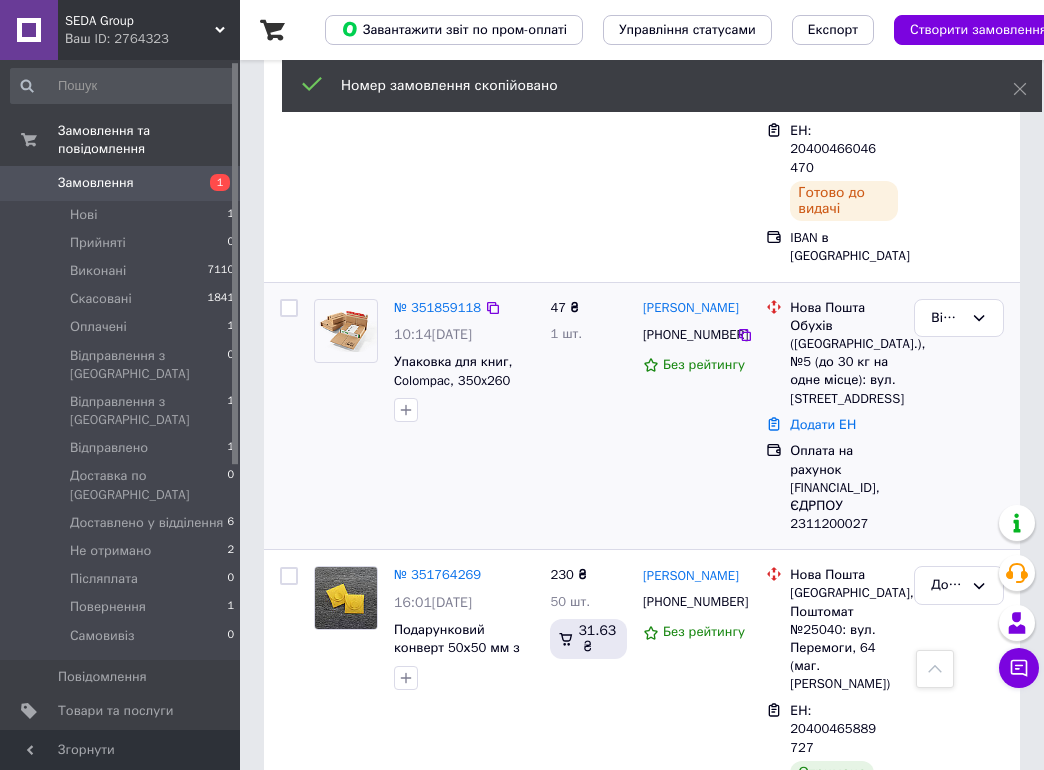 scroll, scrollTop: 865, scrollLeft: 0, axis: vertical 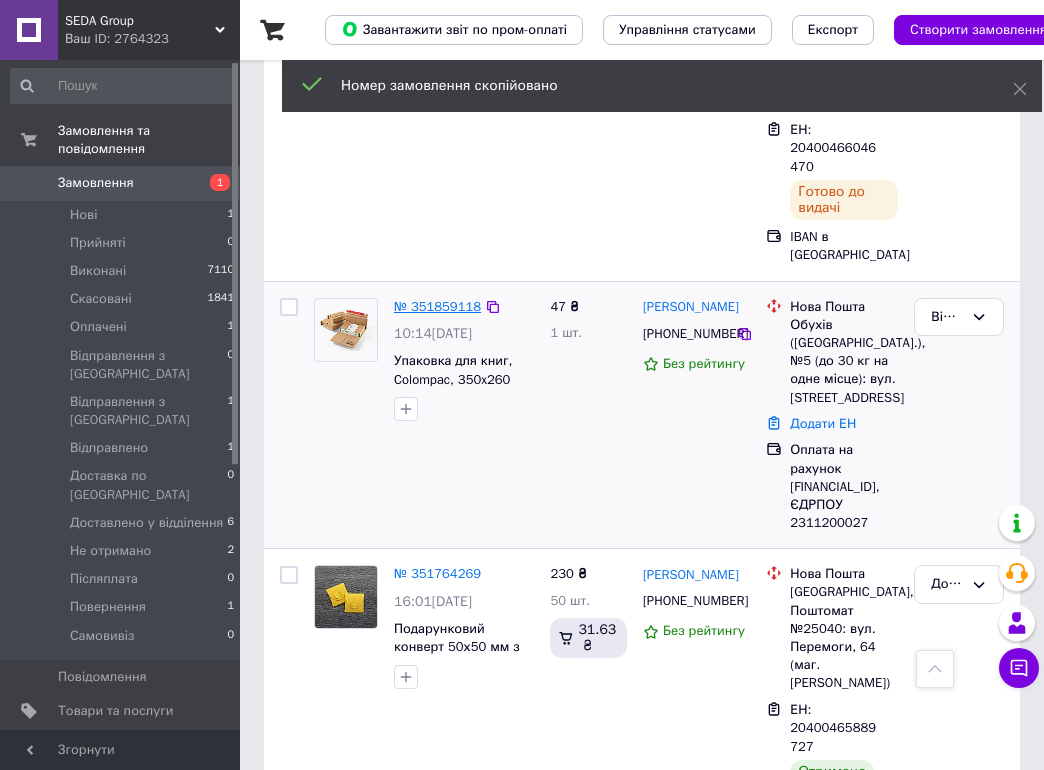 click on "№ 351859118" at bounding box center (437, 306) 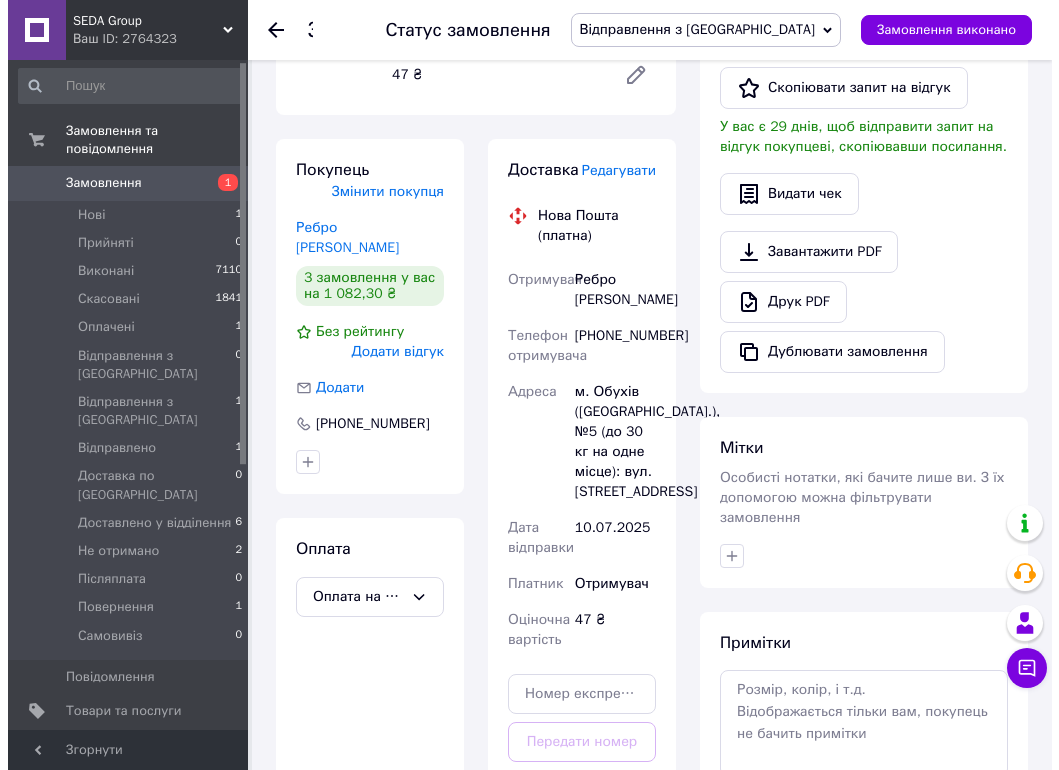 scroll, scrollTop: 435, scrollLeft: 0, axis: vertical 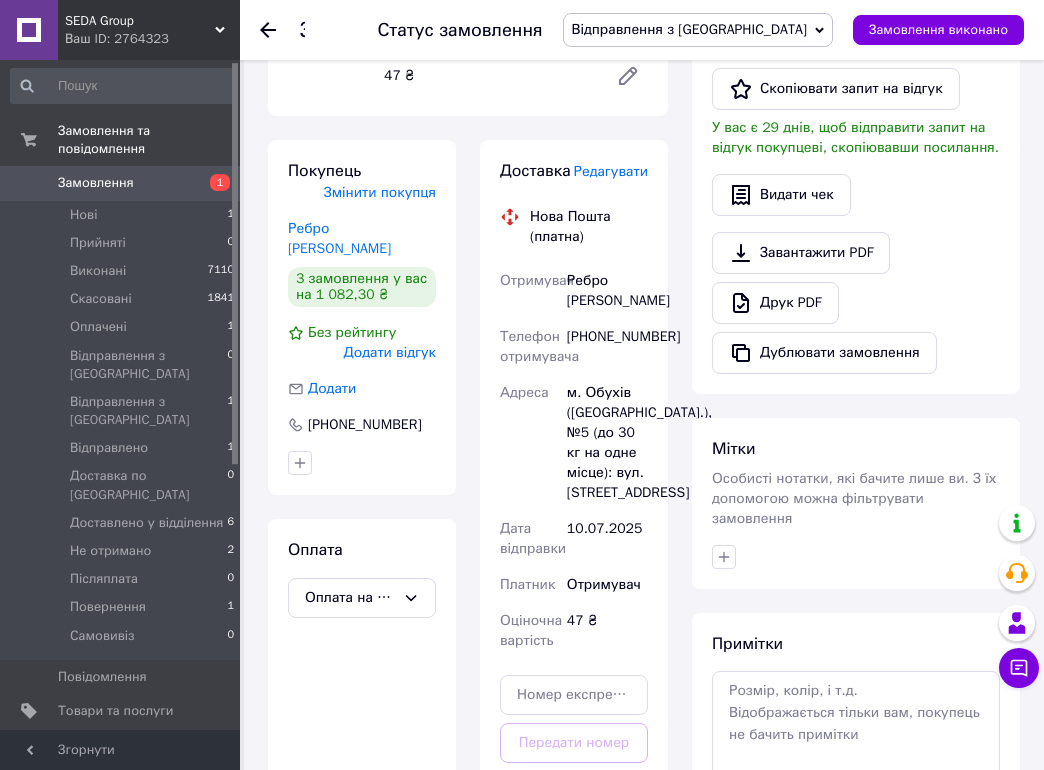 click on "Редагувати" at bounding box center (611, 171) 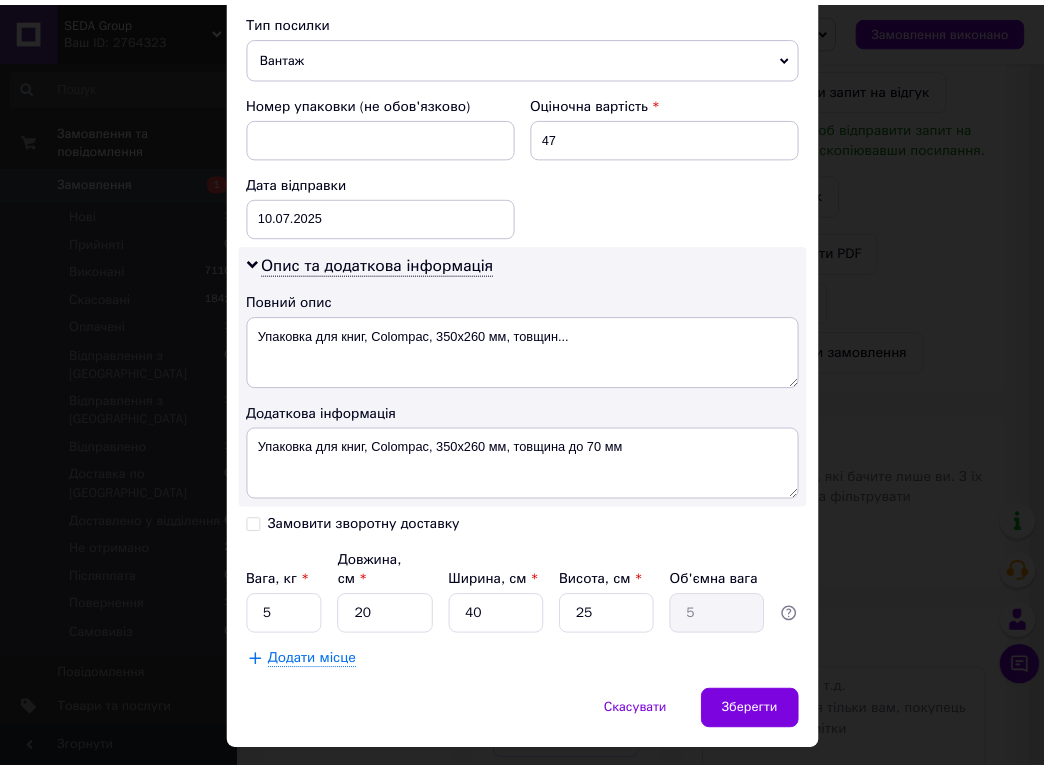 scroll, scrollTop: 818, scrollLeft: 0, axis: vertical 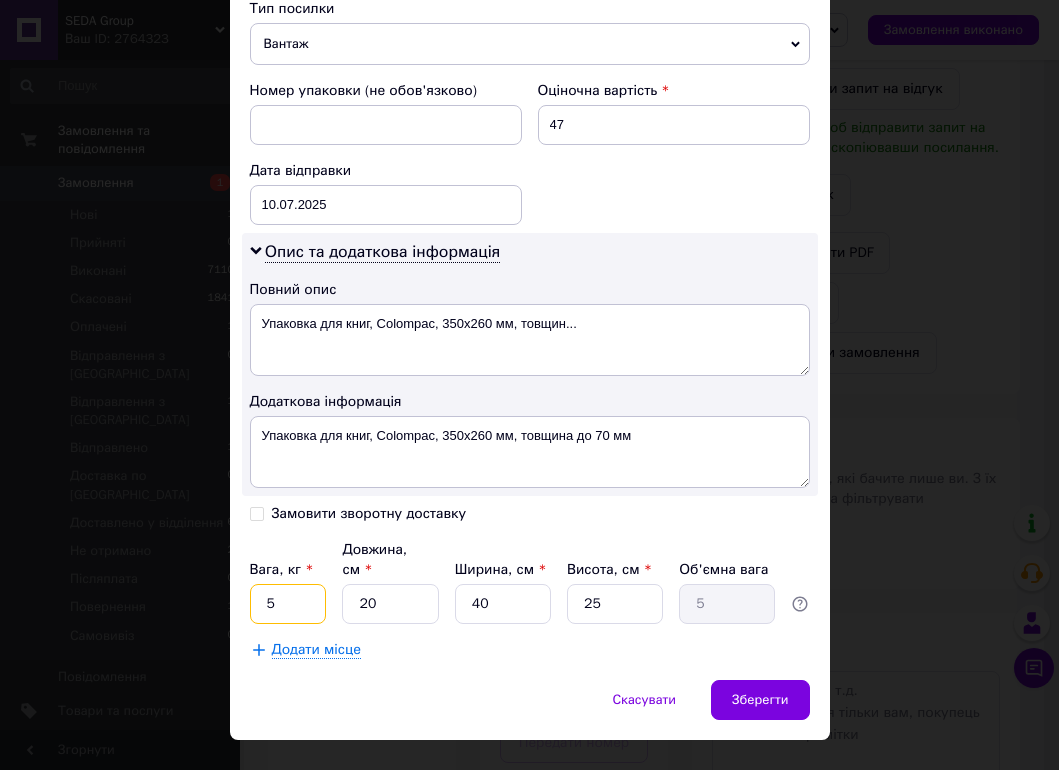 drag, startPoint x: 276, startPoint y: 569, endPoint x: 260, endPoint y: 567, distance: 16.124516 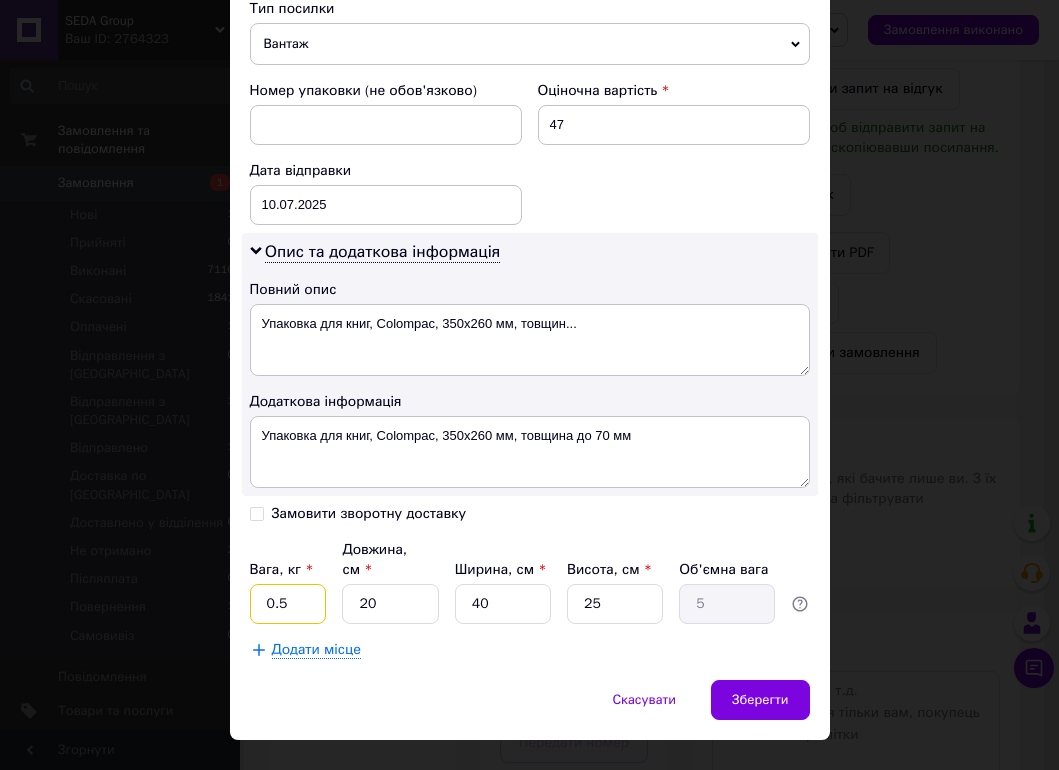 type on "0.5" 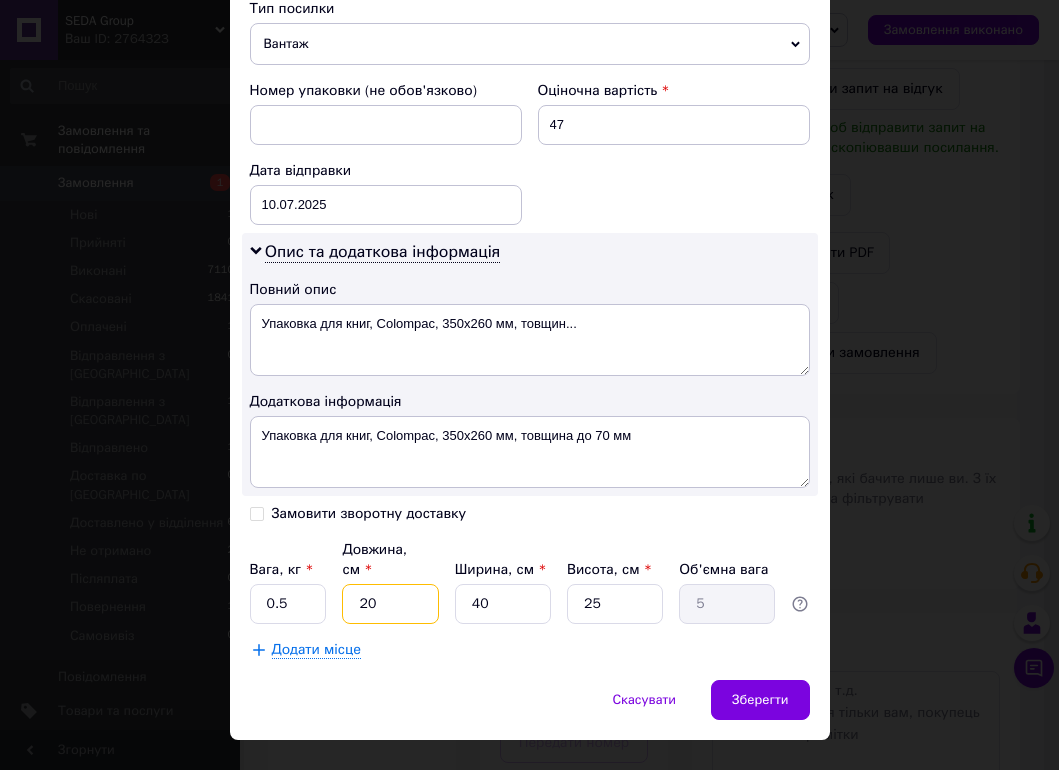 type on "4" 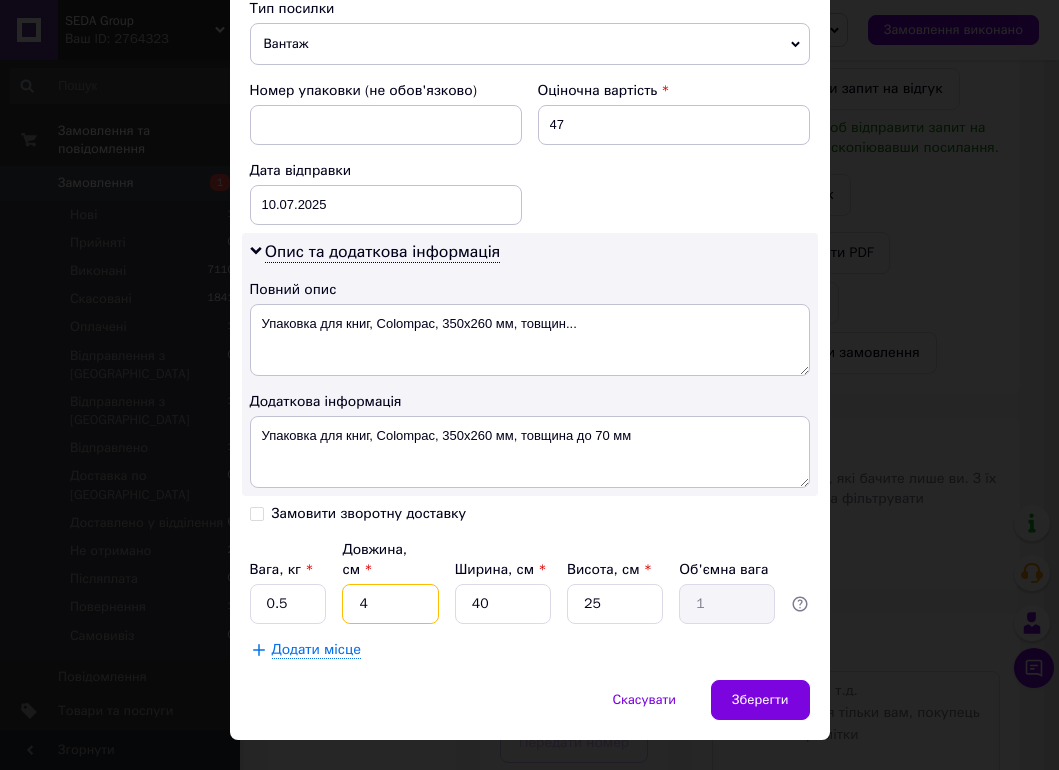 type on "40" 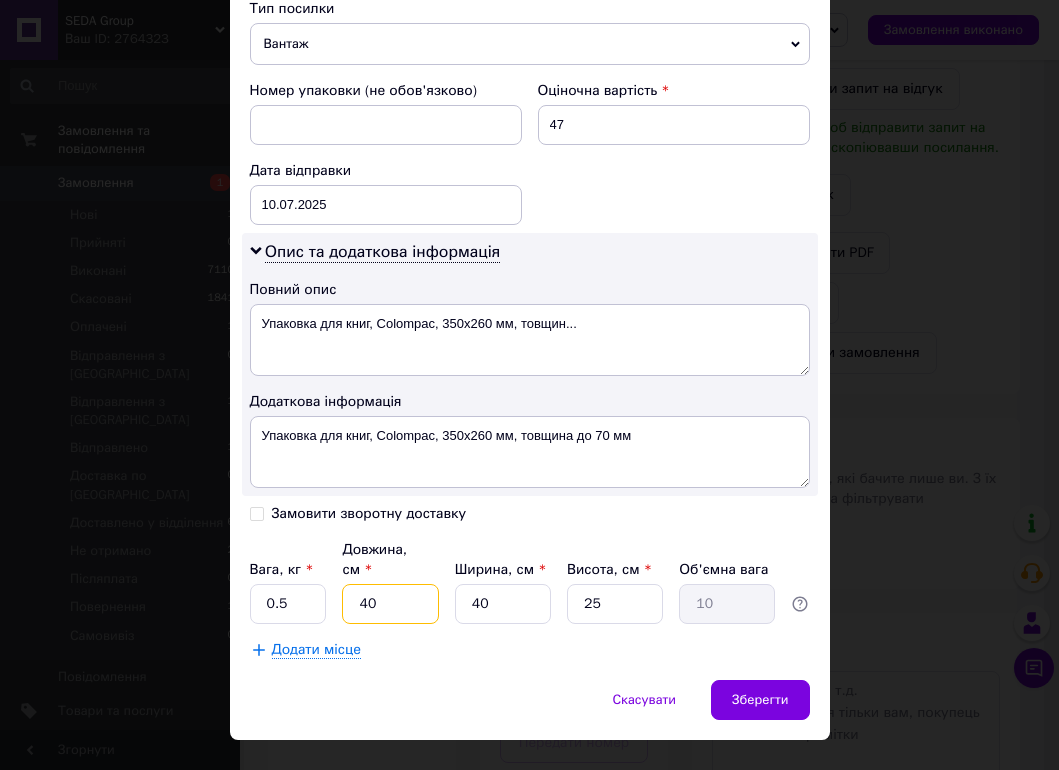 type on "40" 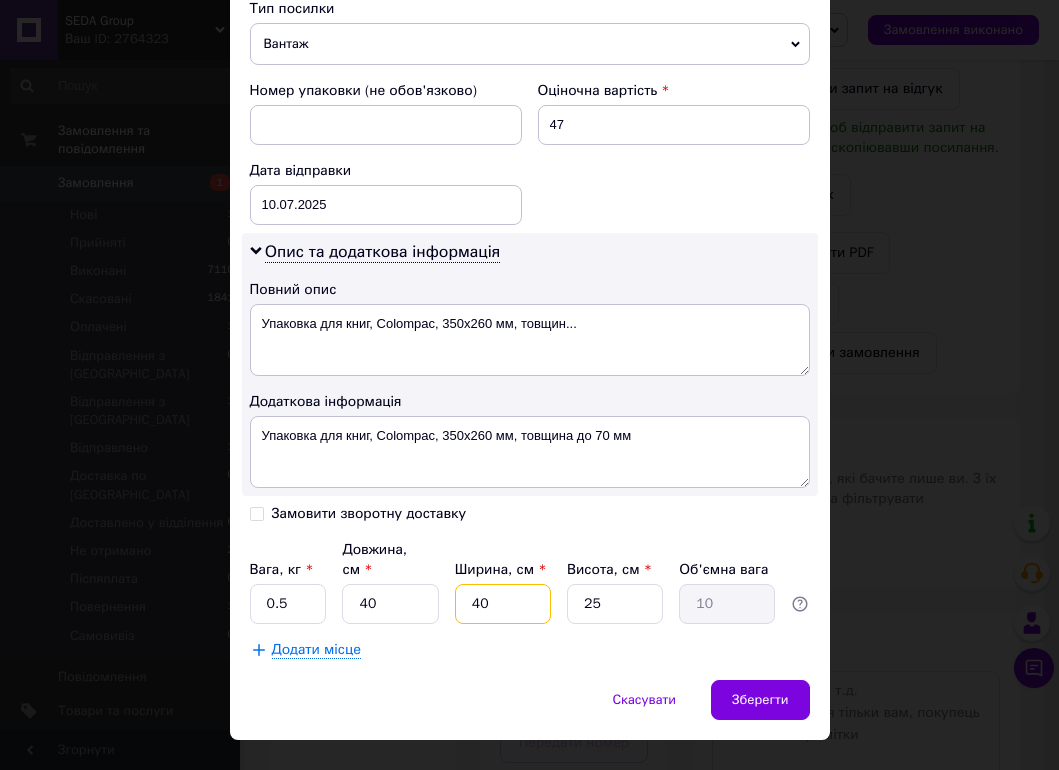 type on "2" 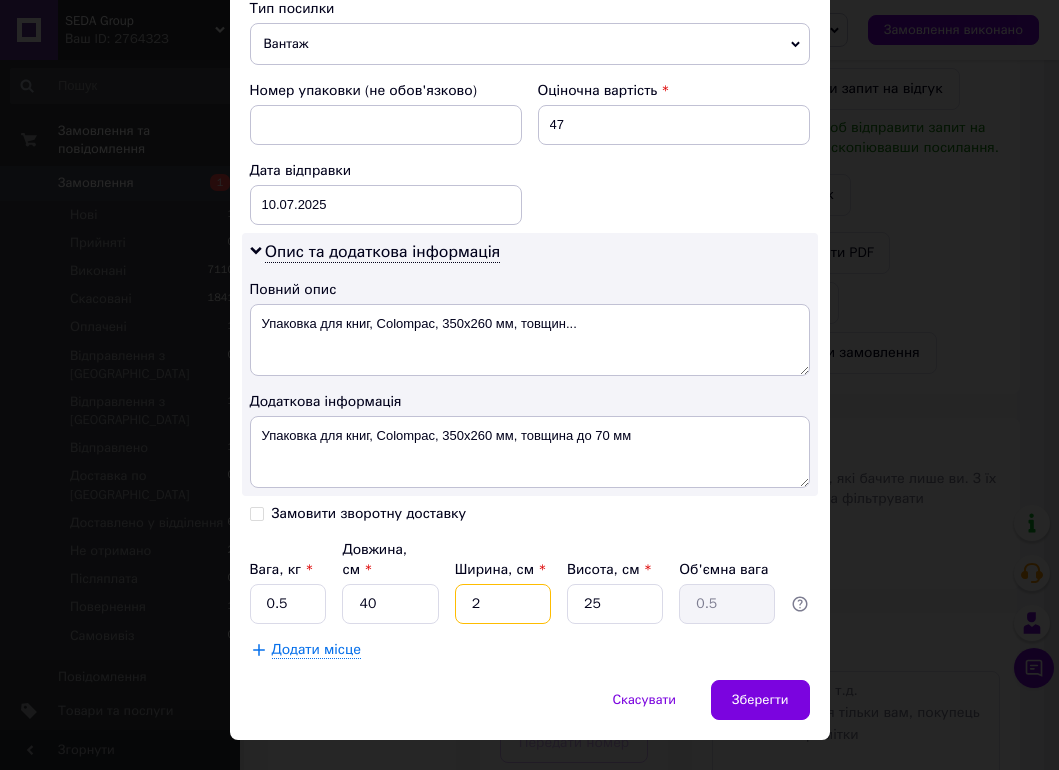 type on "25" 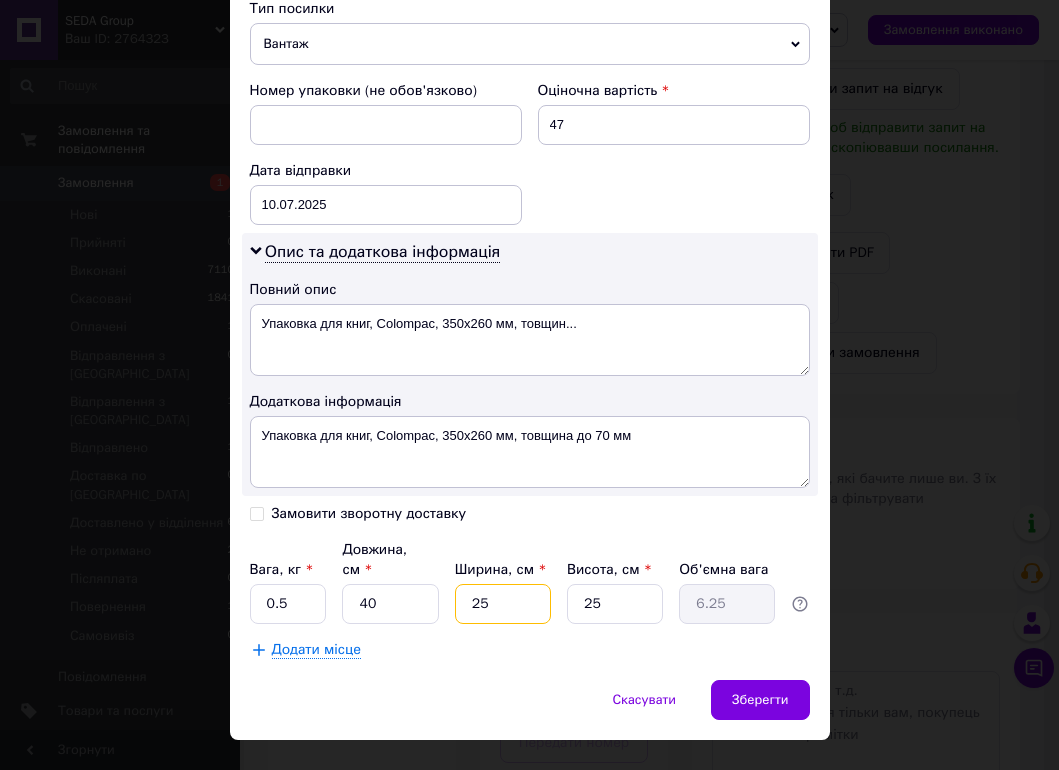 type on "25" 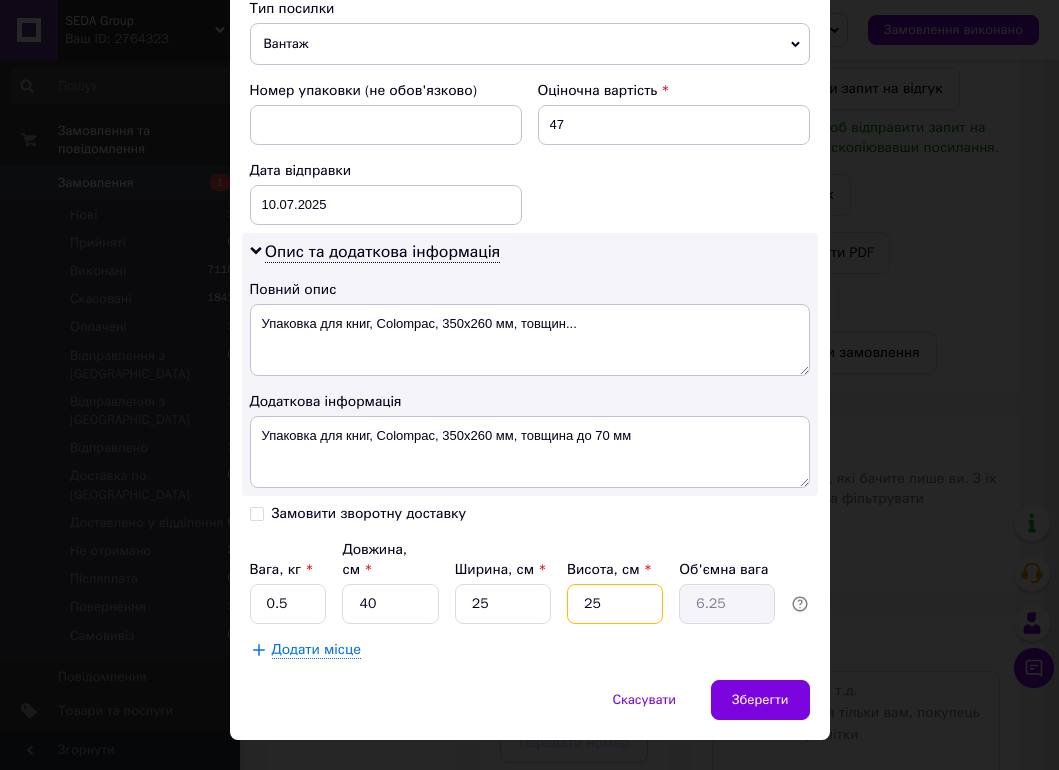 type on "3" 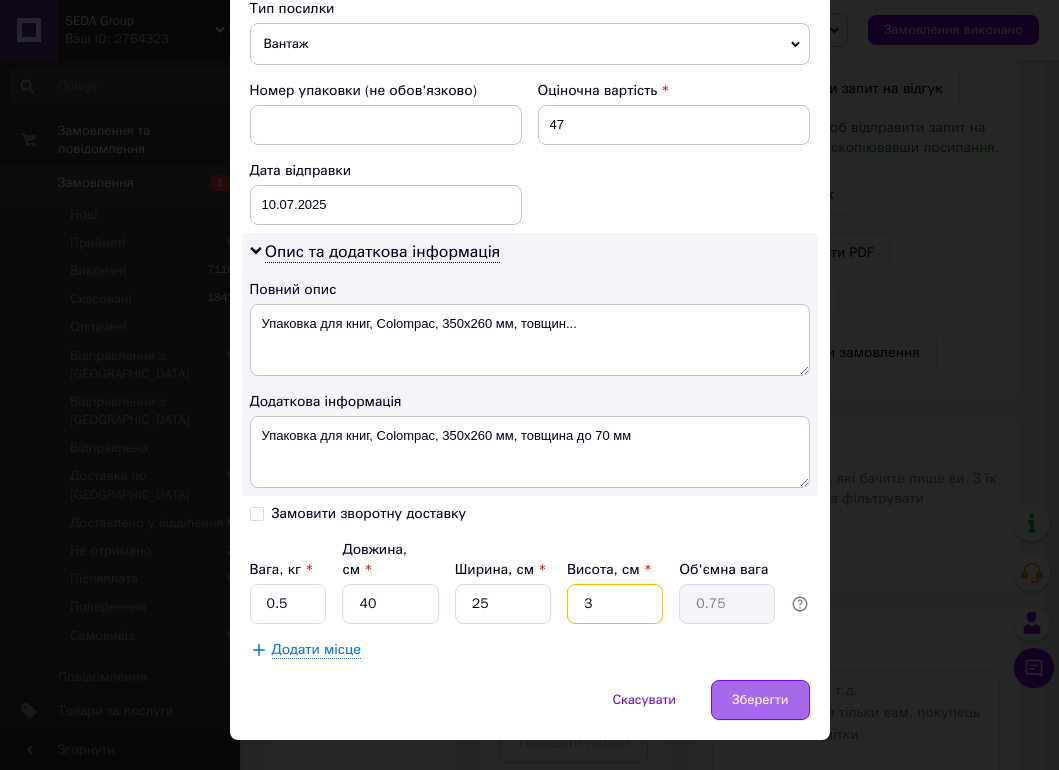 type on "3" 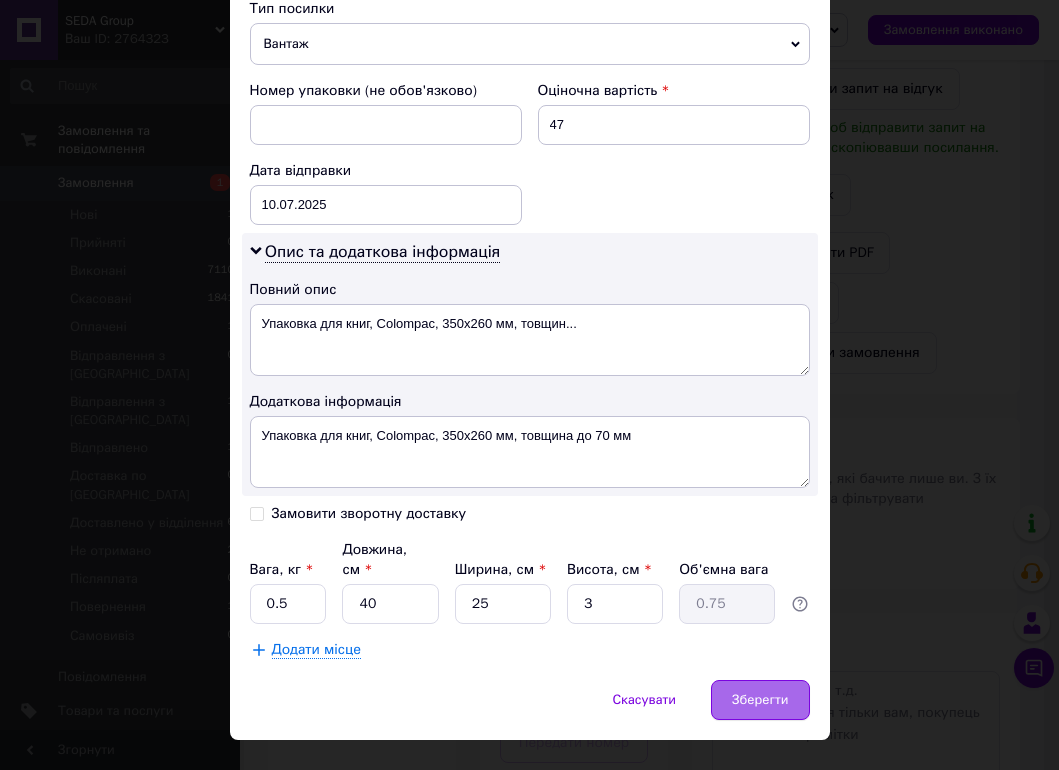 click on "Зберегти" at bounding box center [760, 700] 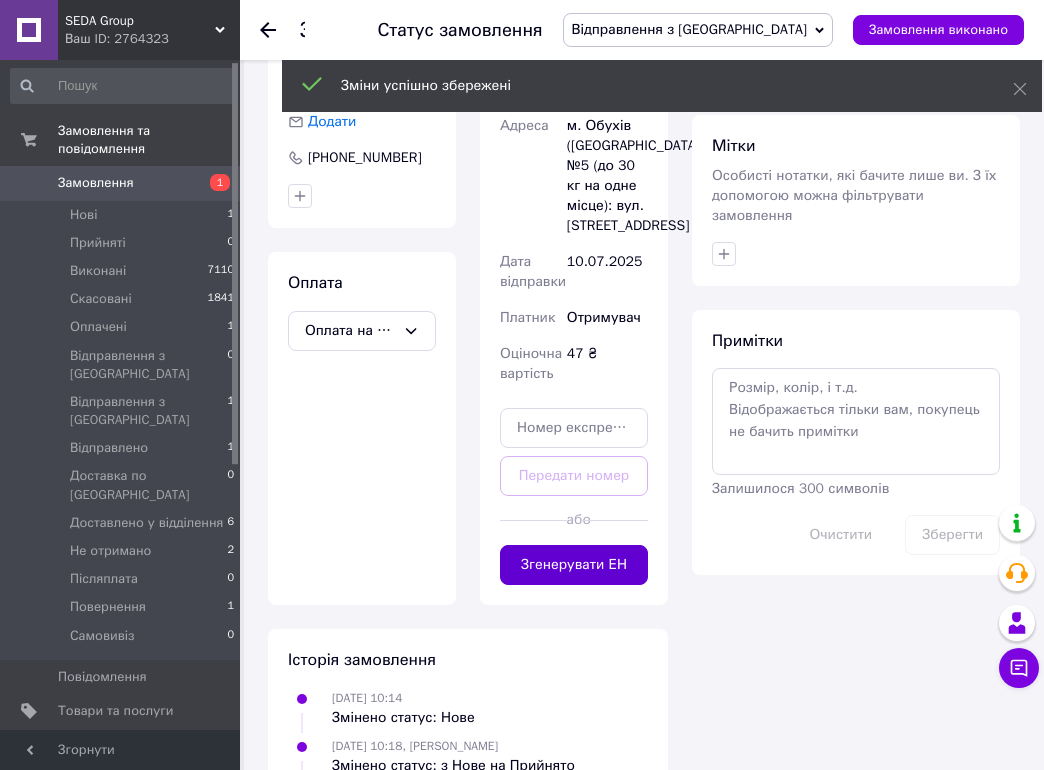 scroll, scrollTop: 704, scrollLeft: 0, axis: vertical 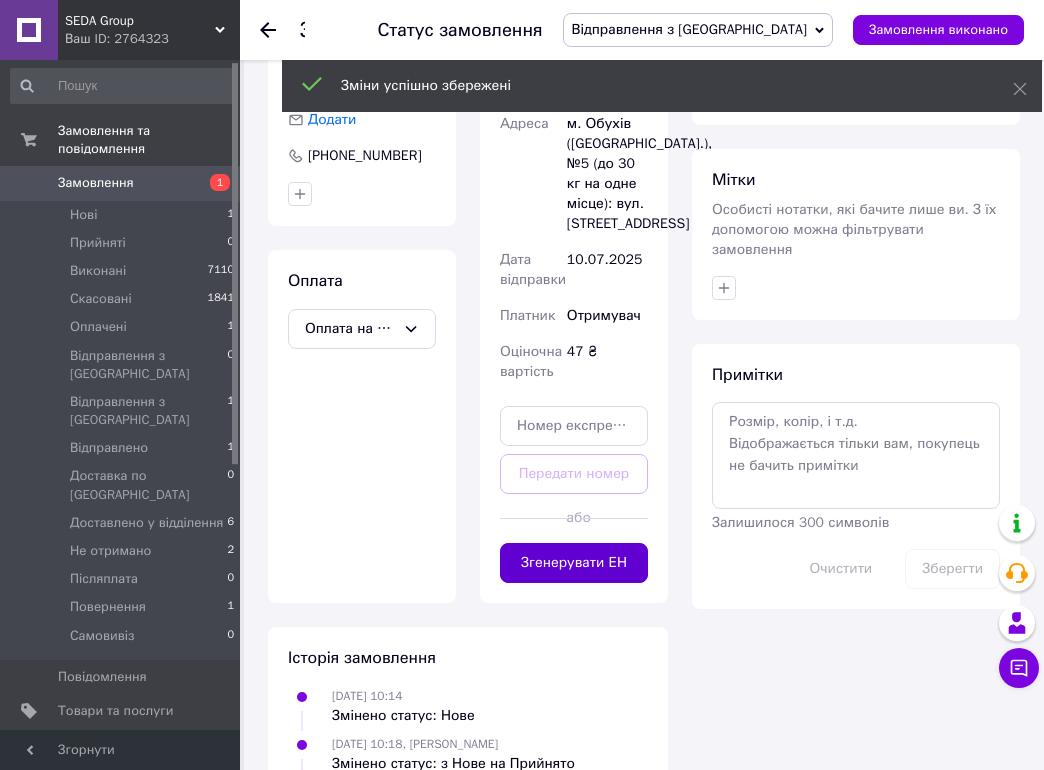 click on "Згенерувати ЕН" at bounding box center (574, 563) 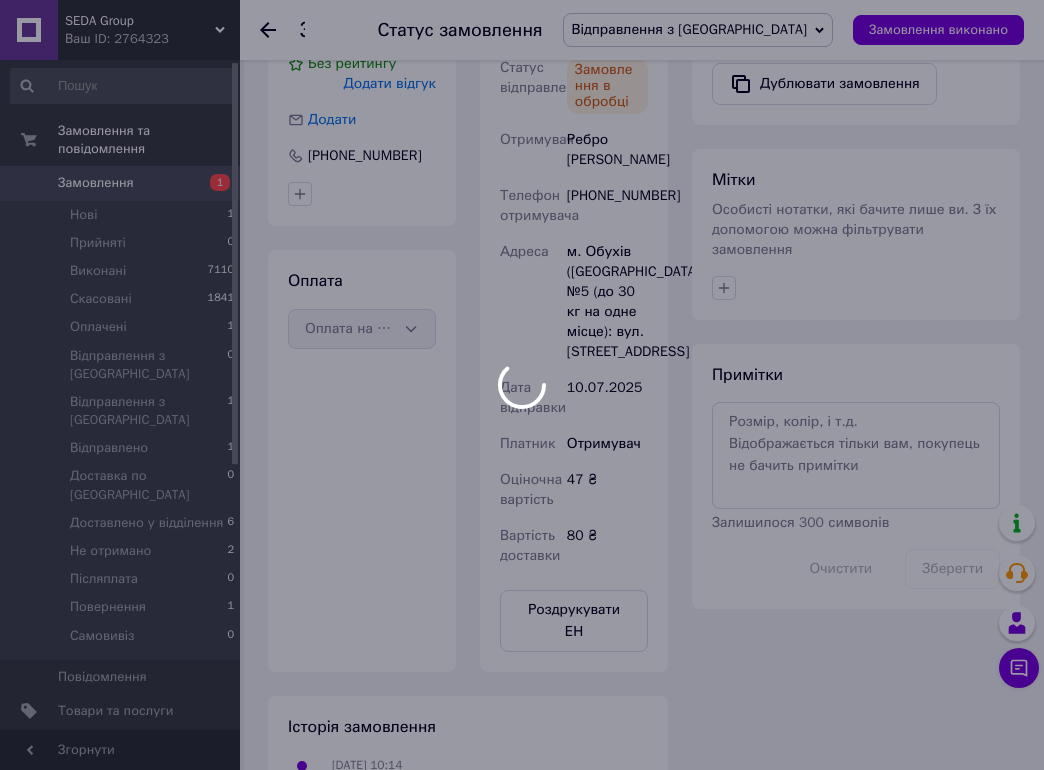 scroll, scrollTop: 40, scrollLeft: 0, axis: vertical 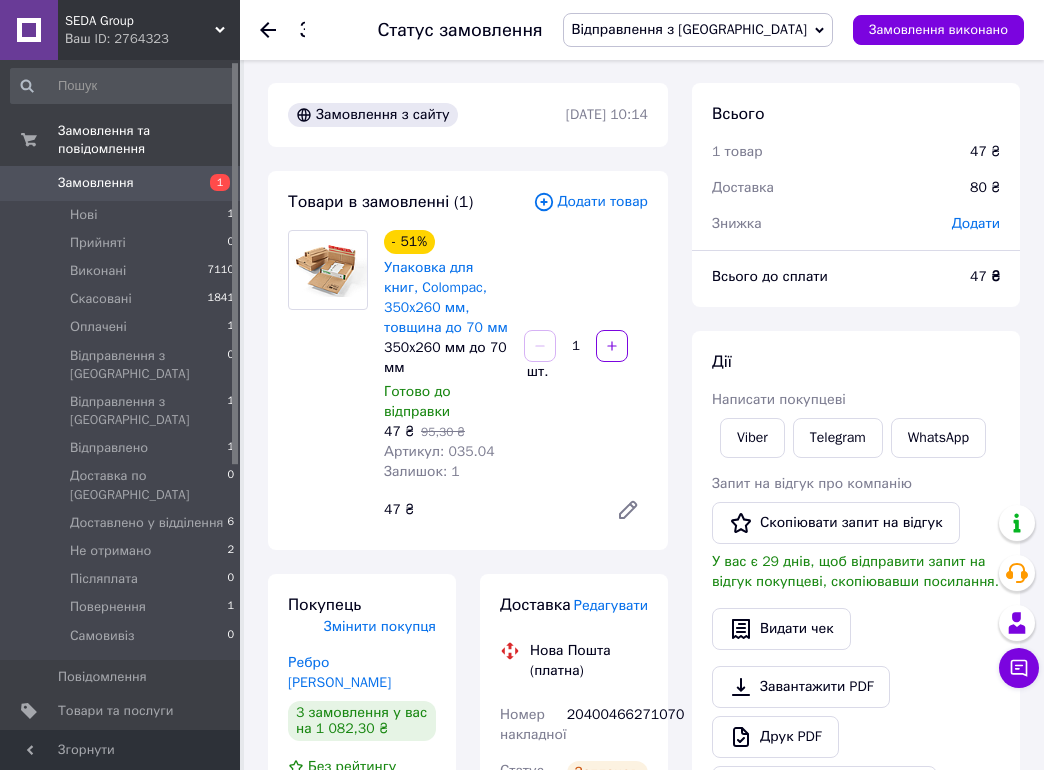 click 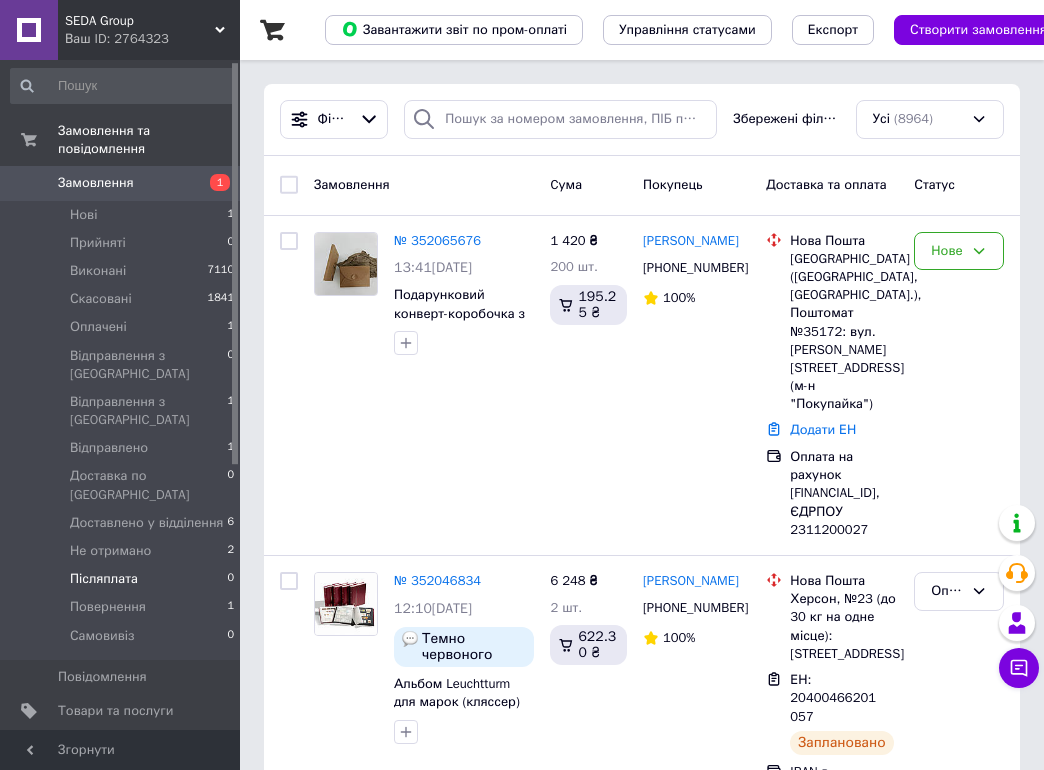 scroll, scrollTop: 1, scrollLeft: 0, axis: vertical 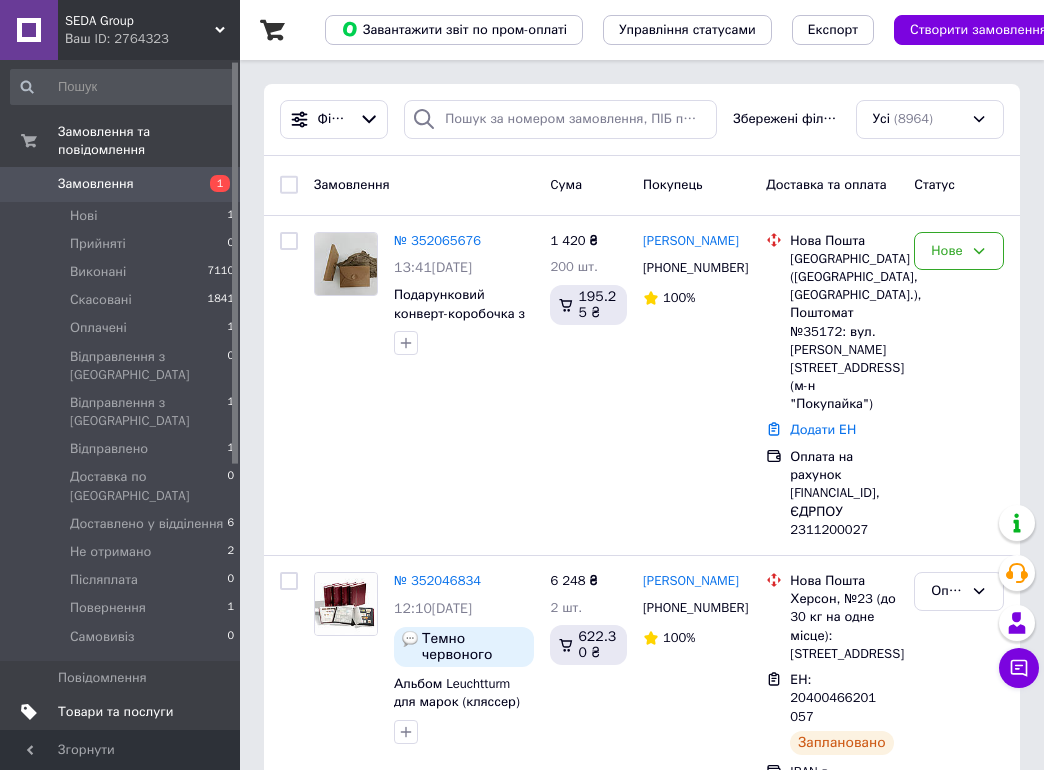 click on "Товари та послуги" at bounding box center (115, 712) 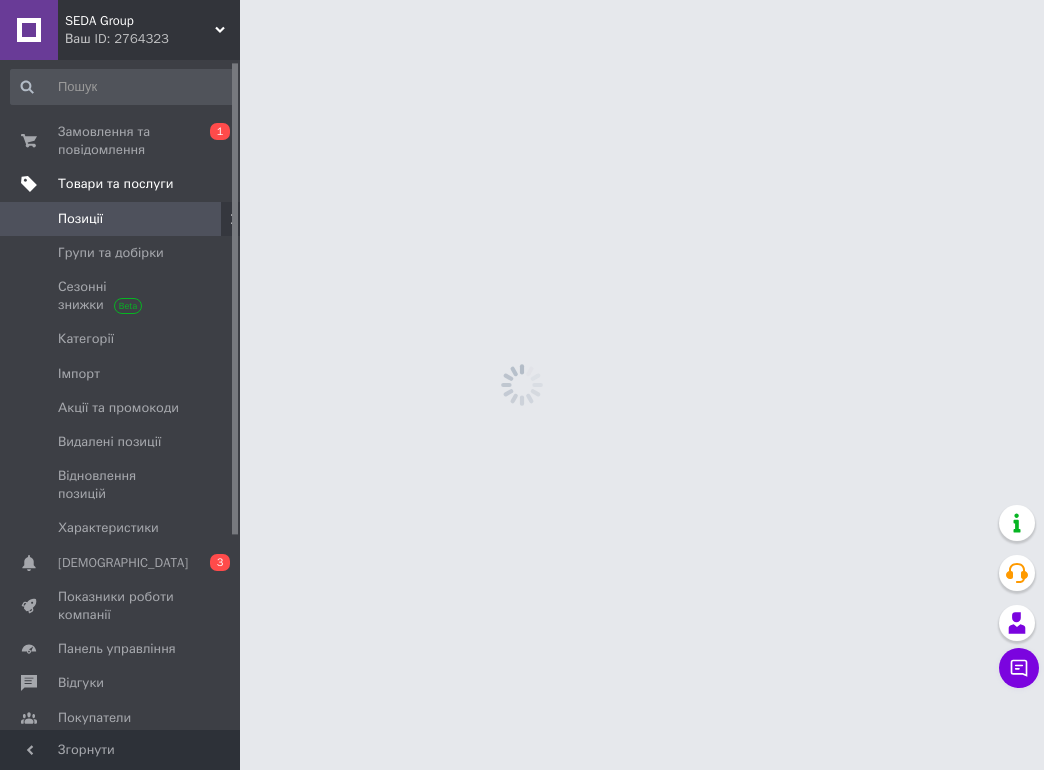 scroll, scrollTop: 2, scrollLeft: 0, axis: vertical 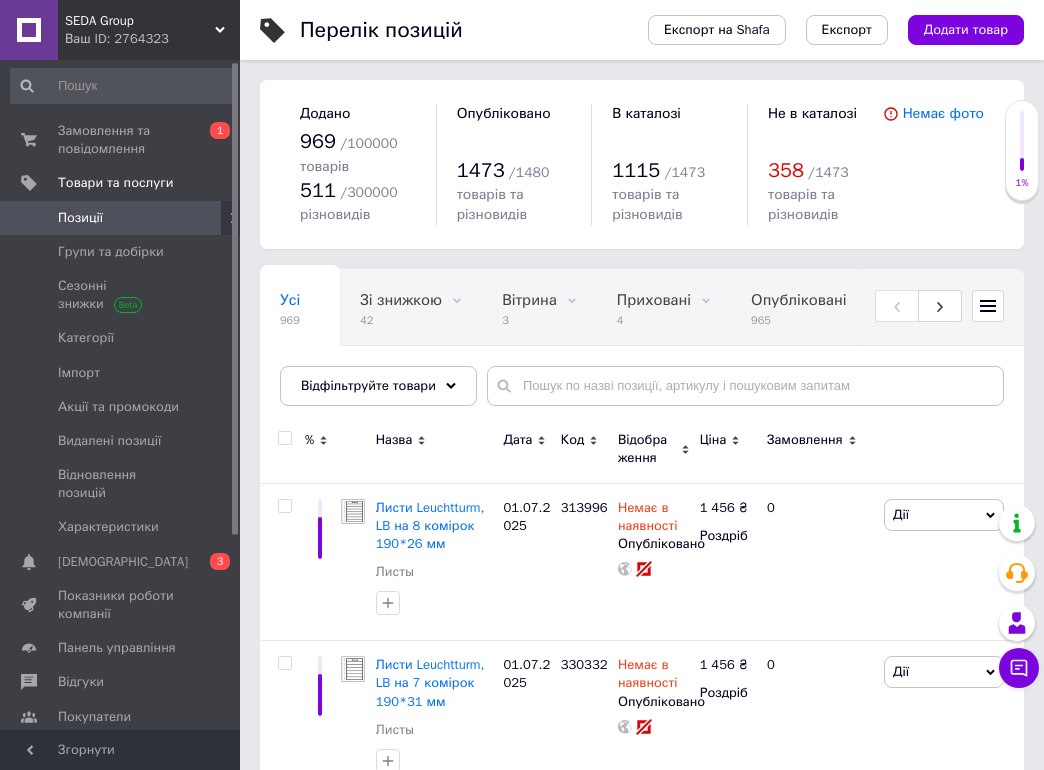click 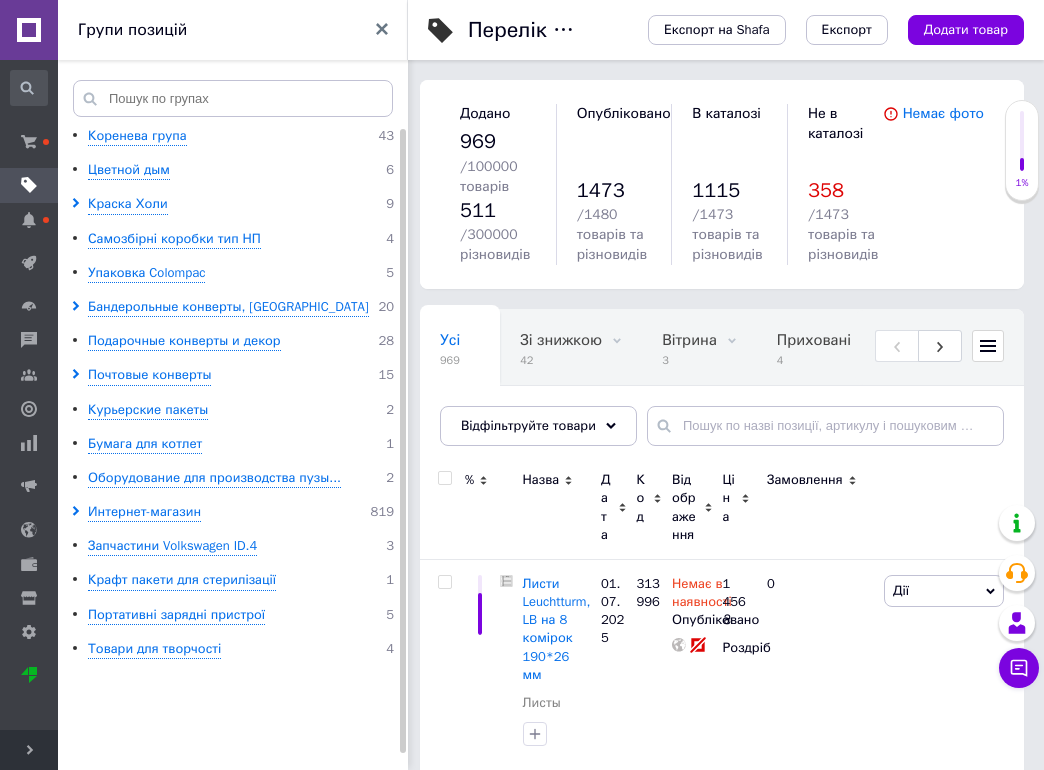 click on "Коренева група 43 Цветной дым 6 Краска Холи 9 Самозбірні коробки тип НП 4 Упаковка Colompac 5 Бандерольные конверты, [GEOGRAPHIC_DATA] 20 Подарочные конверты и декор 28 Почтовые конверты 15 Курьерские пакеты 2 Бумага для котлет 1 Оборудование для производства пузы... 2 Интернет-магазин 819 Запчастини Volkswagen ID.4 3 Крафт пакети для стерилізації 1 Портативні зарядні пристрої 5 Товари для творчості 4" at bounding box center [236, 451] 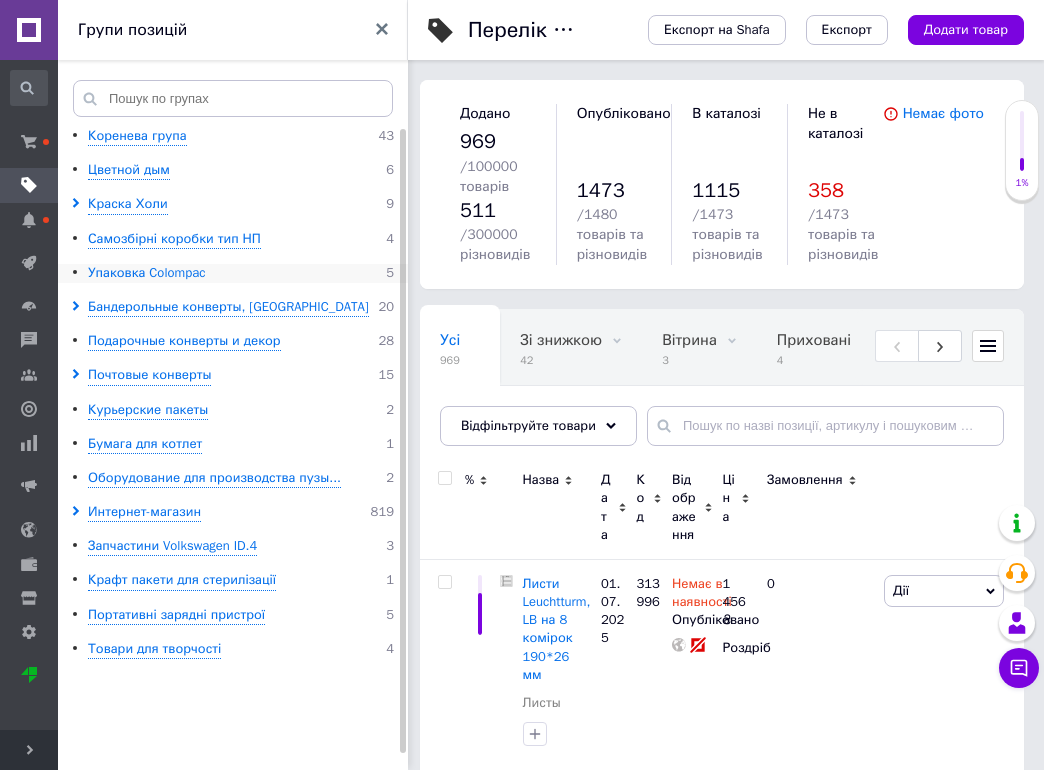 click on "Упаковка Colompac" at bounding box center [146, 273] 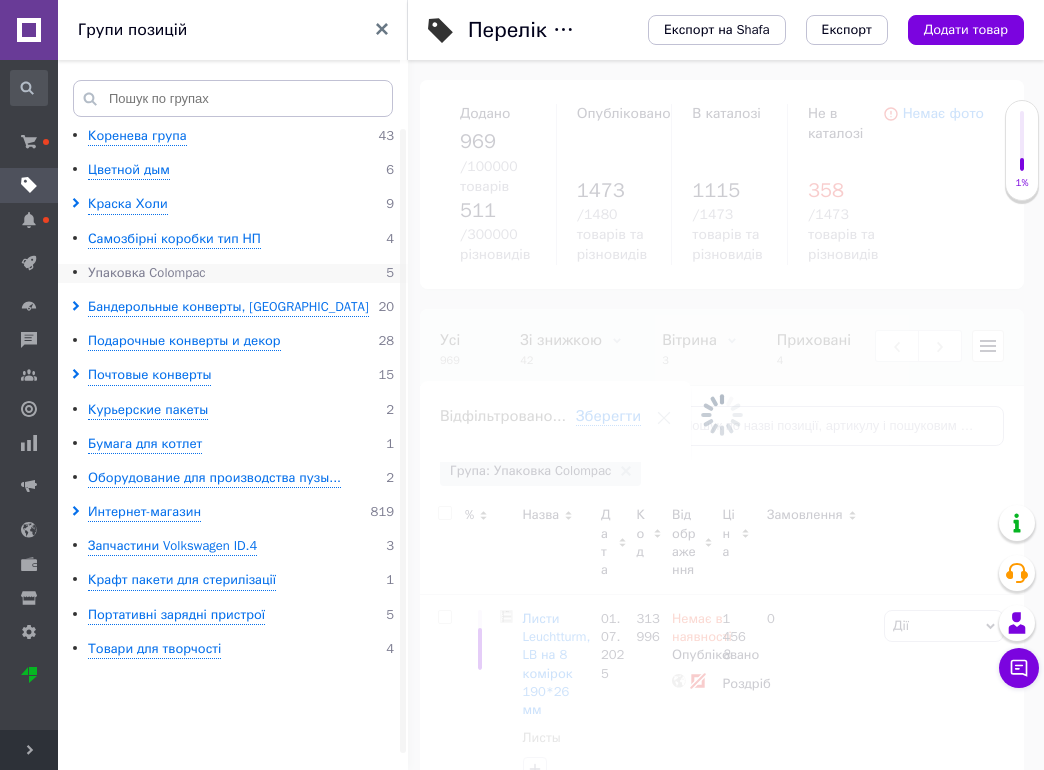 scroll, scrollTop: 0, scrollLeft: 1318, axis: horizontal 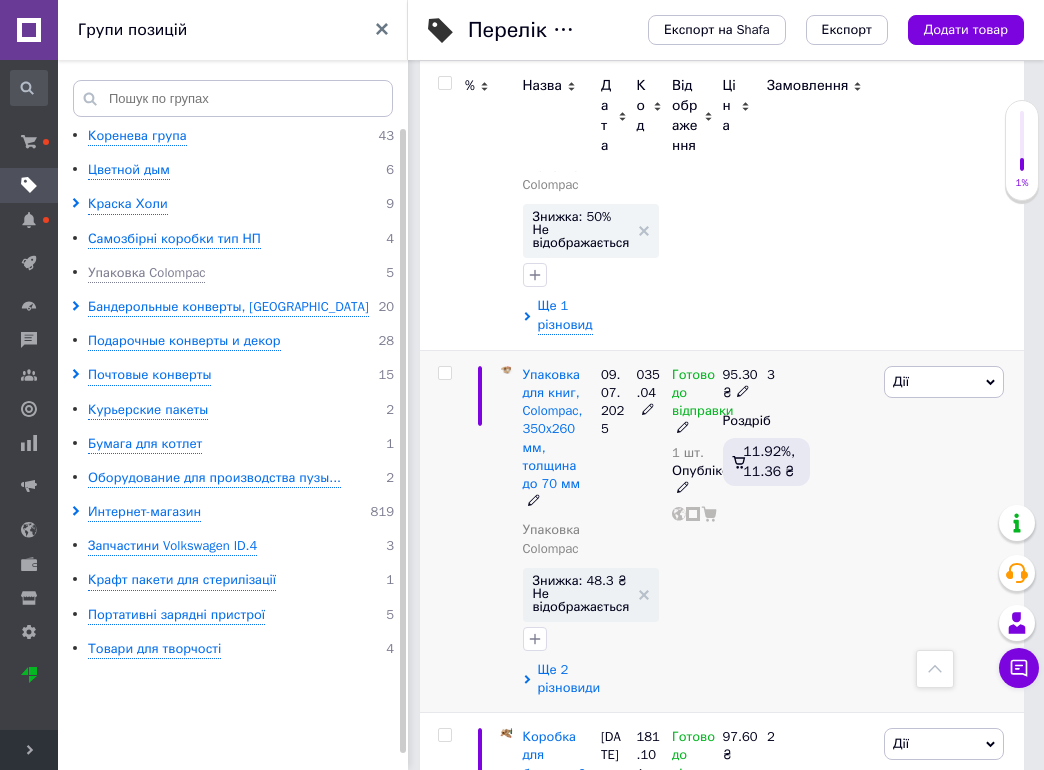 click 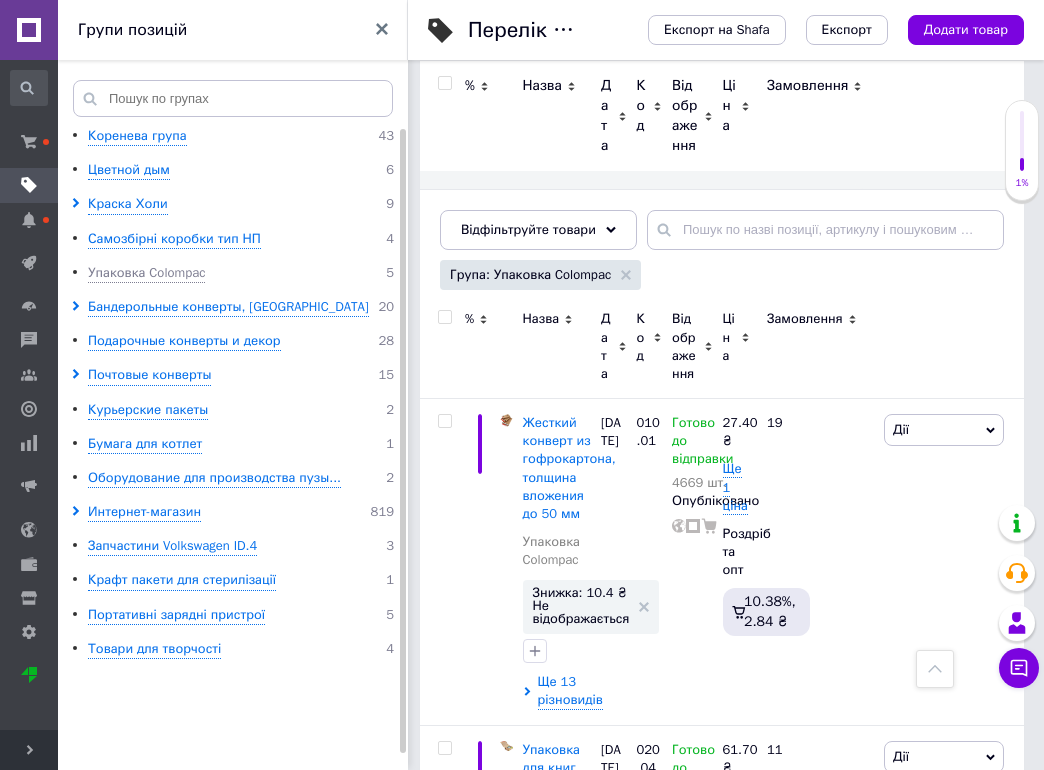 scroll, scrollTop: 0, scrollLeft: 0, axis: both 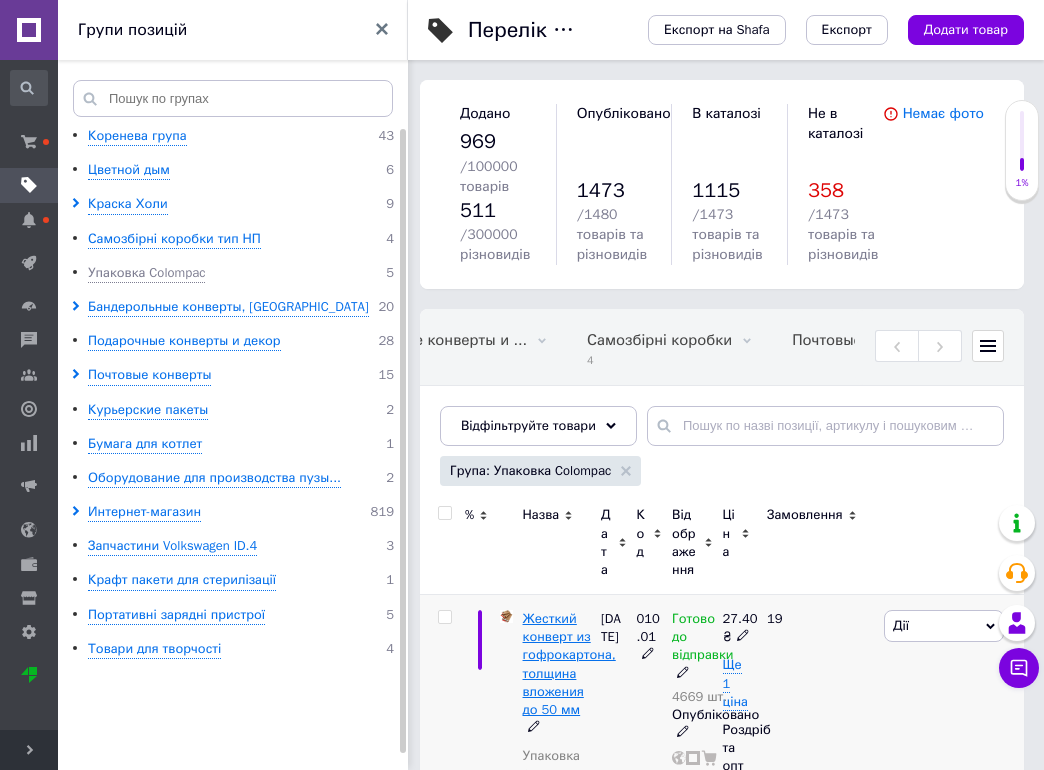 click on "Жесткий конверт из гофрокартона, толщина вложения до 50 мм" at bounding box center [569, 664] 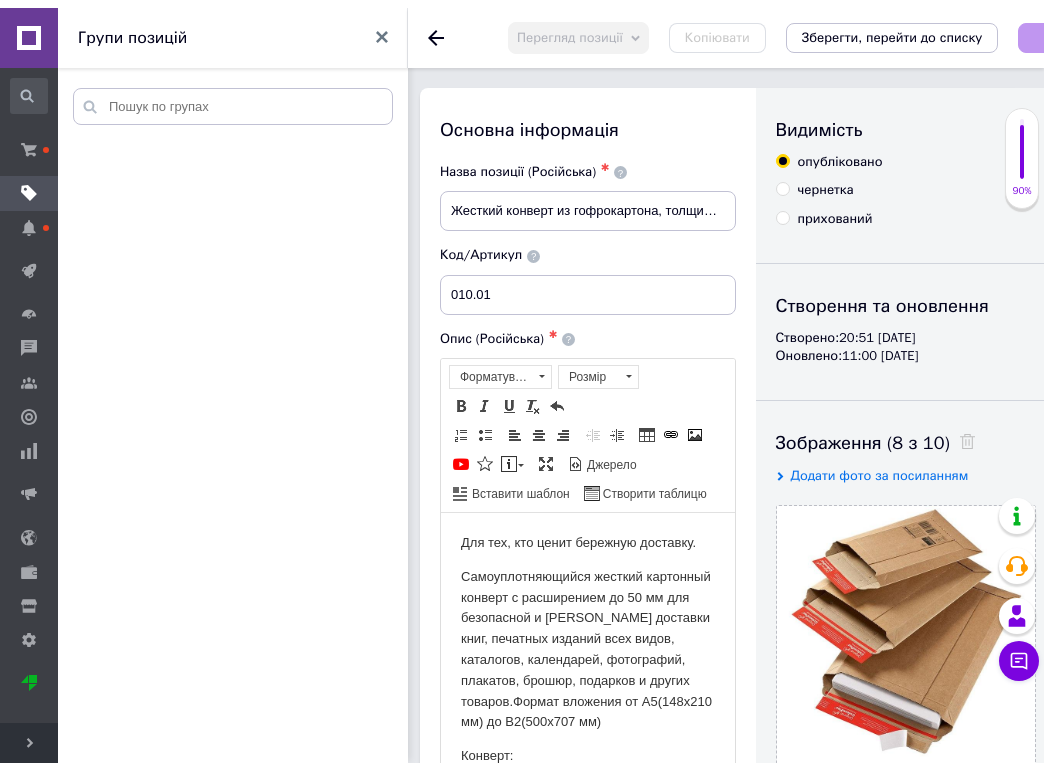scroll, scrollTop: 0, scrollLeft: 0, axis: both 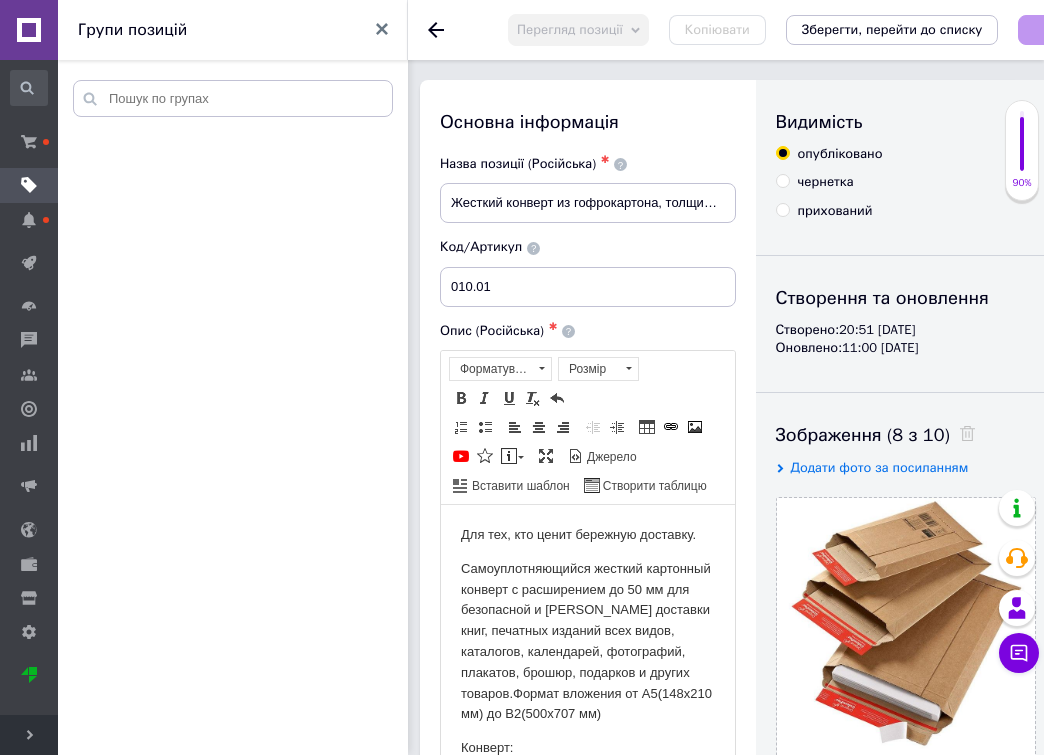 click on "Групи позицій" at bounding box center [233, 30] 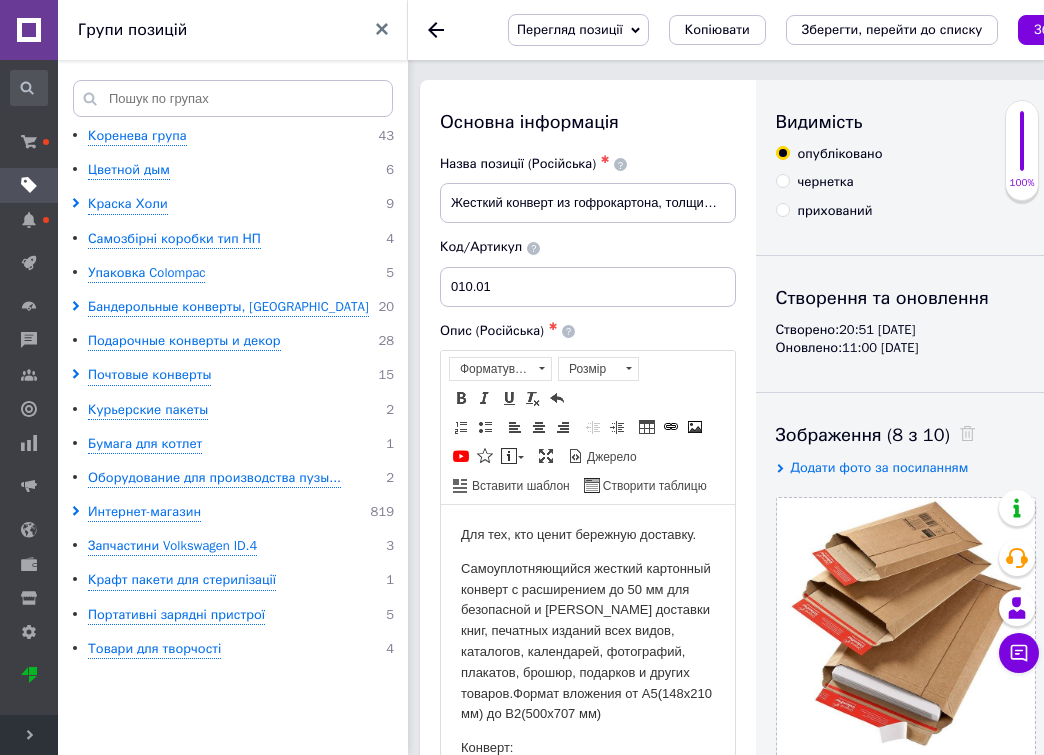 click at bounding box center [29, 30] 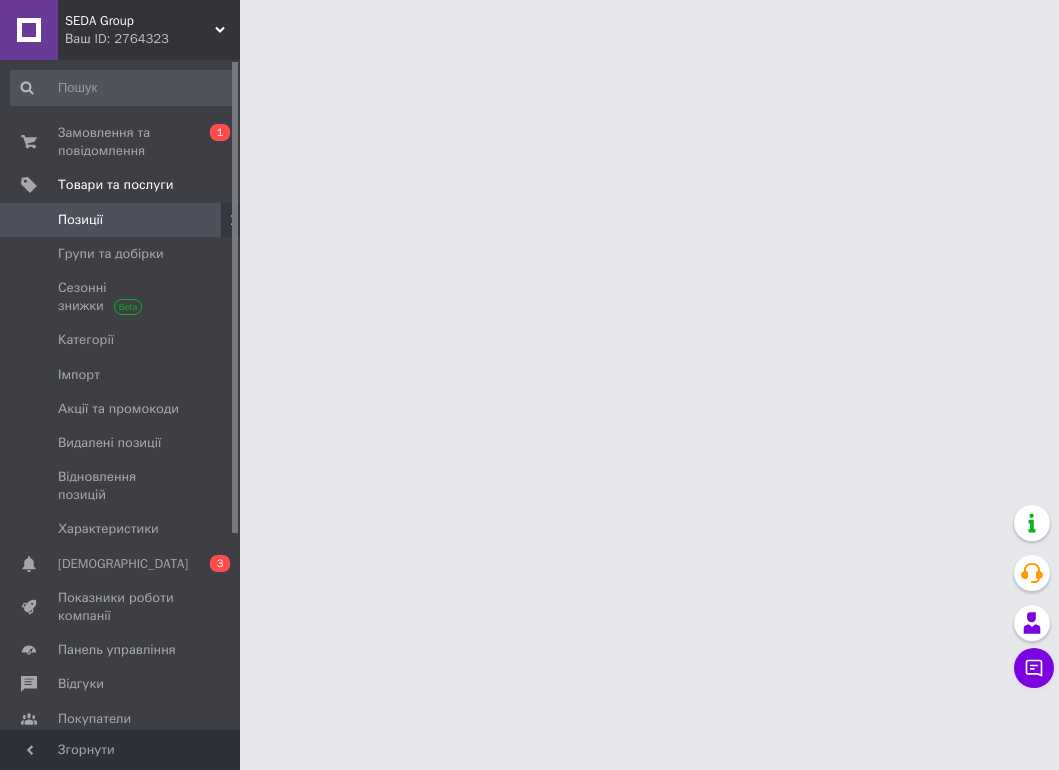 click on "Ваш ID: 2764323" at bounding box center (152, 39) 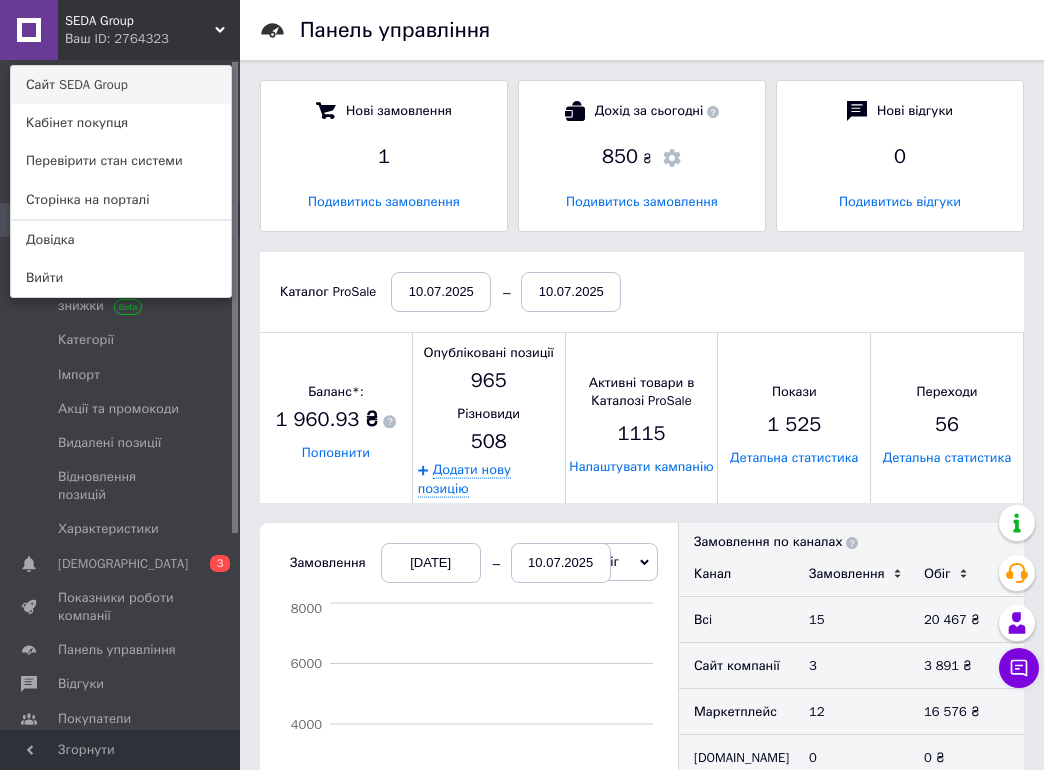 scroll, scrollTop: 10, scrollLeft: 10, axis: both 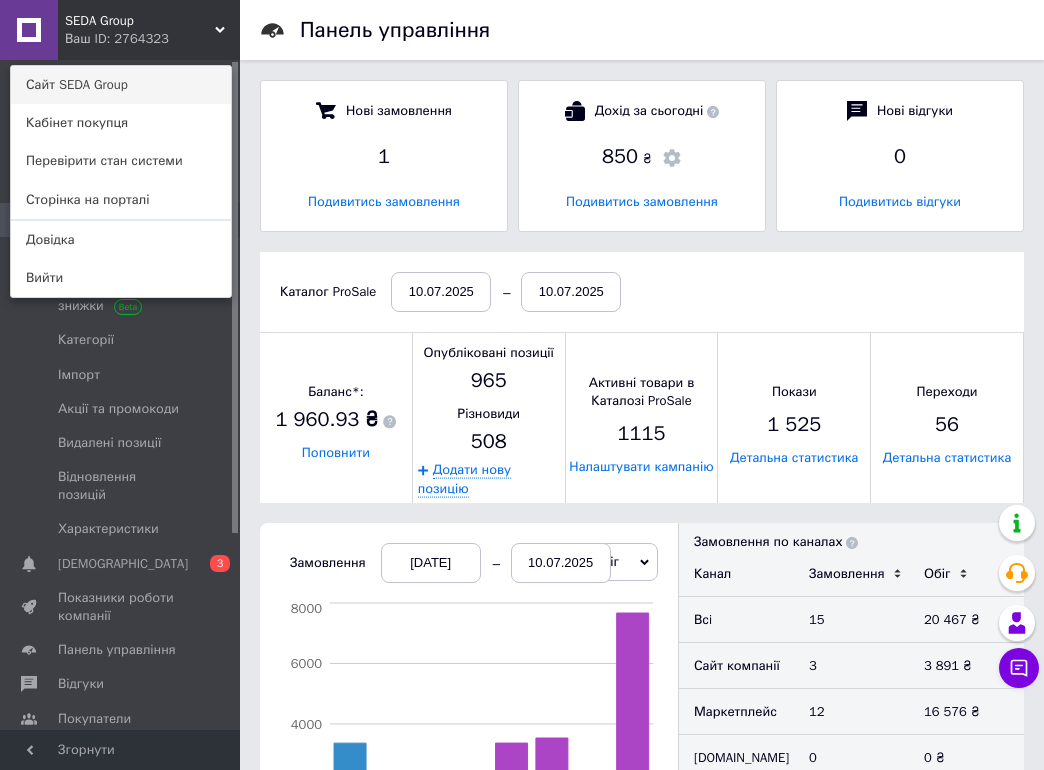 click on "Сайт SEDA Group" at bounding box center (121, 85) 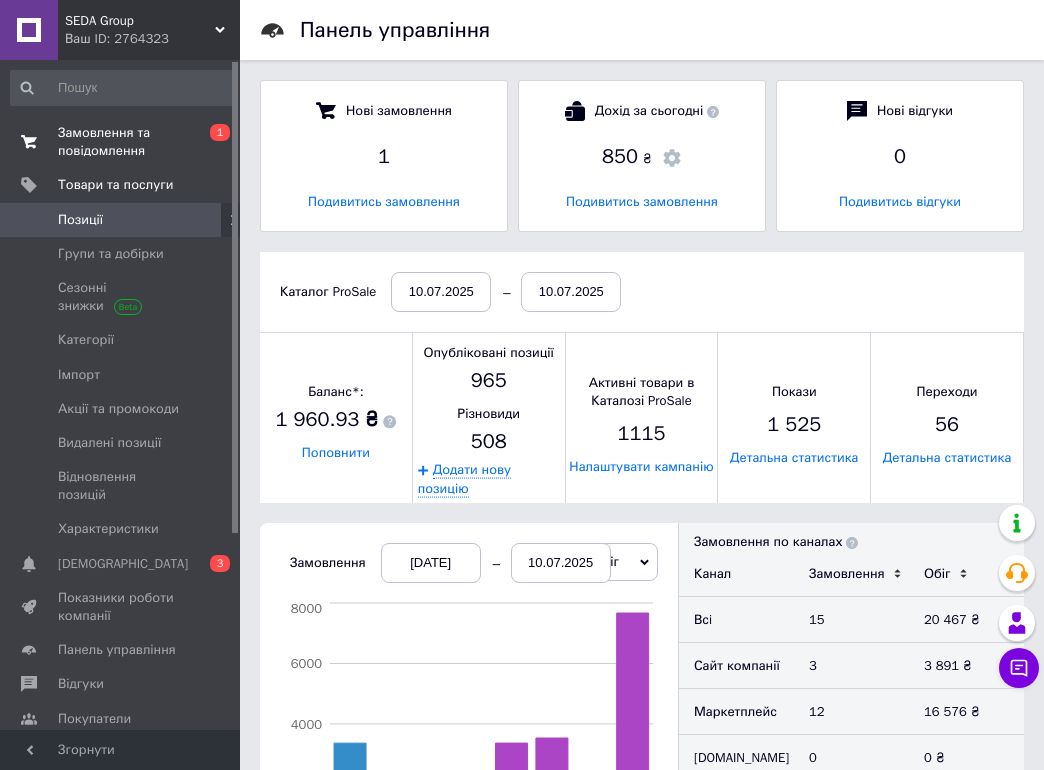 click on "Замовлення та повідомлення" at bounding box center [121, 142] 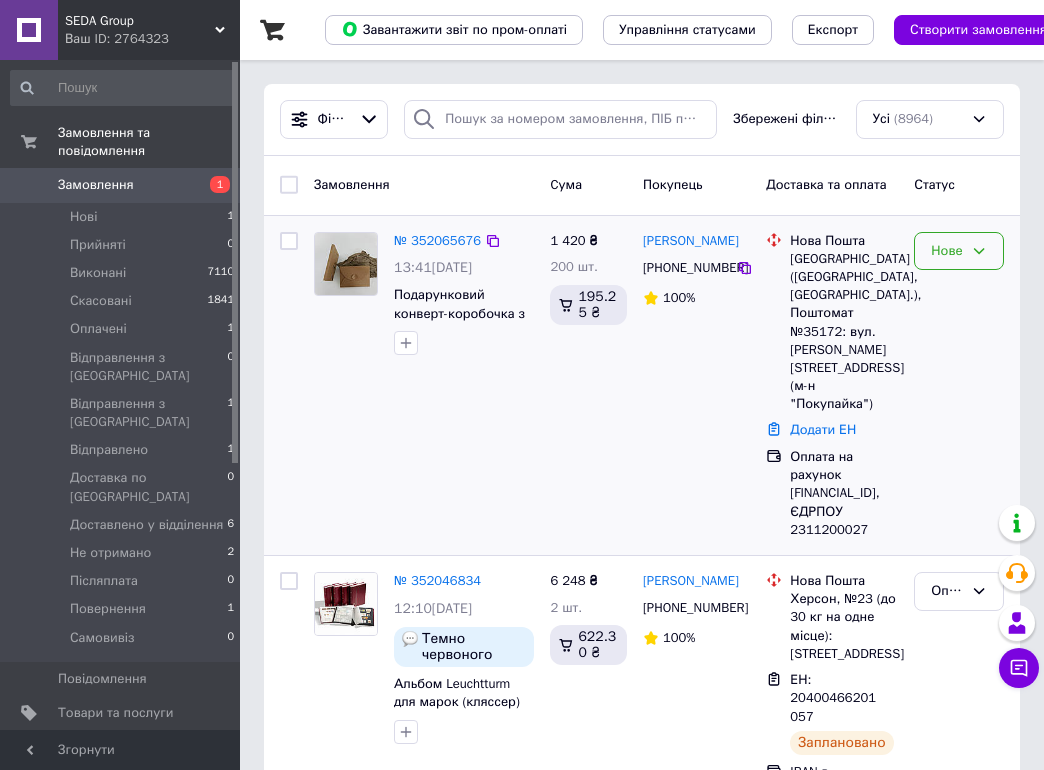 click on "Нове" at bounding box center (947, 251) 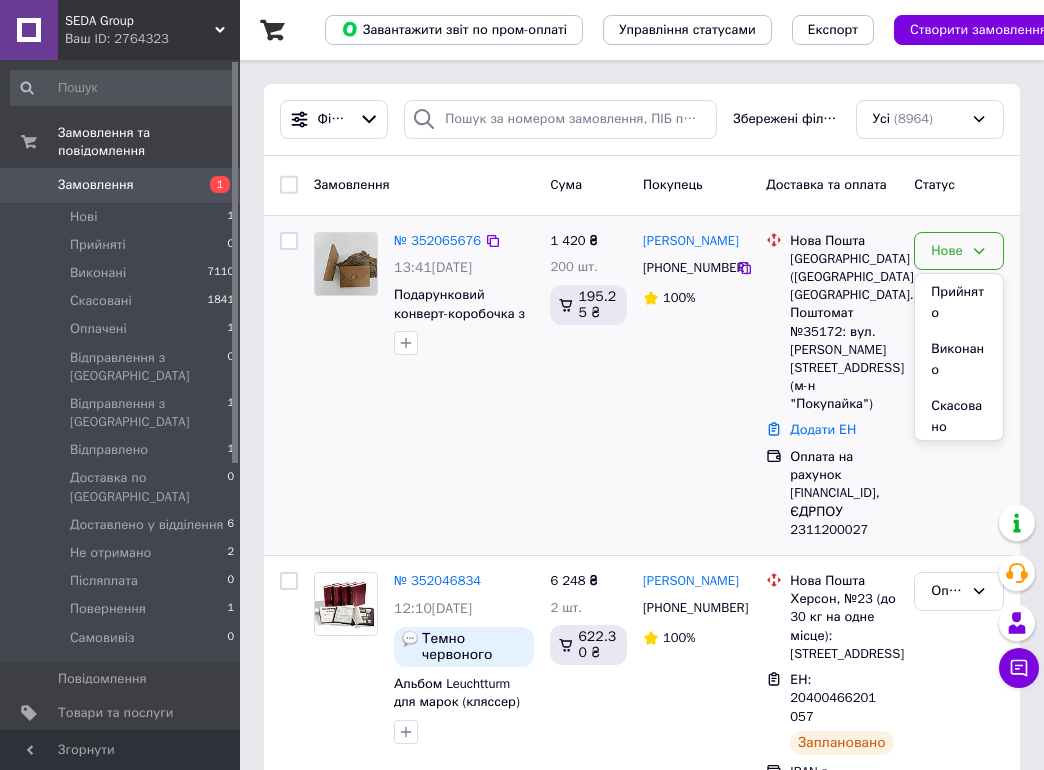 click on "Прийнято" at bounding box center (959, 302) 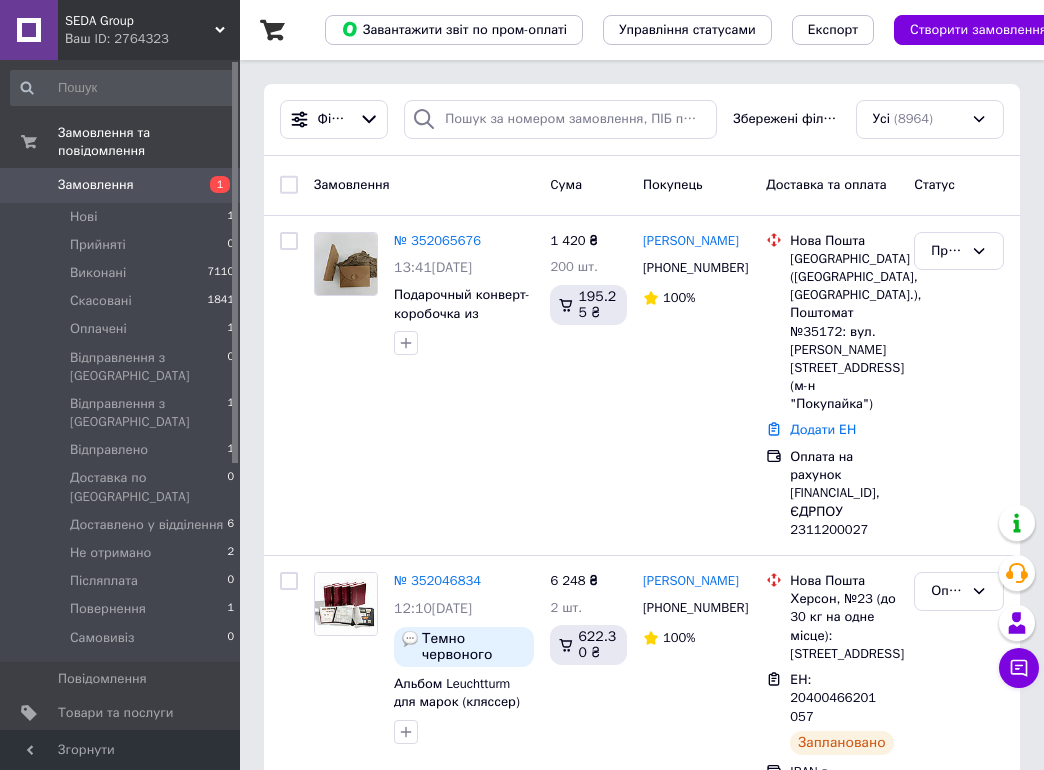 scroll, scrollTop: 2, scrollLeft: 0, axis: vertical 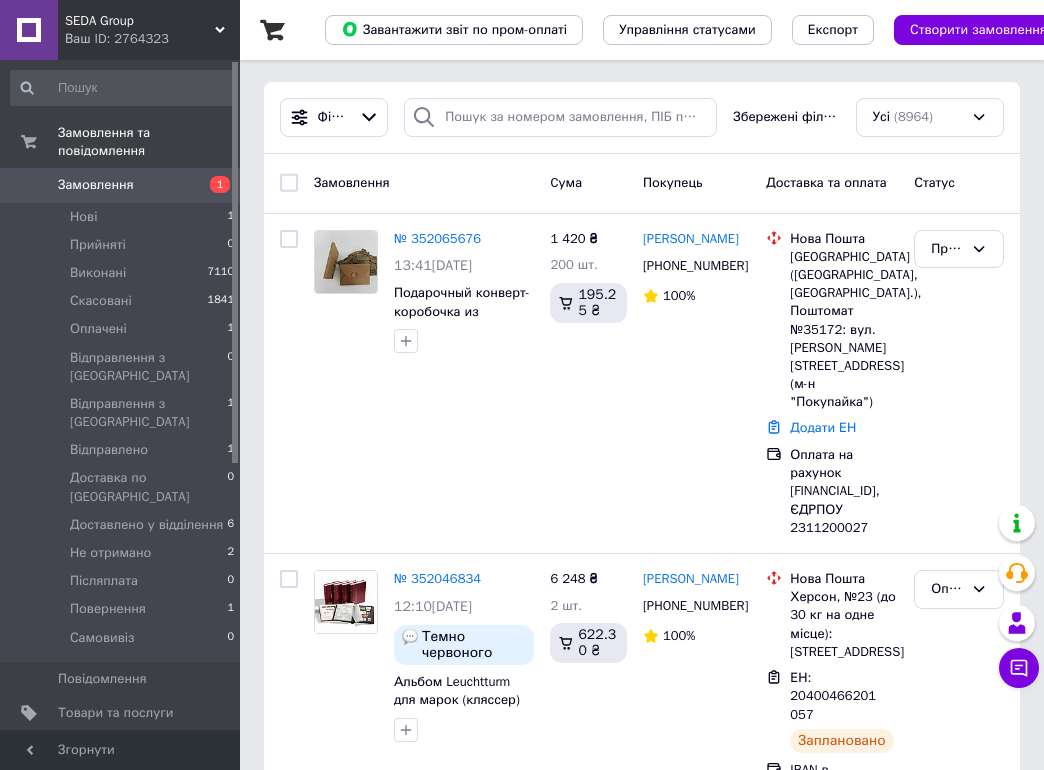 click on "Товари та послуги" at bounding box center [115, 713] 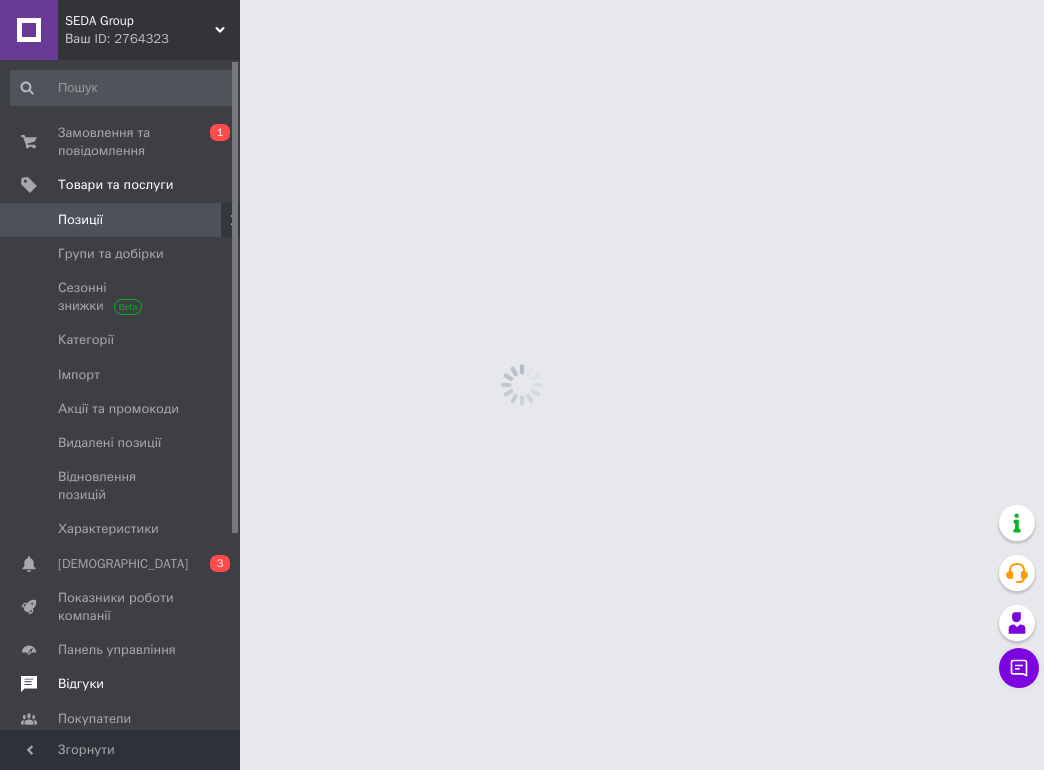 scroll, scrollTop: 0, scrollLeft: 0, axis: both 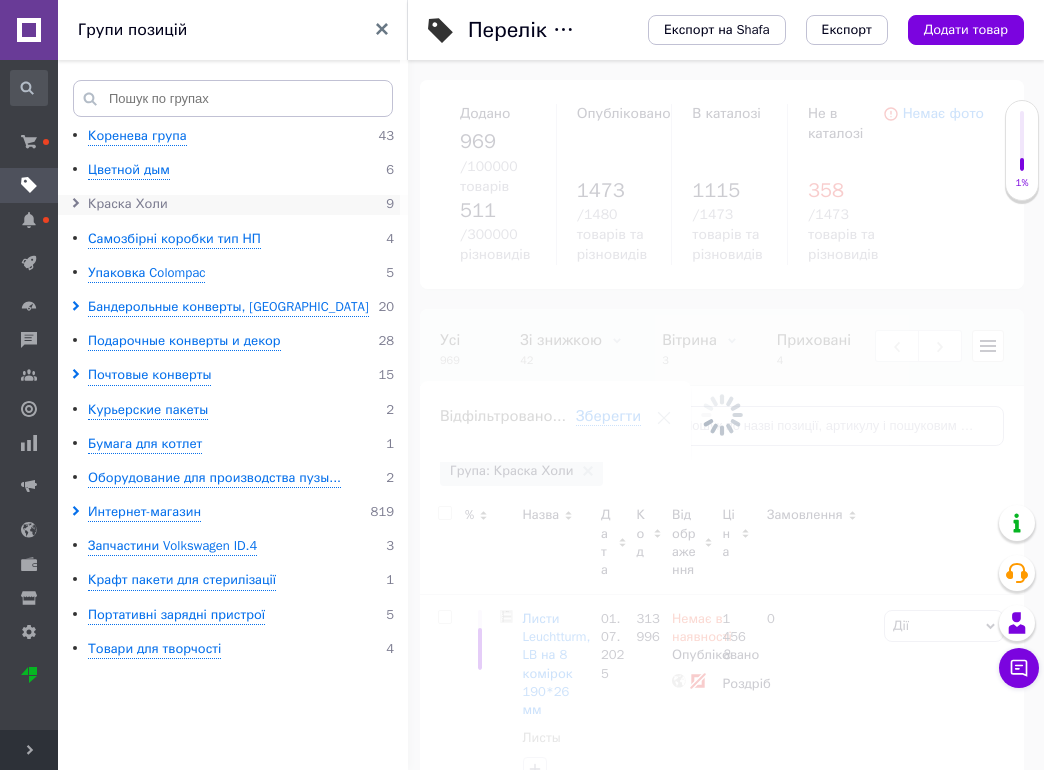 click on "Краска Холи" at bounding box center [128, 204] 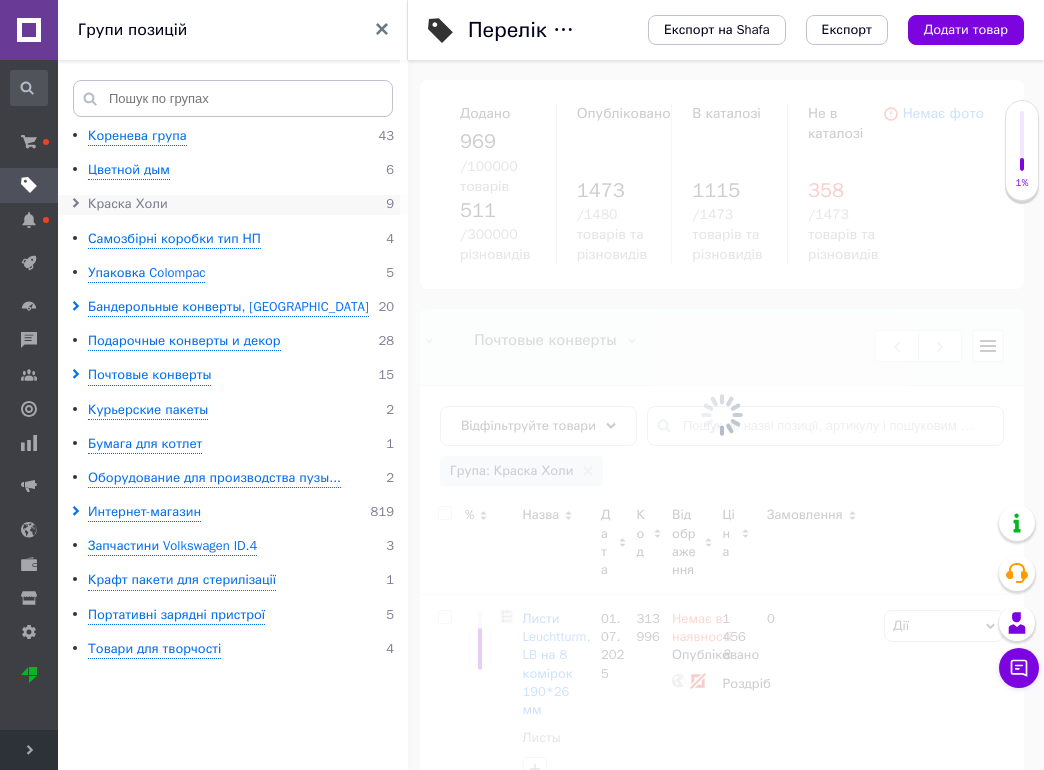 scroll, scrollTop: 0, scrollLeft: 1318, axis: horizontal 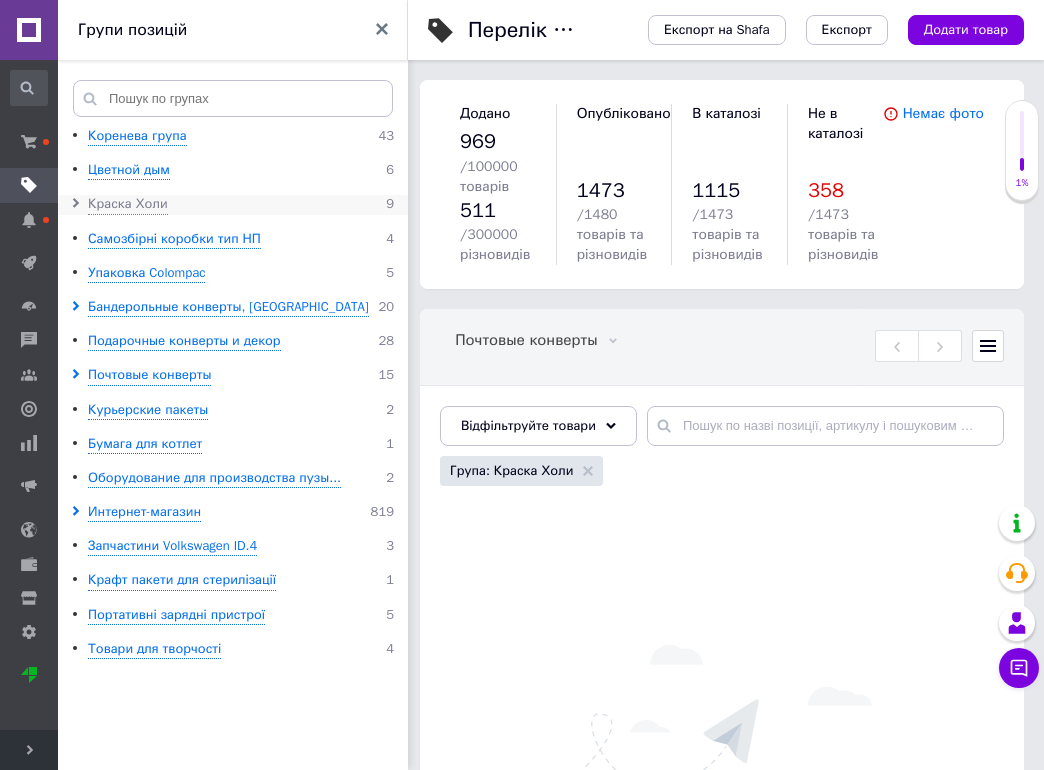 click 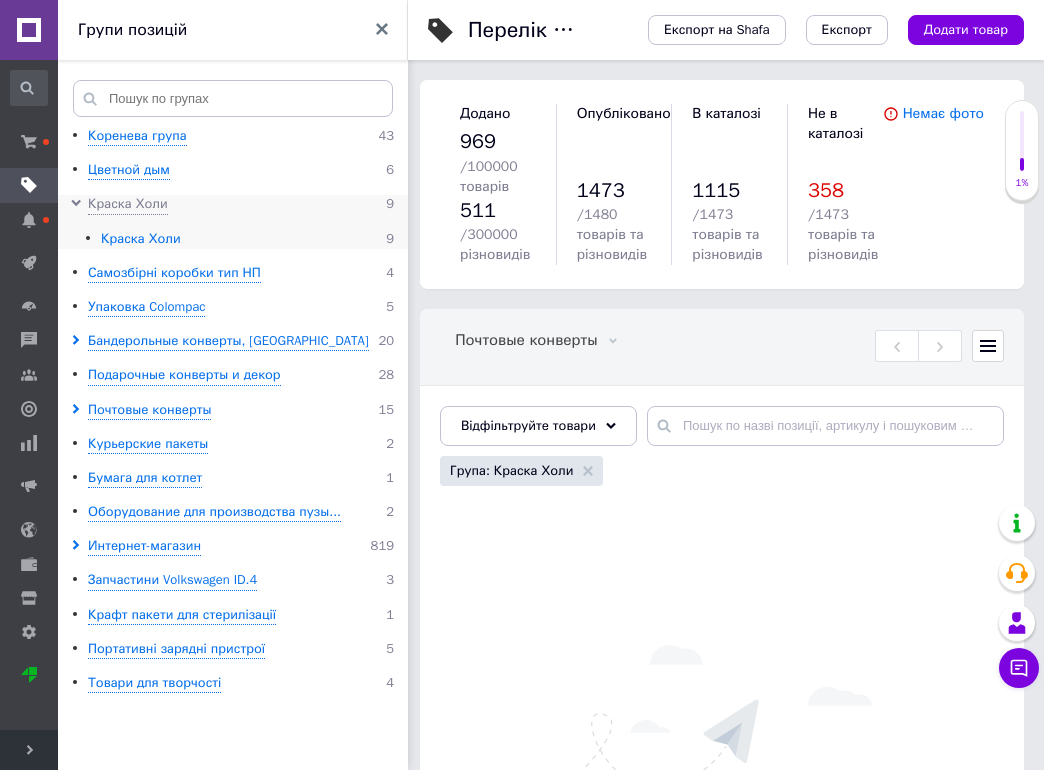click on "Краска Холи" at bounding box center [141, 239] 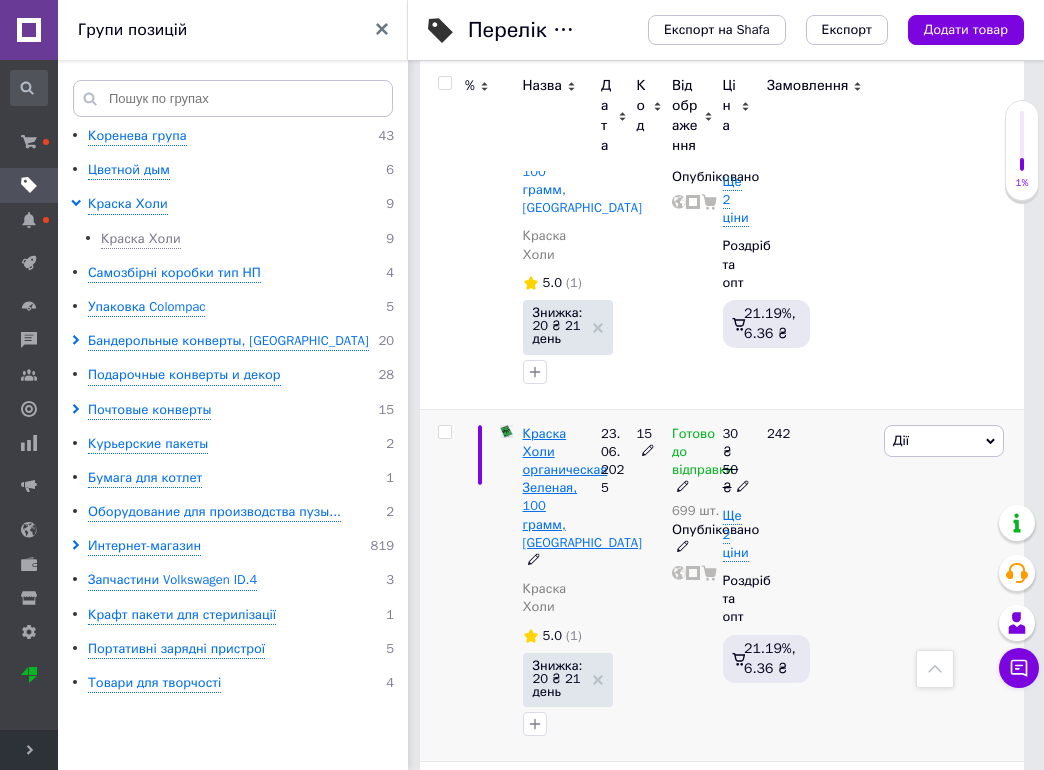 scroll, scrollTop: 2704, scrollLeft: 0, axis: vertical 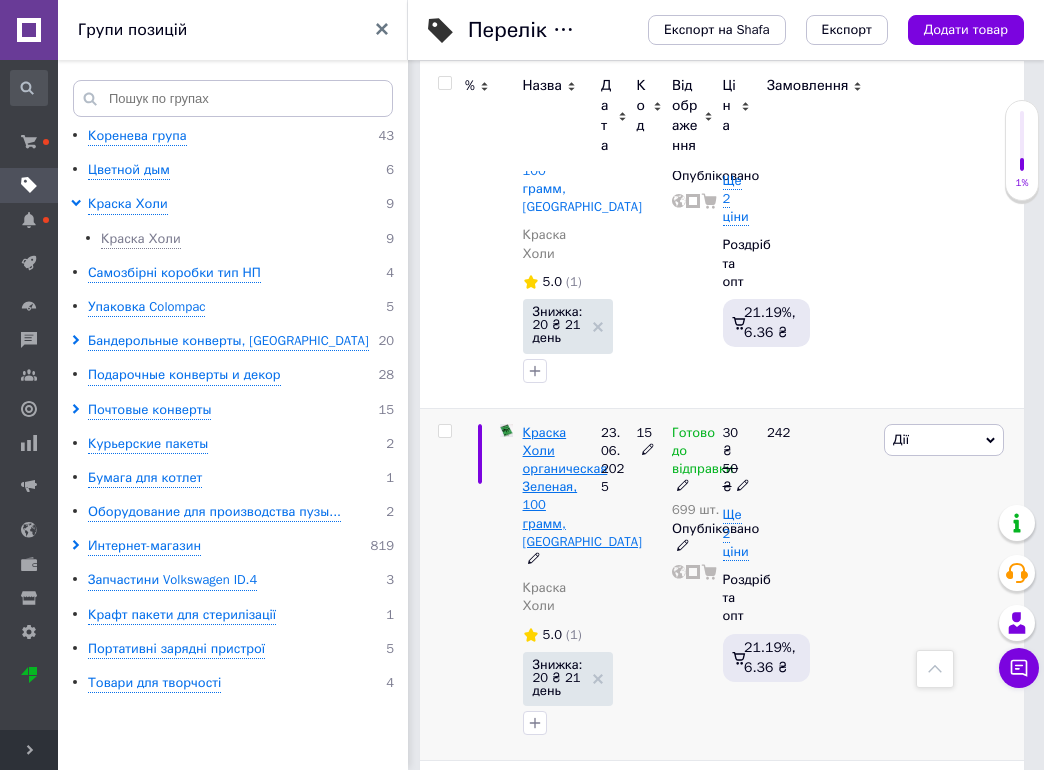 click on "Краска Холи органическая Зеленая, 100 грамм, [GEOGRAPHIC_DATA]" at bounding box center [583, 487] 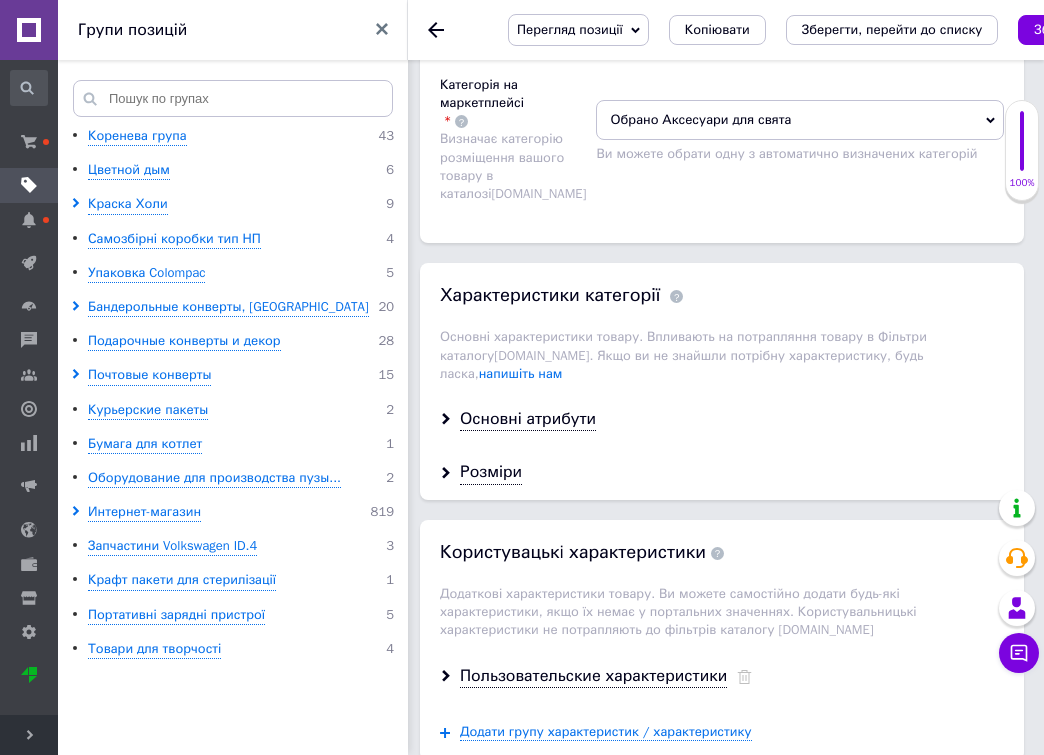scroll, scrollTop: 2390, scrollLeft: 0, axis: vertical 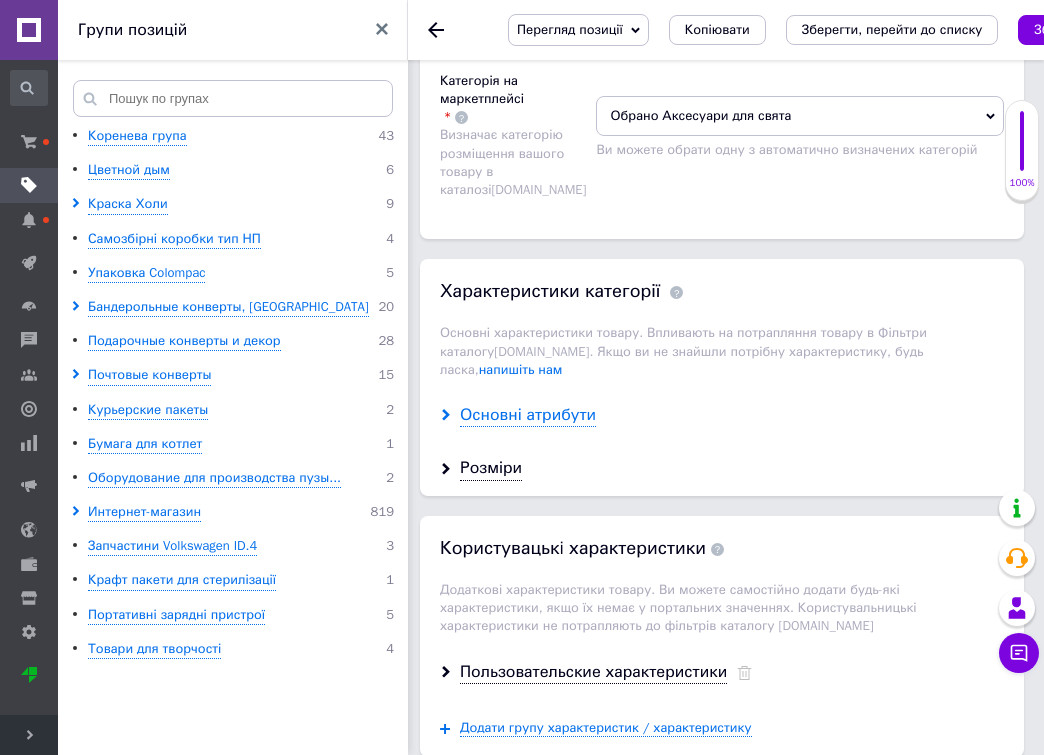 click 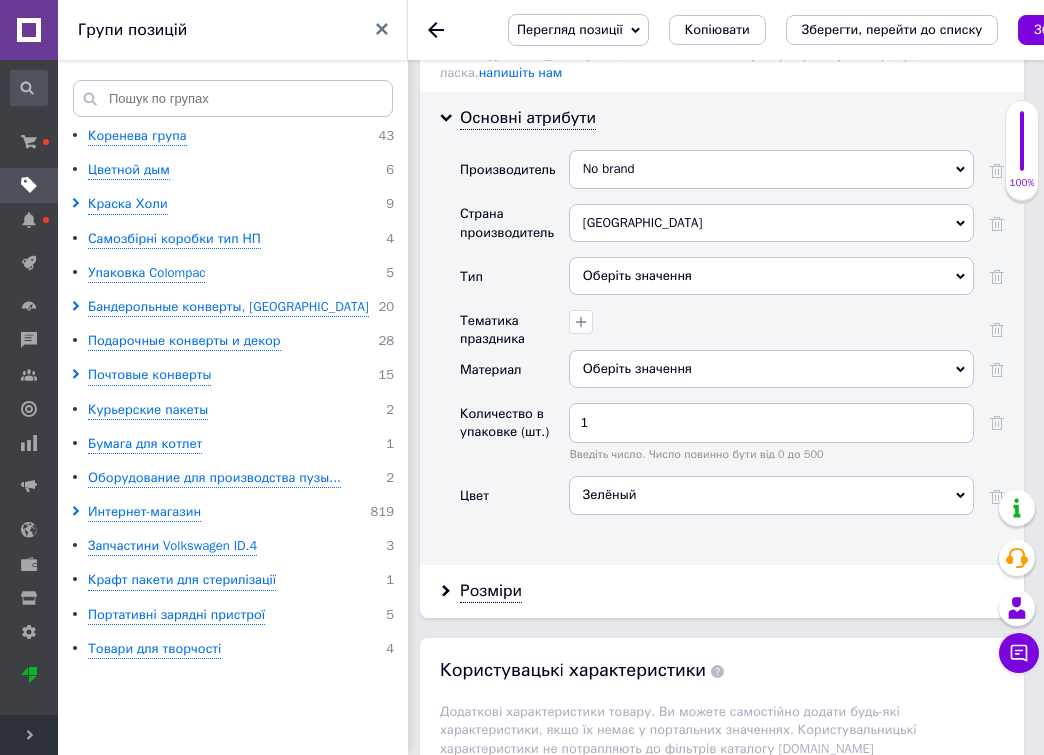 scroll, scrollTop: 2688, scrollLeft: 0, axis: vertical 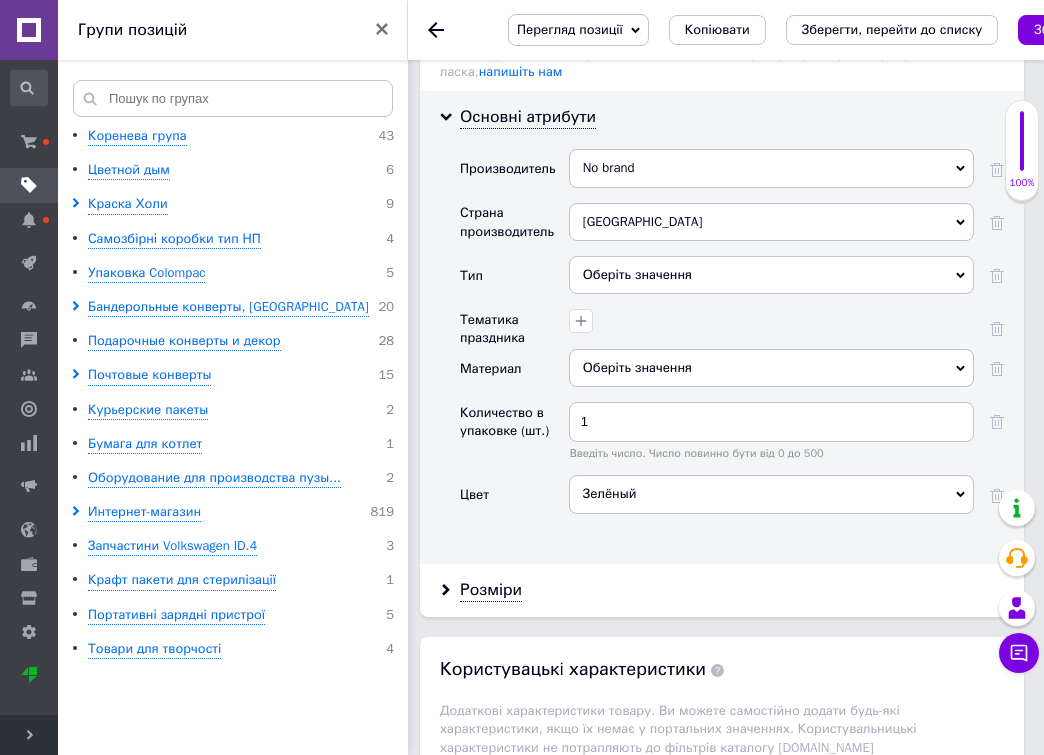 click on "Зелёный" at bounding box center [771, 494] 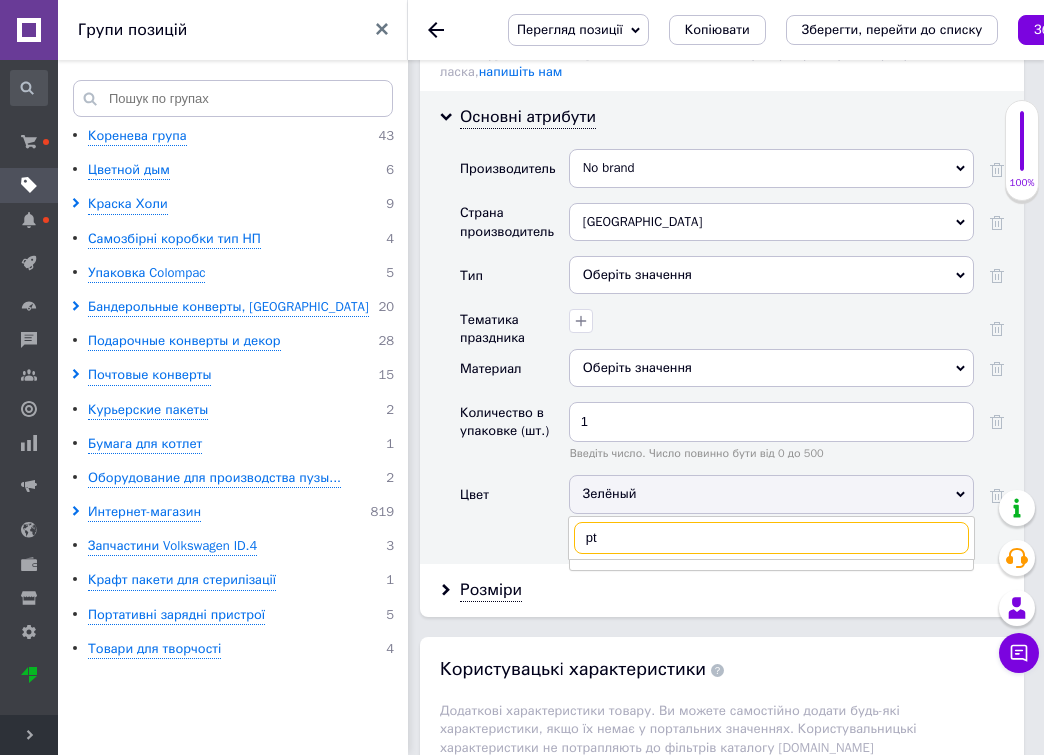 type on "p" 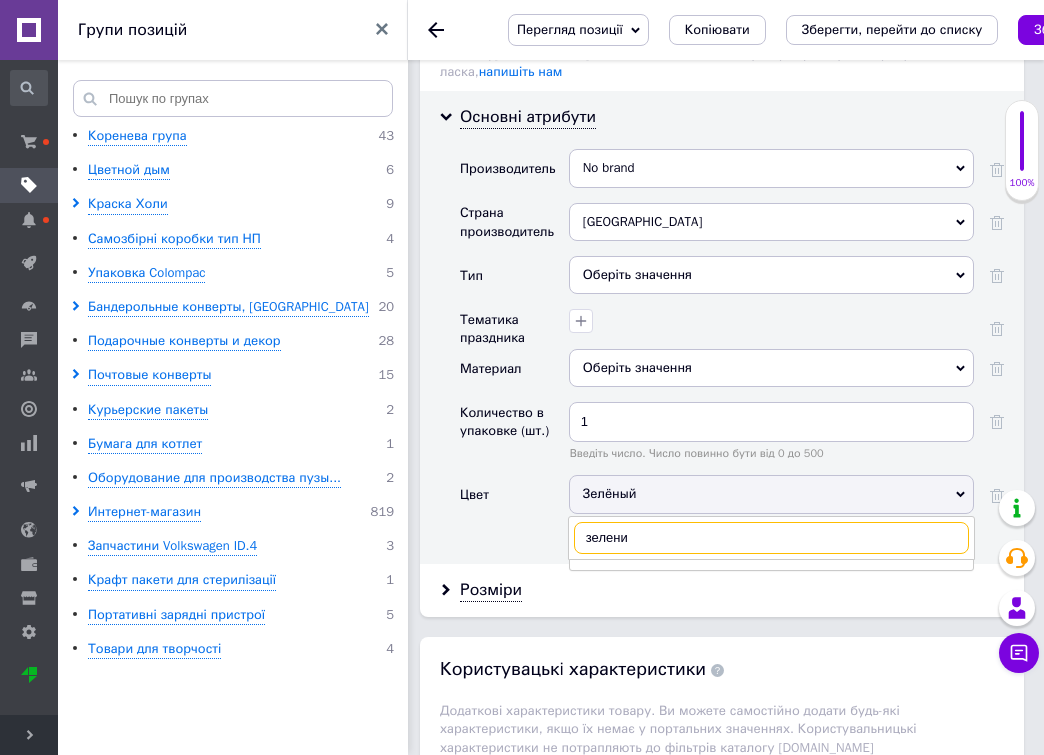 scroll, scrollTop: 2708, scrollLeft: 0, axis: vertical 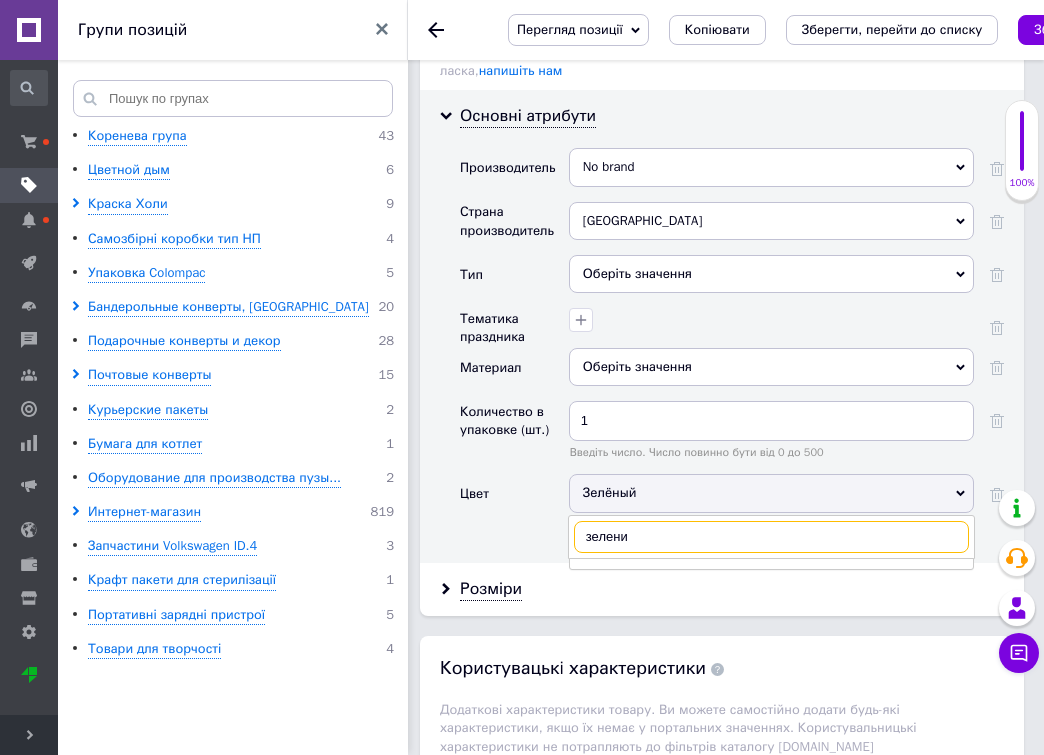 type on "зелений" 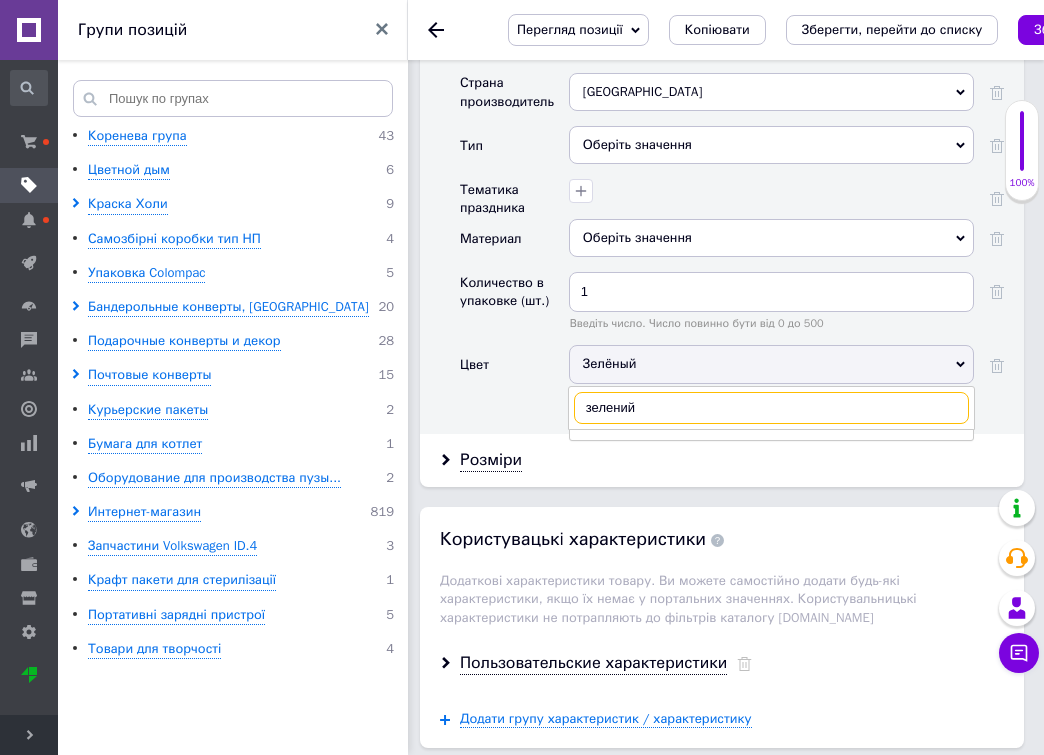 scroll, scrollTop: 2839, scrollLeft: 0, axis: vertical 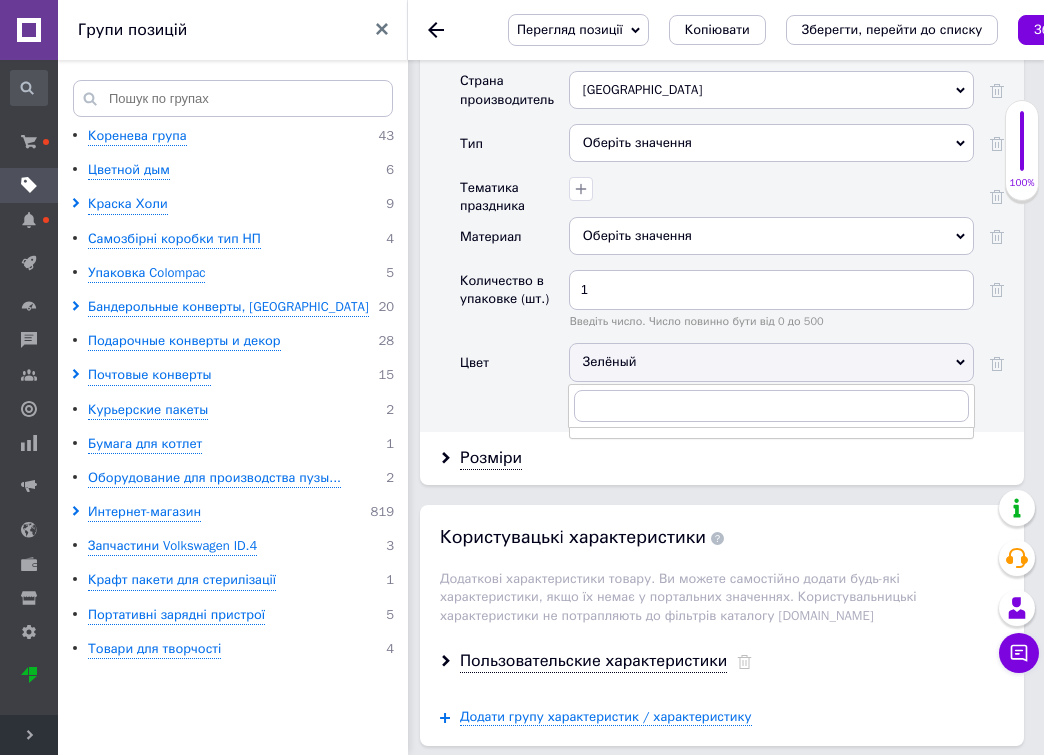 click on "Цвет" at bounding box center (514, 369) 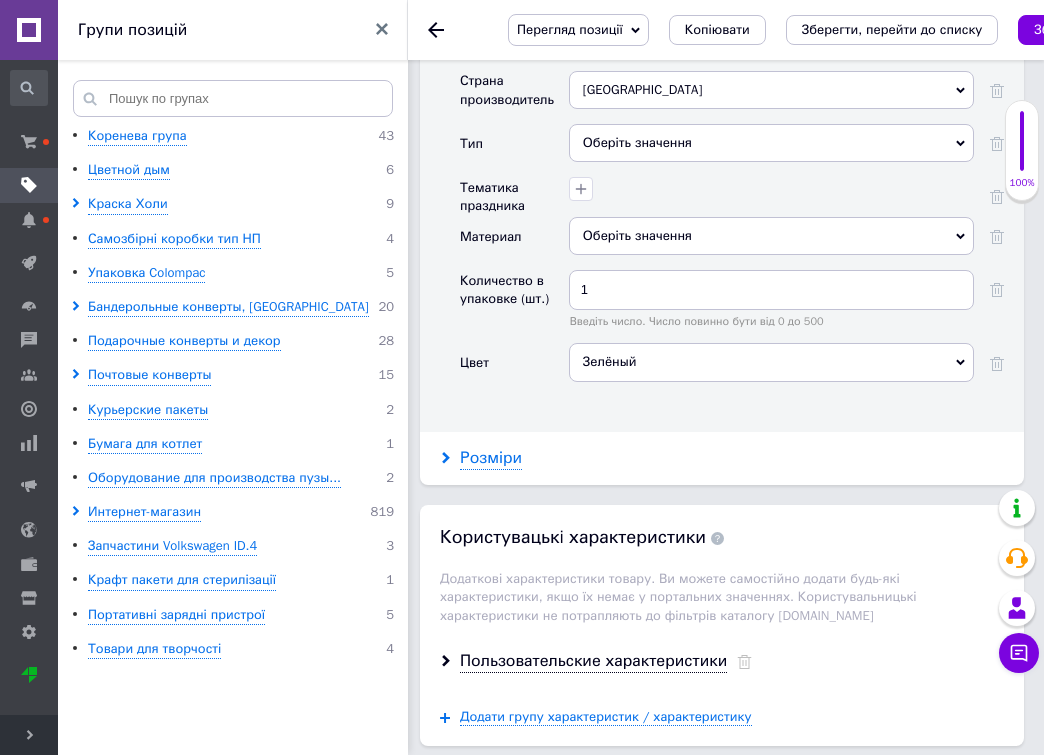 click 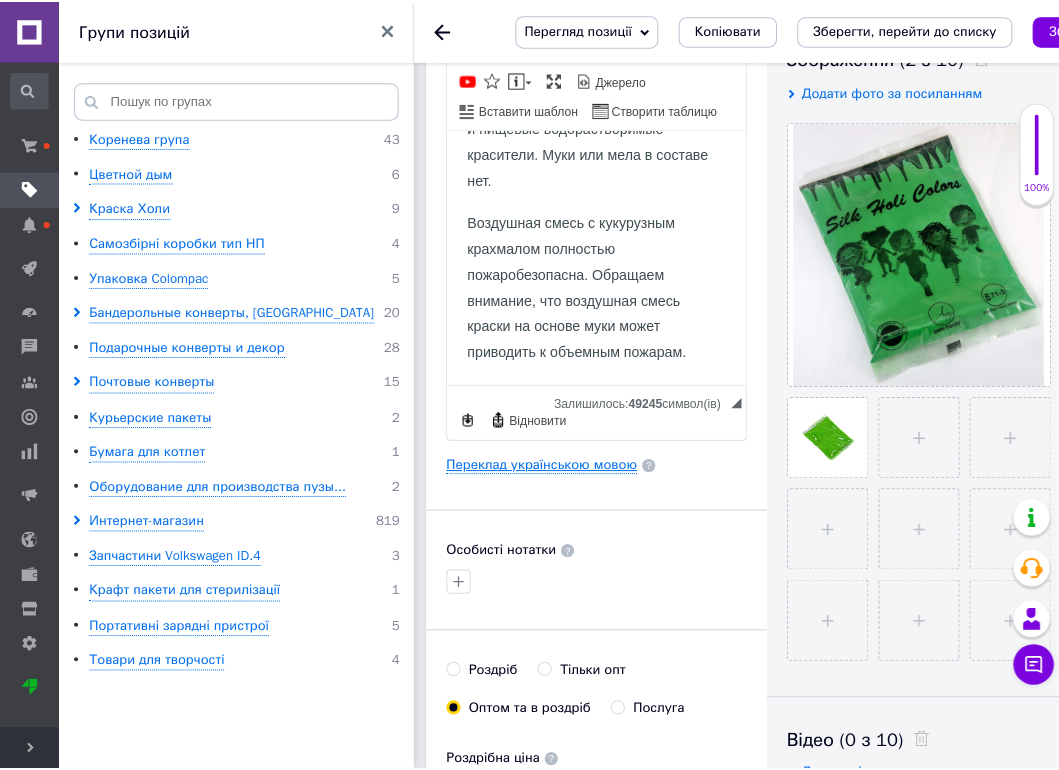 scroll, scrollTop: 377, scrollLeft: 0, axis: vertical 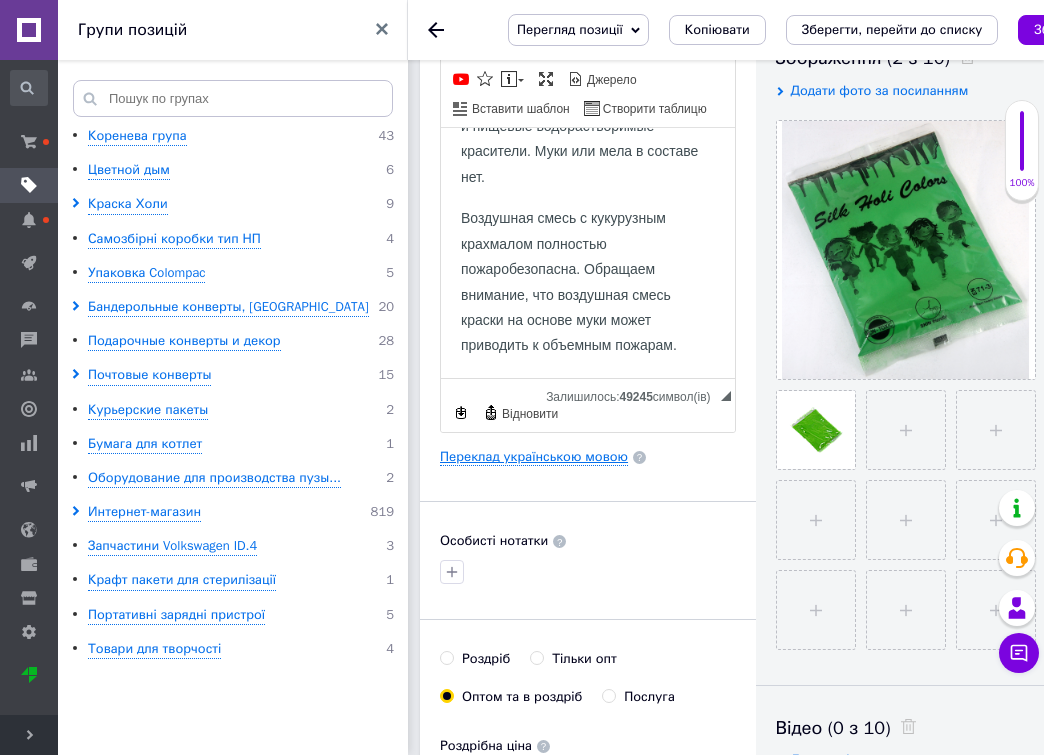 click on "Переклад українською мовою" at bounding box center (534, 457) 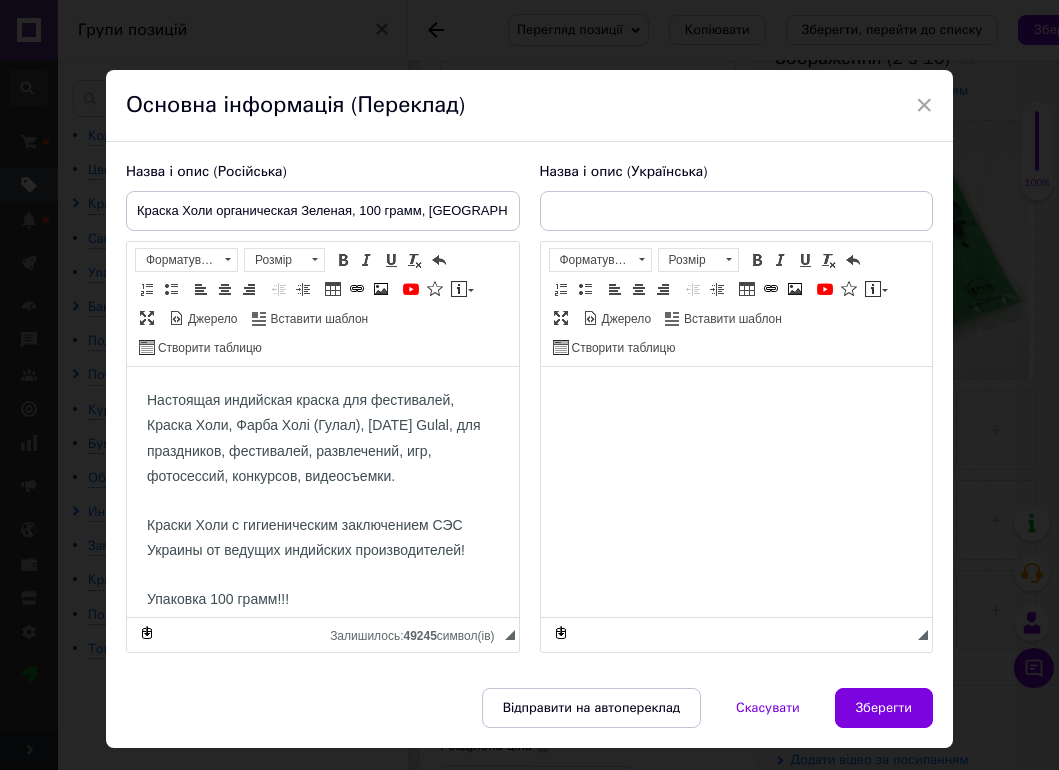 scroll, scrollTop: 0, scrollLeft: 0, axis: both 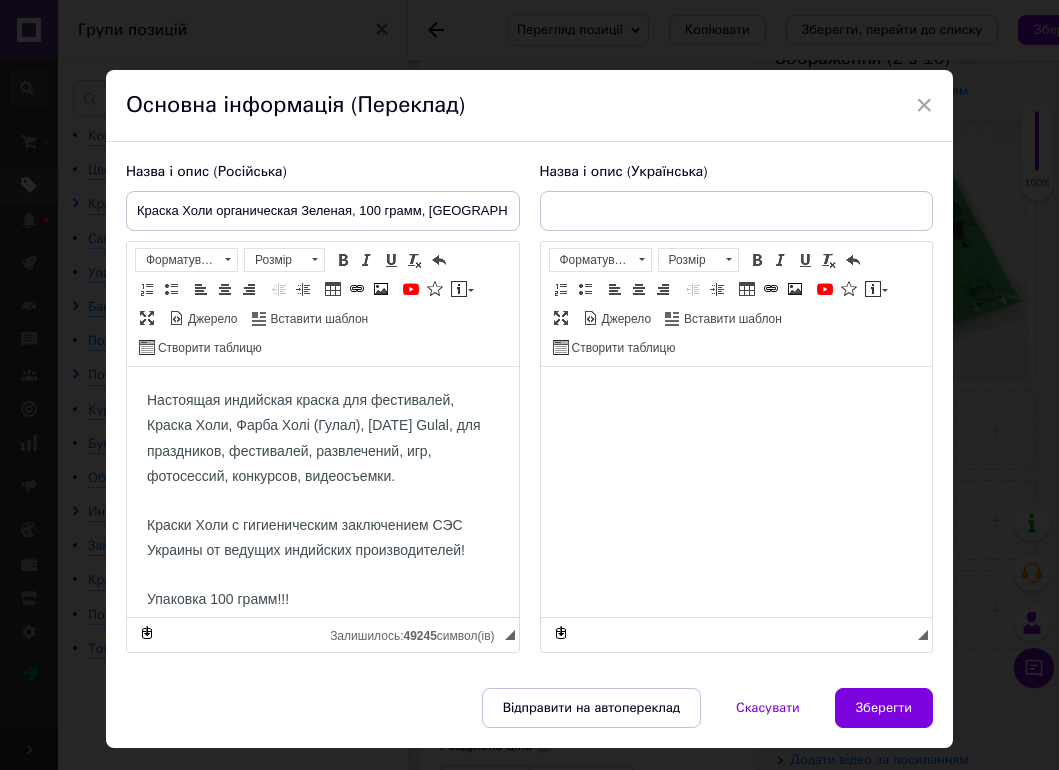 type on "Фарба Холі органічна Зелена, 100 грамів, [GEOGRAPHIC_DATA]" 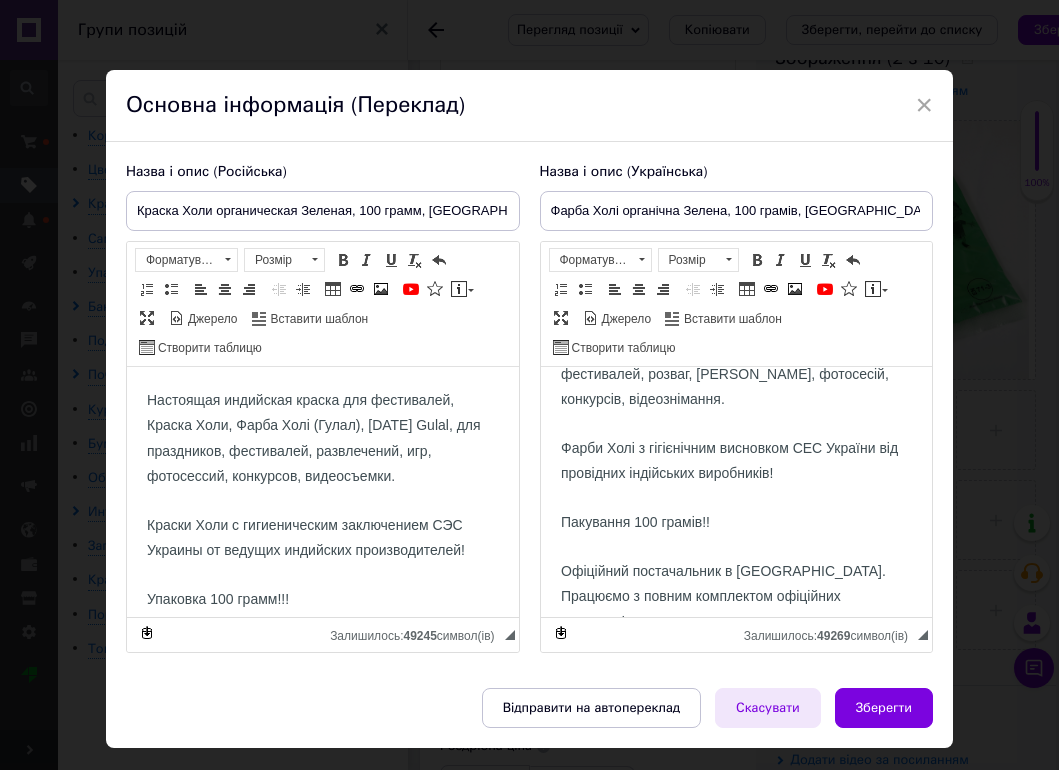 scroll, scrollTop: 81, scrollLeft: 0, axis: vertical 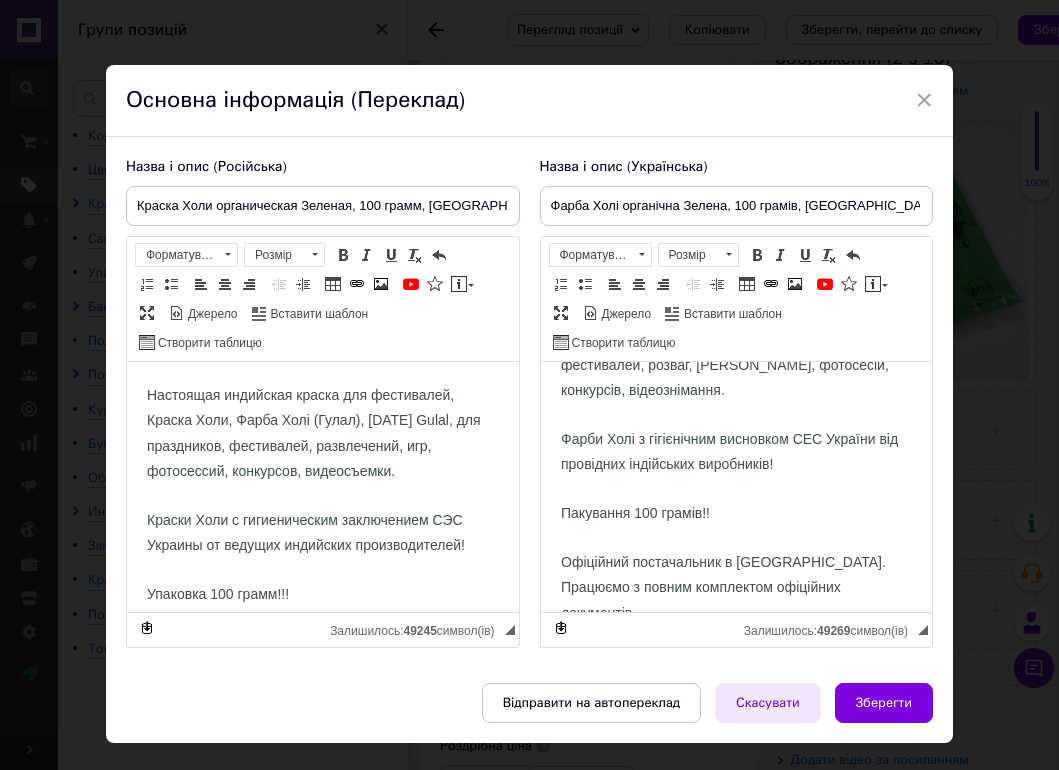 click on "Скасувати" at bounding box center [768, 703] 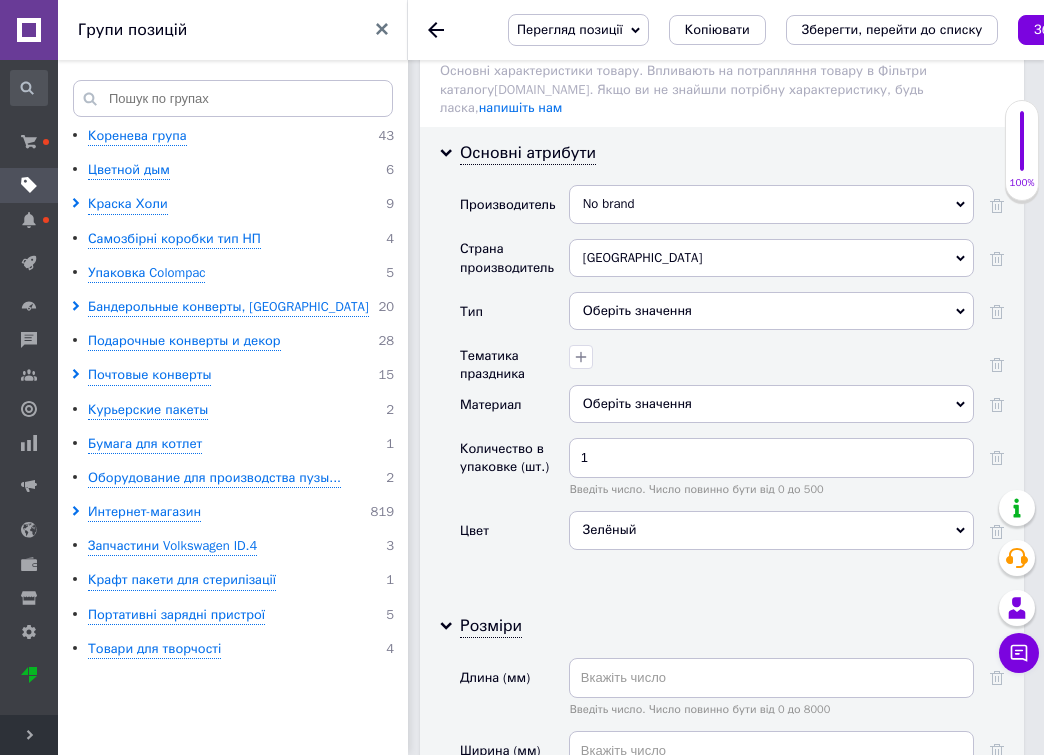 scroll, scrollTop: 2674, scrollLeft: 0, axis: vertical 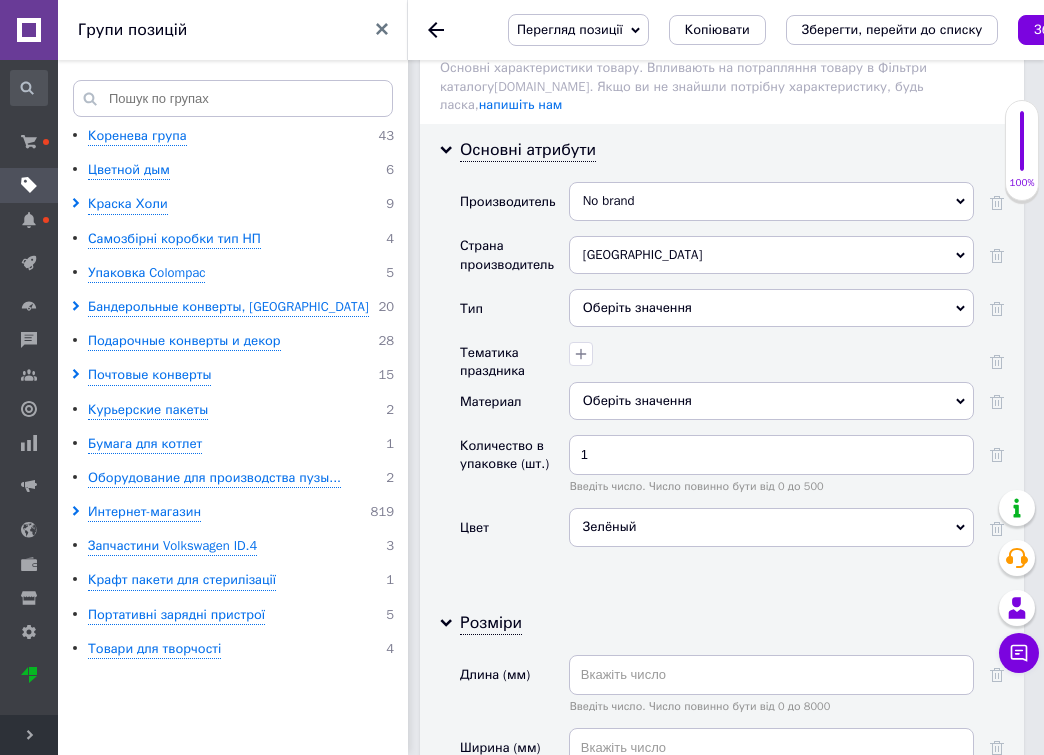 click on "Оберіть значення" at bounding box center (771, 308) 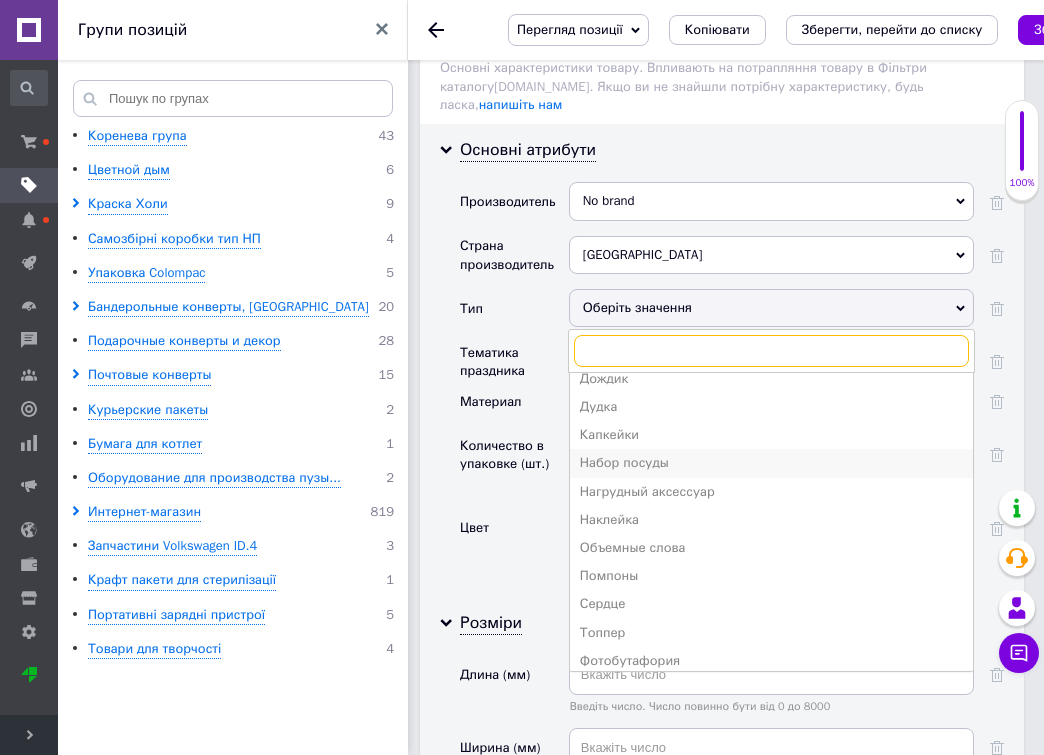scroll, scrollTop: 163, scrollLeft: 0, axis: vertical 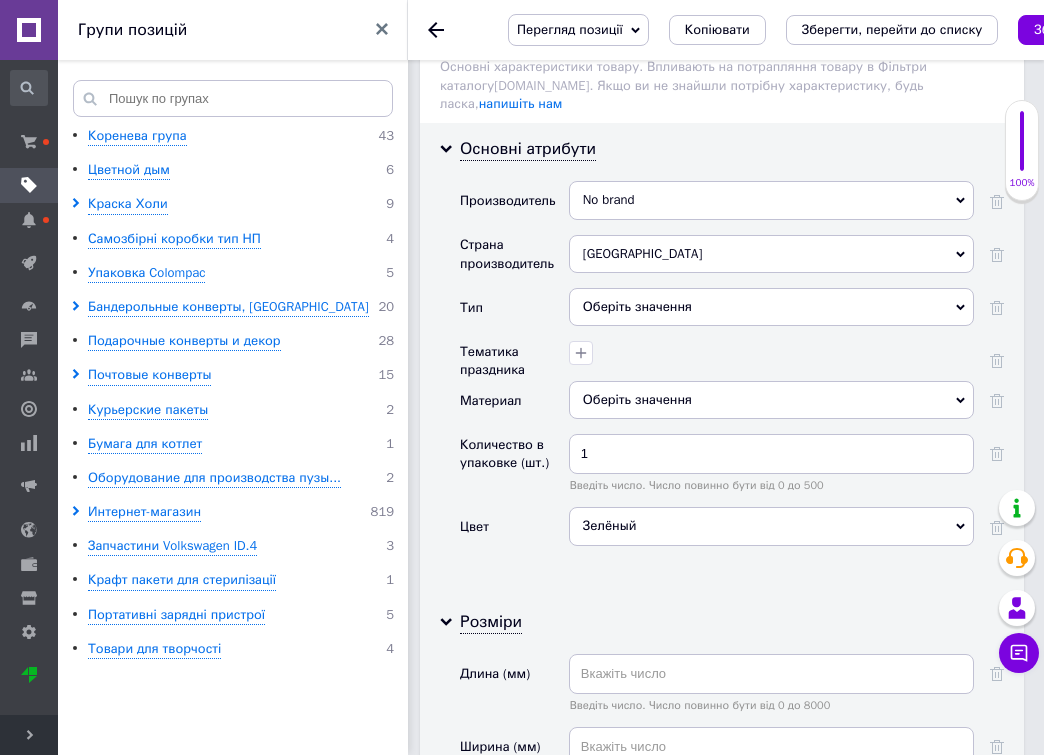 click on "Тип" at bounding box center [514, 314] 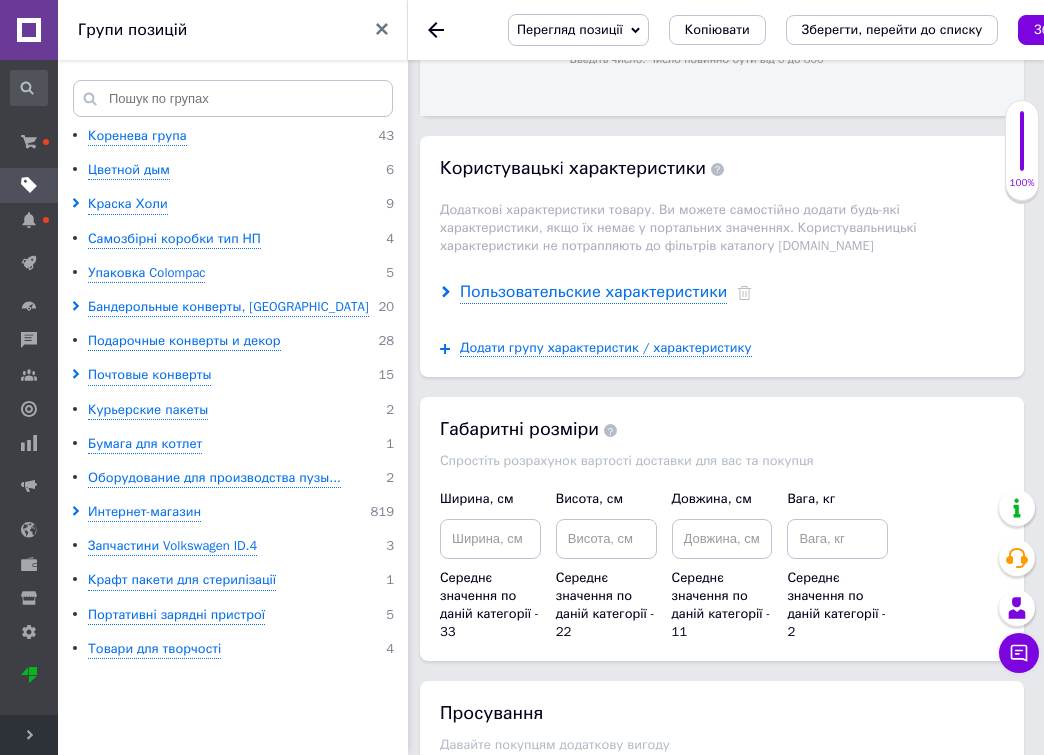 scroll, scrollTop: 3542, scrollLeft: 0, axis: vertical 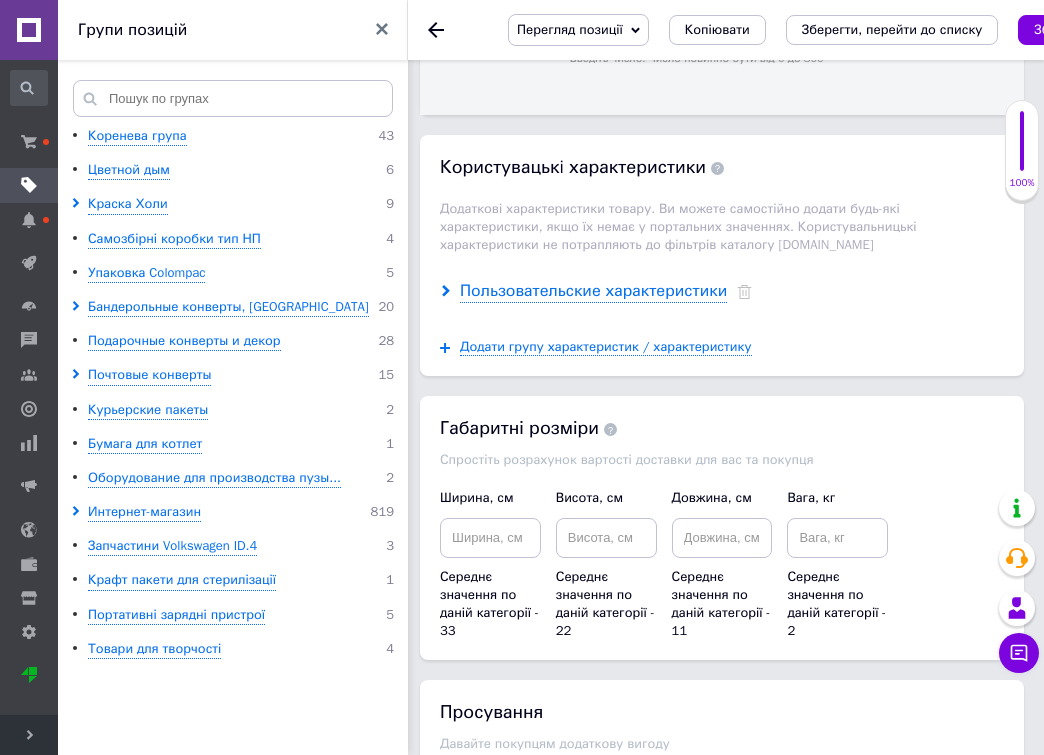 click 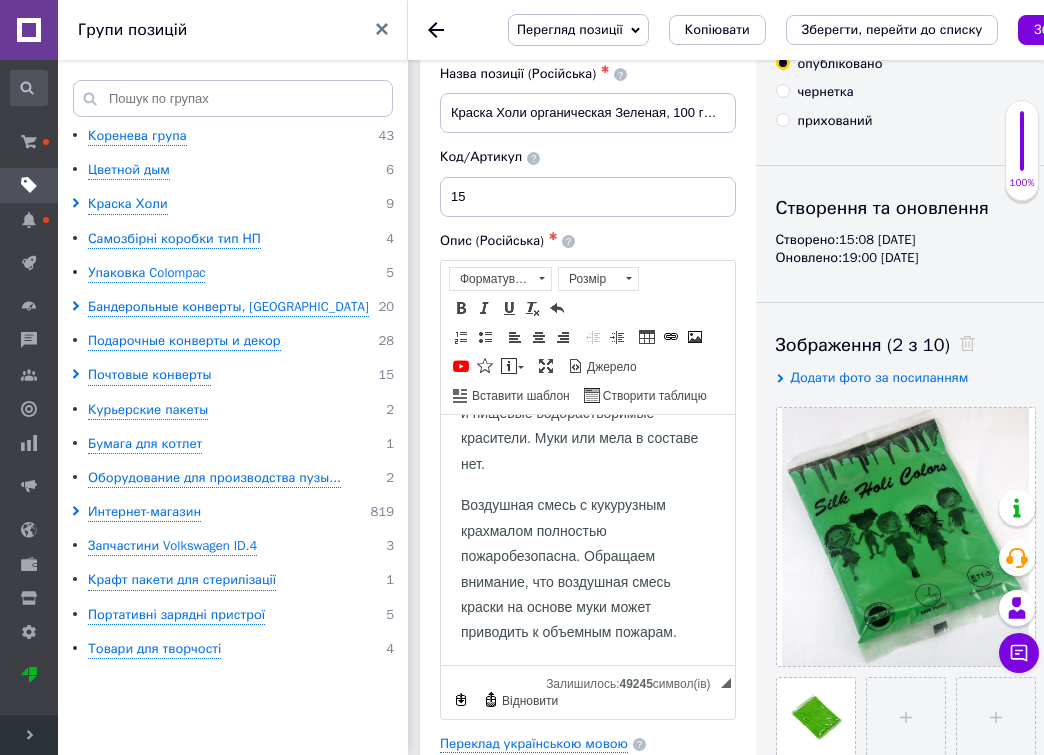scroll, scrollTop: 0, scrollLeft: 0, axis: both 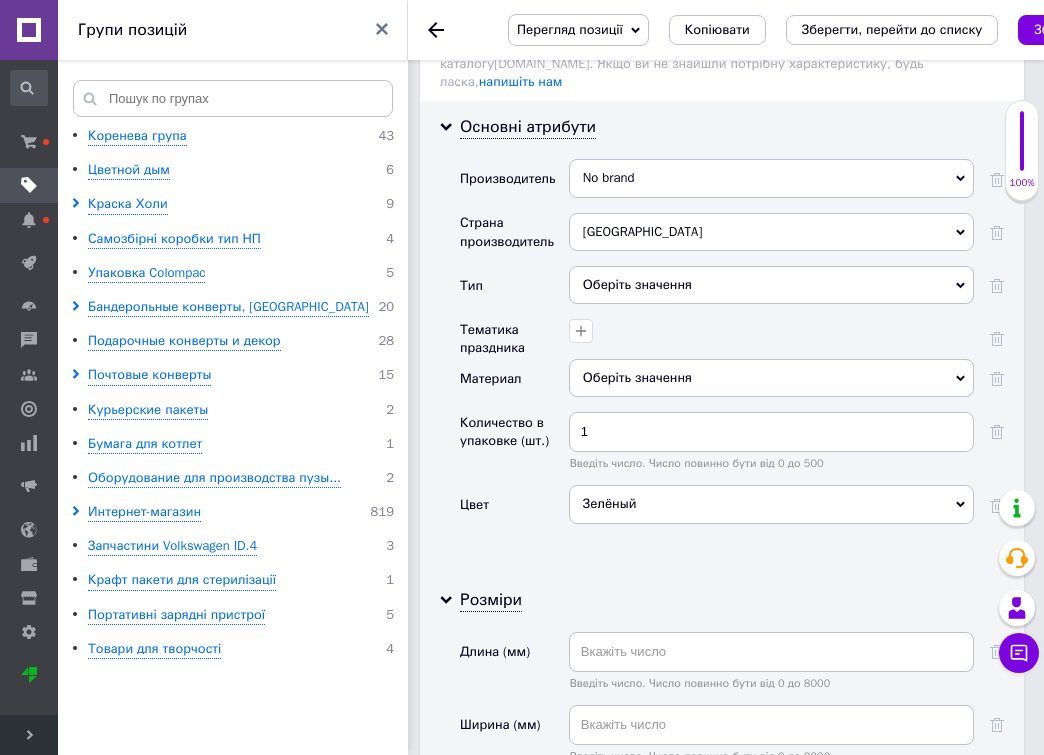 click on "Зелёный" at bounding box center [771, 504] 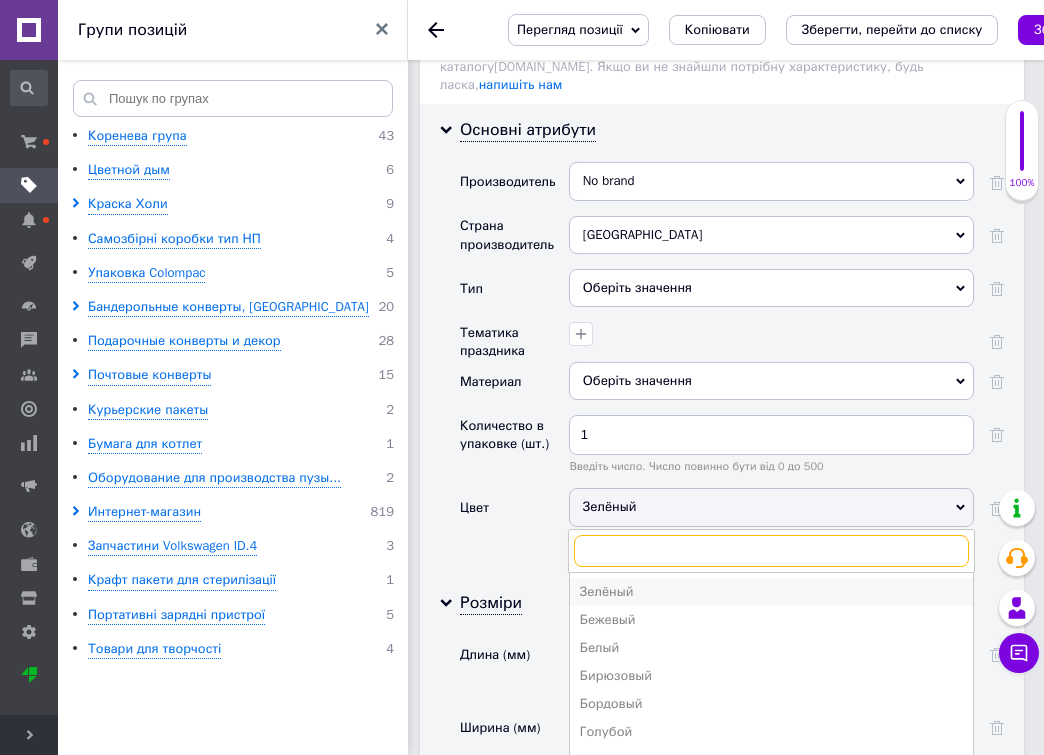 scroll, scrollTop: 2766, scrollLeft: 0, axis: vertical 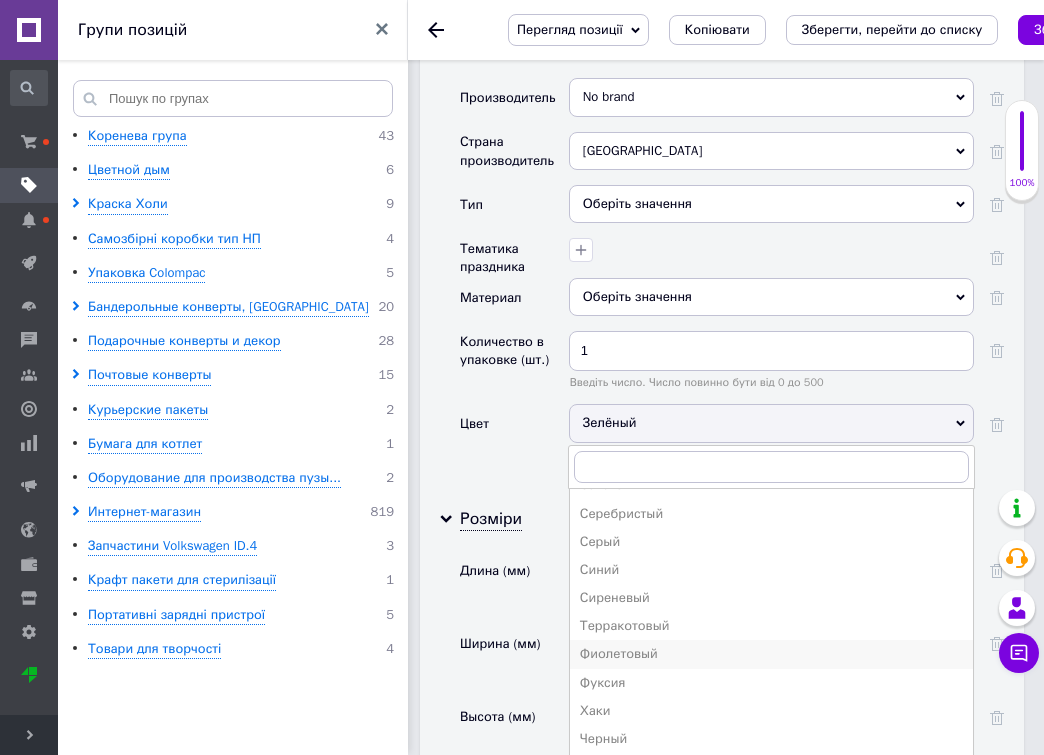 click on "Фиолетовый" at bounding box center (771, 654) 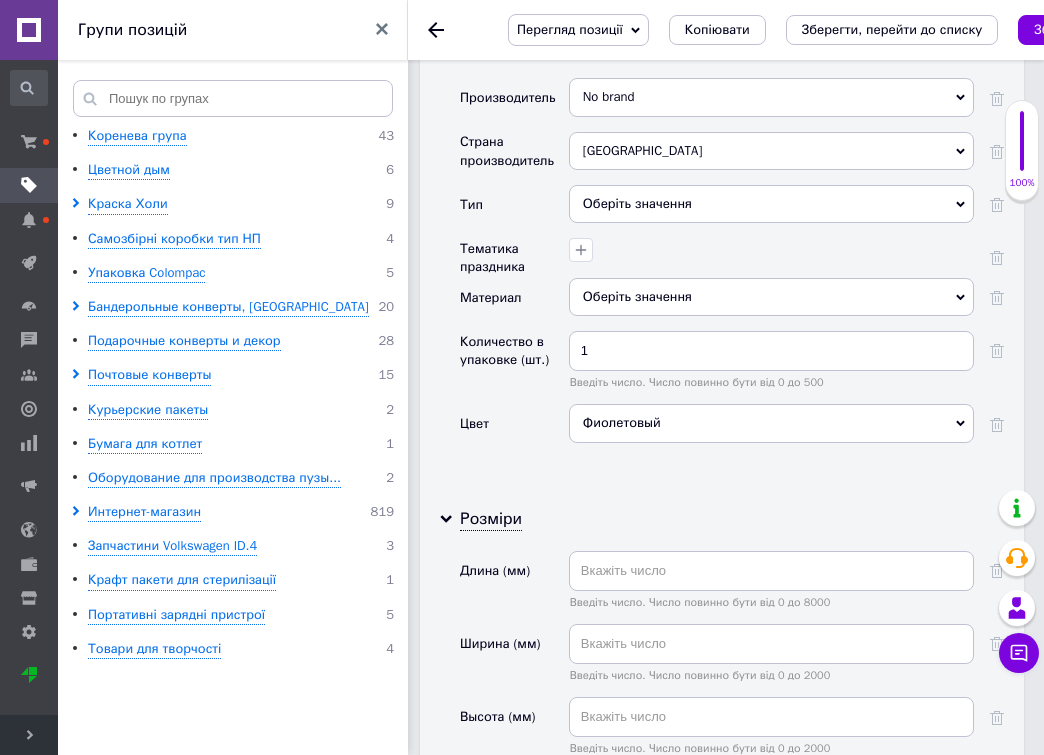 click on "Фиолетовый" at bounding box center (771, 423) 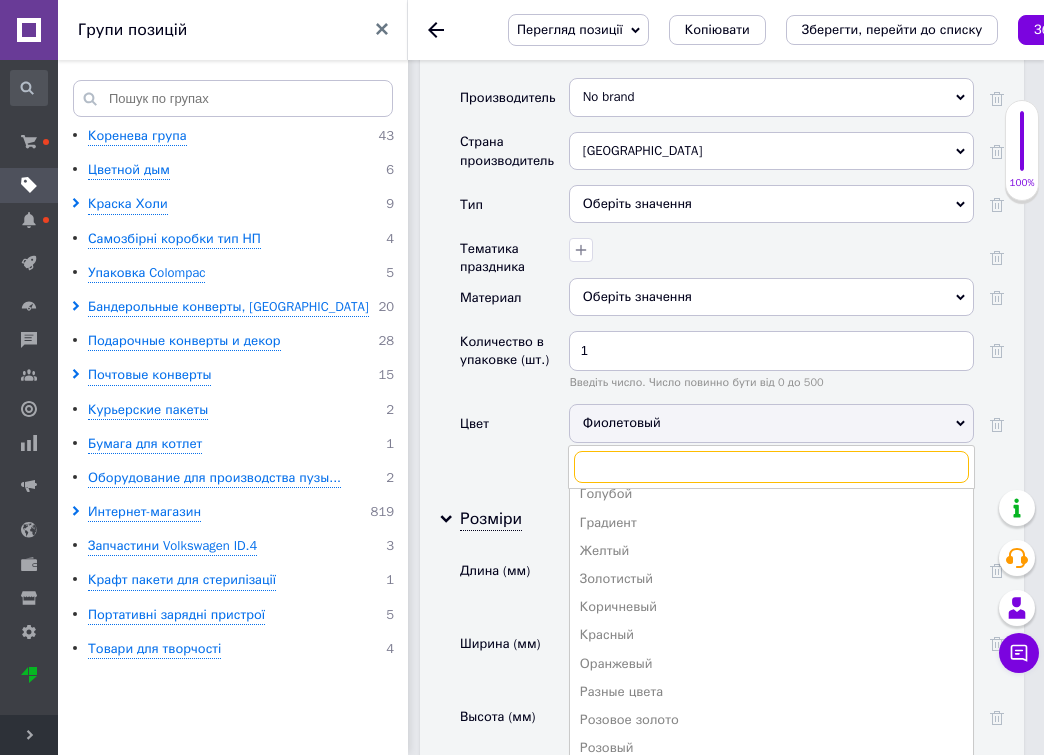 scroll, scrollTop: 0, scrollLeft: 0, axis: both 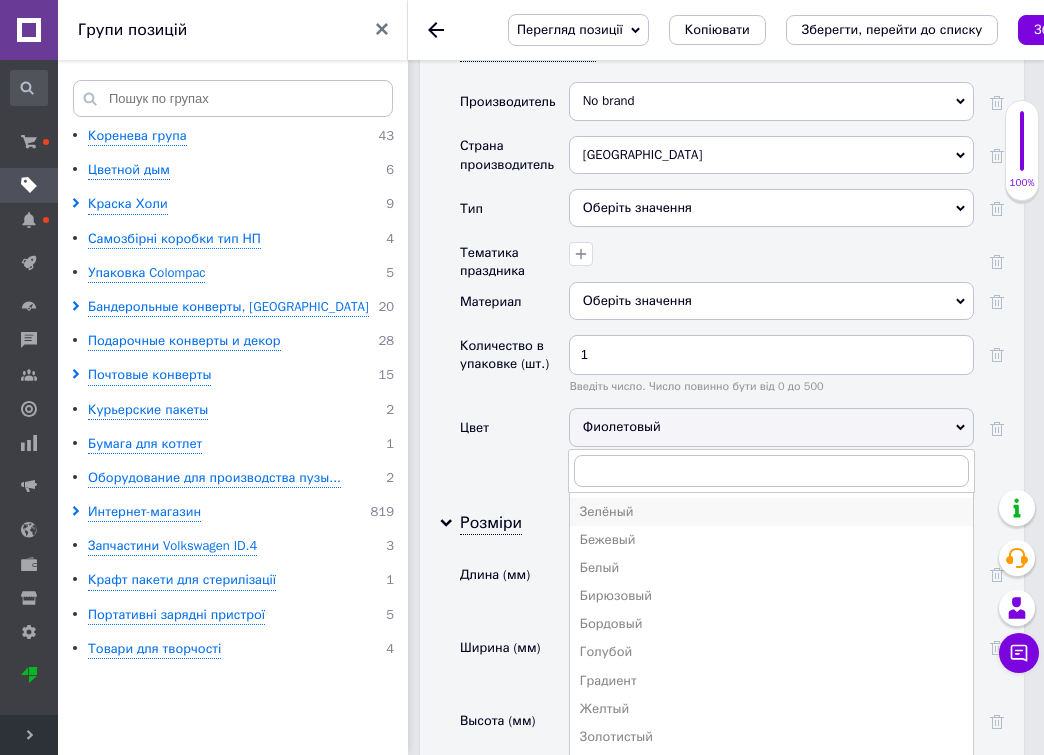 click on "Зелёный" at bounding box center (771, 512) 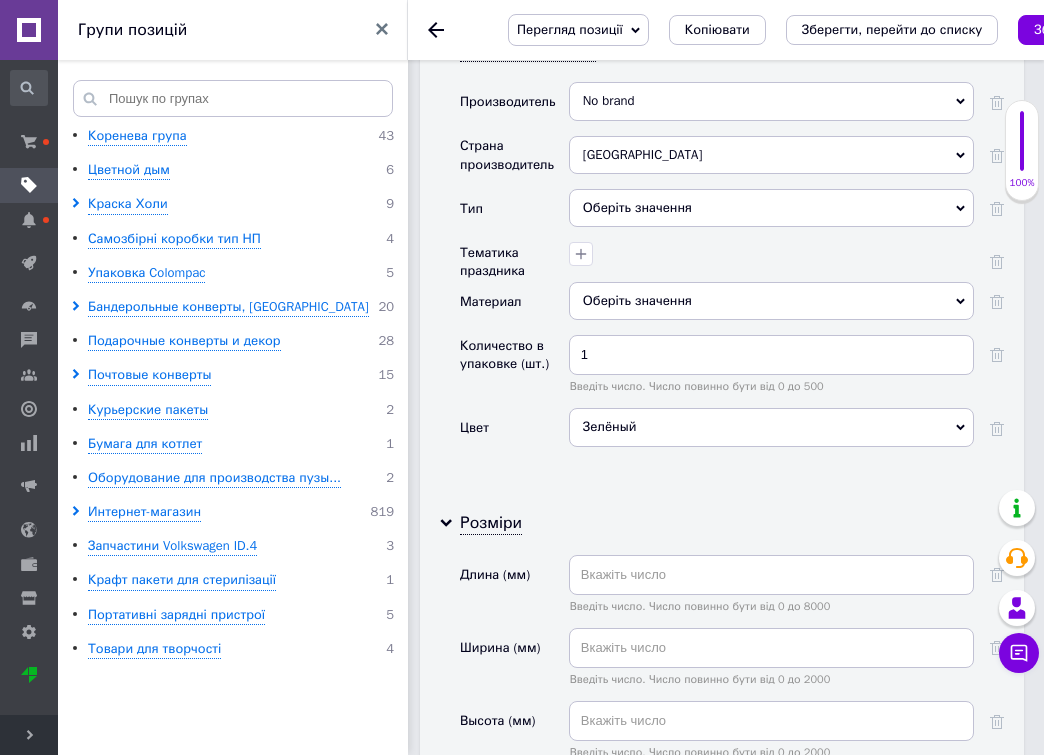 scroll, scrollTop: 2773, scrollLeft: 0, axis: vertical 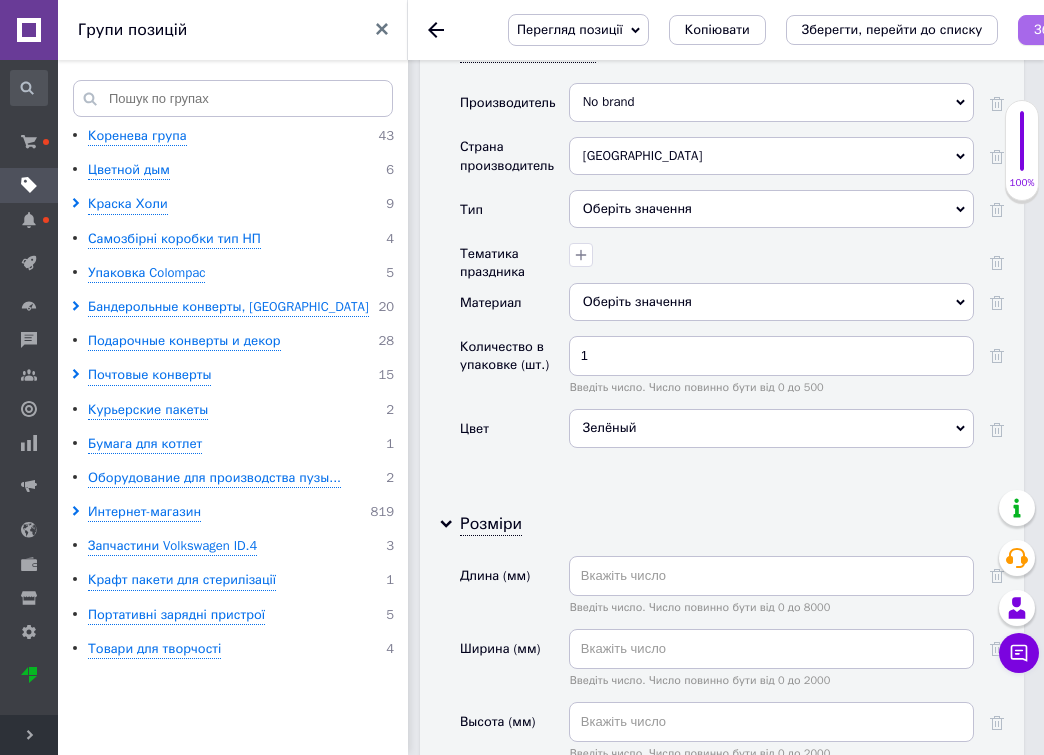 click on "Зберегти зміни" at bounding box center (1081, 29) 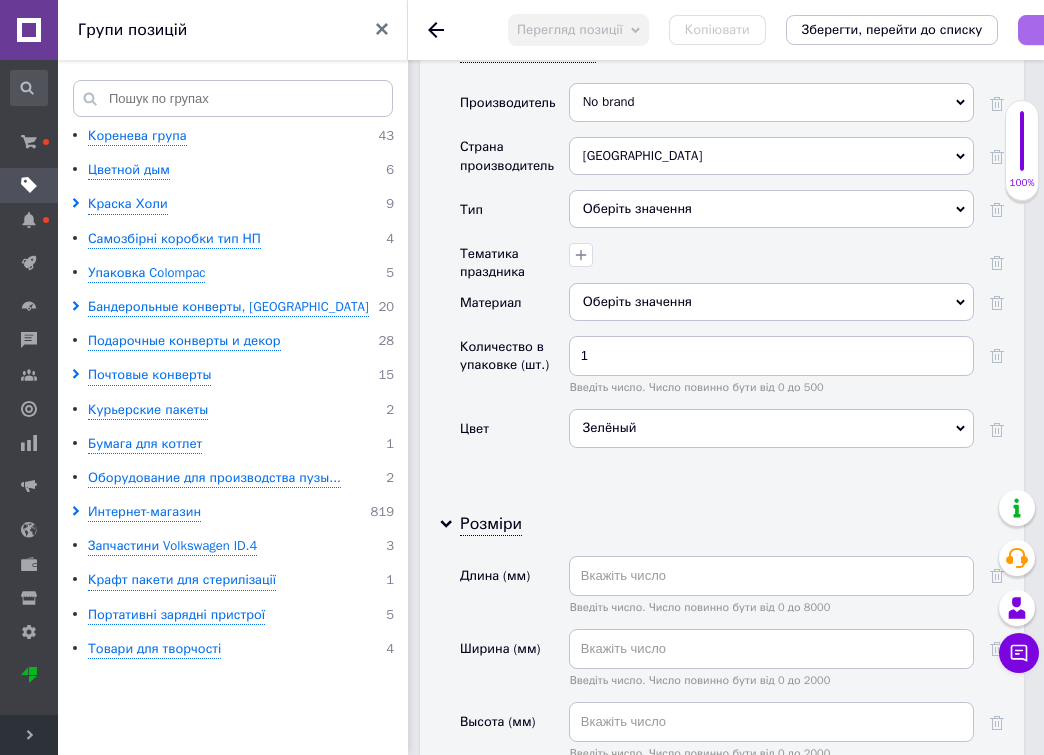 scroll, scrollTop: 2772, scrollLeft: 0, axis: vertical 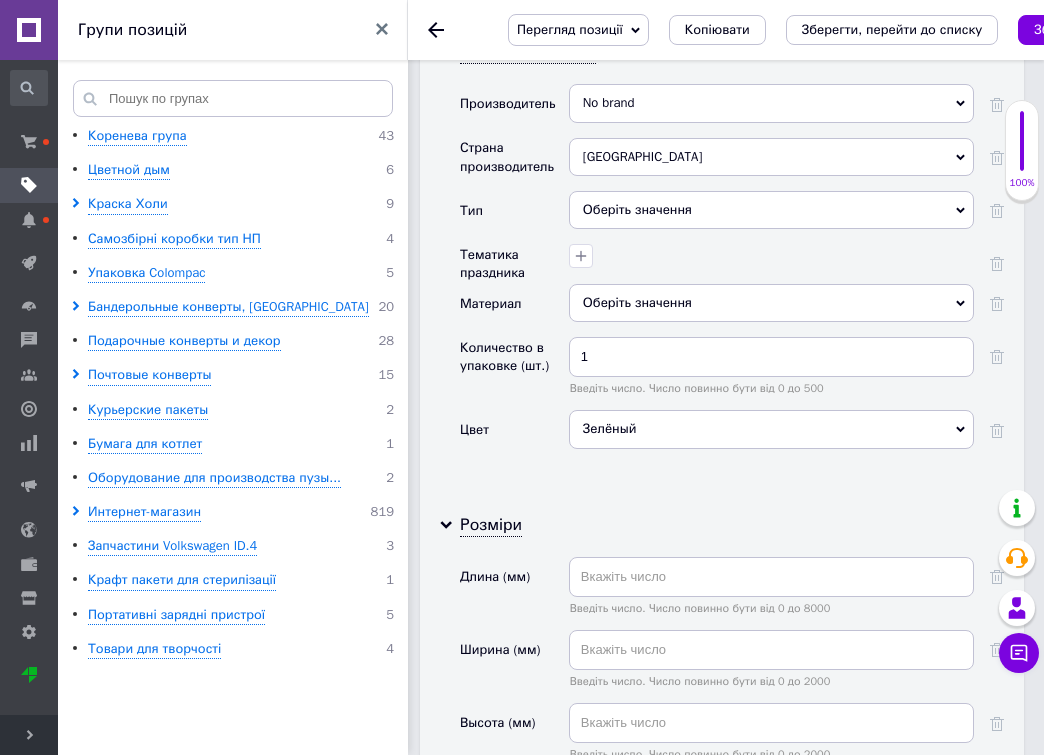 click on "Зелёный" at bounding box center [771, 429] 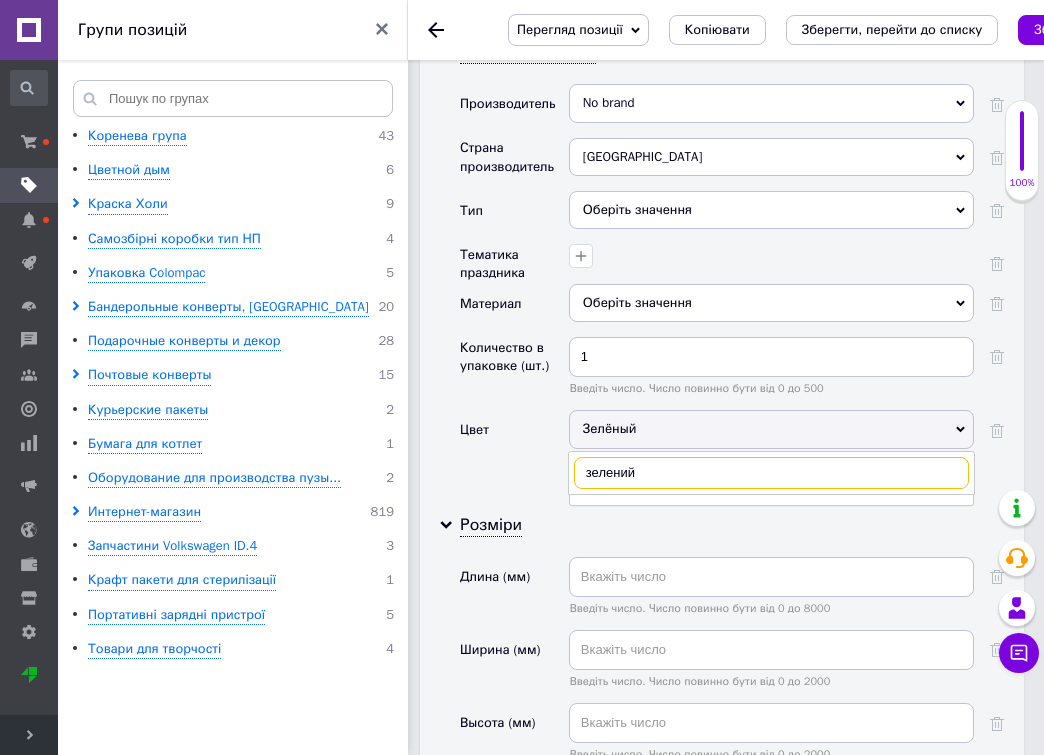 type on "зелений" 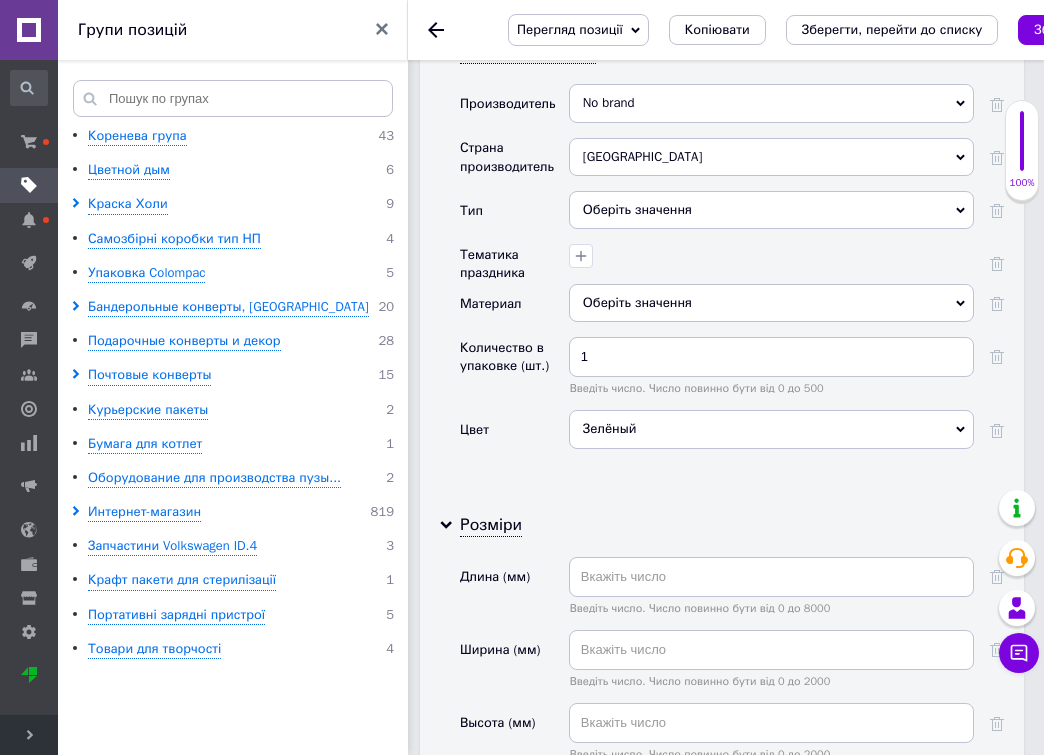 click on "Розміри Длина (мм) Введіть число. Число повинно бути від 0 до 8000 Ширина (мм) Введіть число. Число повинно бути від 0 до 2000 Высота (мм) Введіть число. Число повинно бути від 0 до 2000 Диаметр (мм) Введіть число. Число повинно бути від 0 до 800" at bounding box center (722, 692) 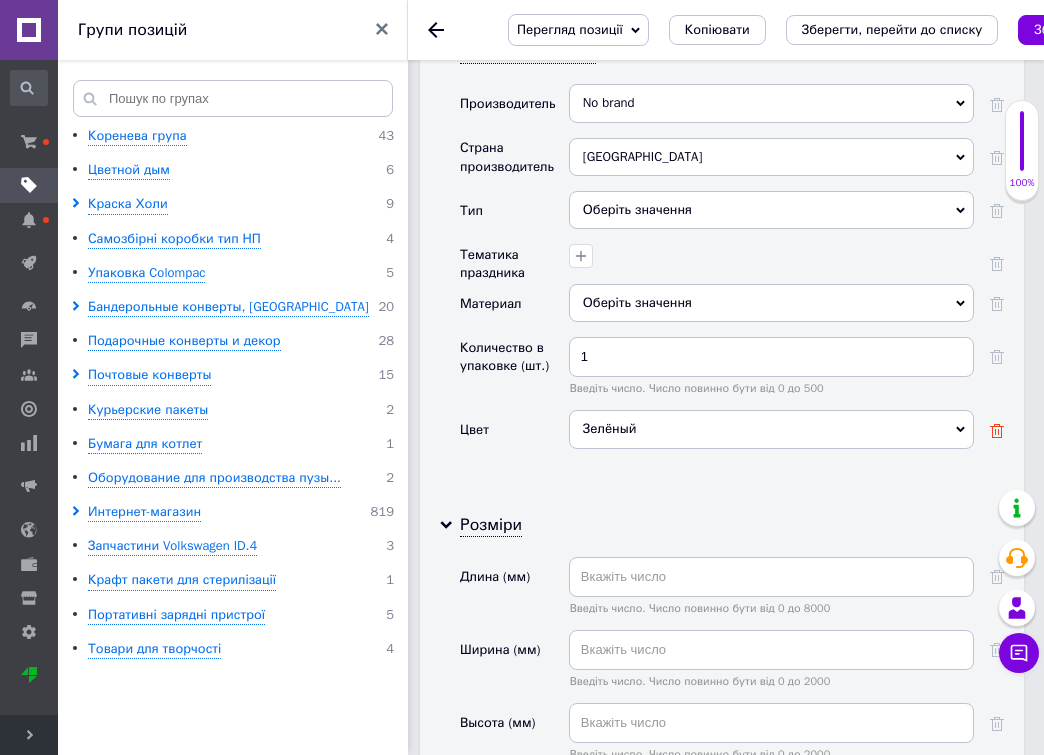 click 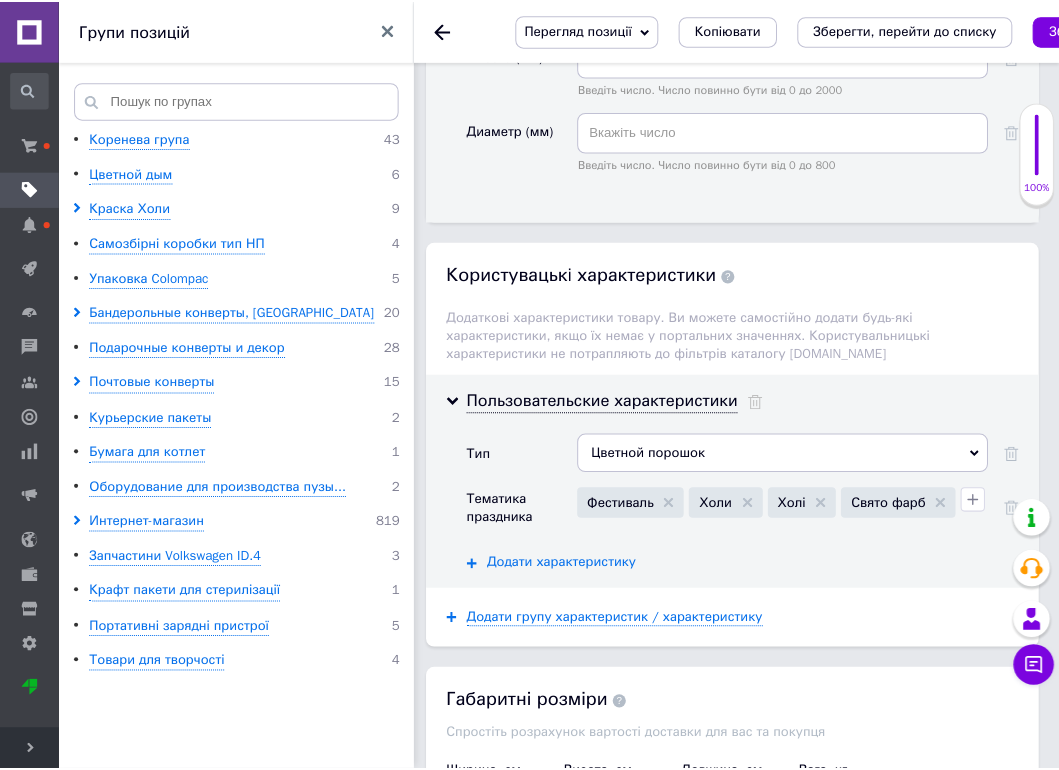scroll, scrollTop: 3441, scrollLeft: 0, axis: vertical 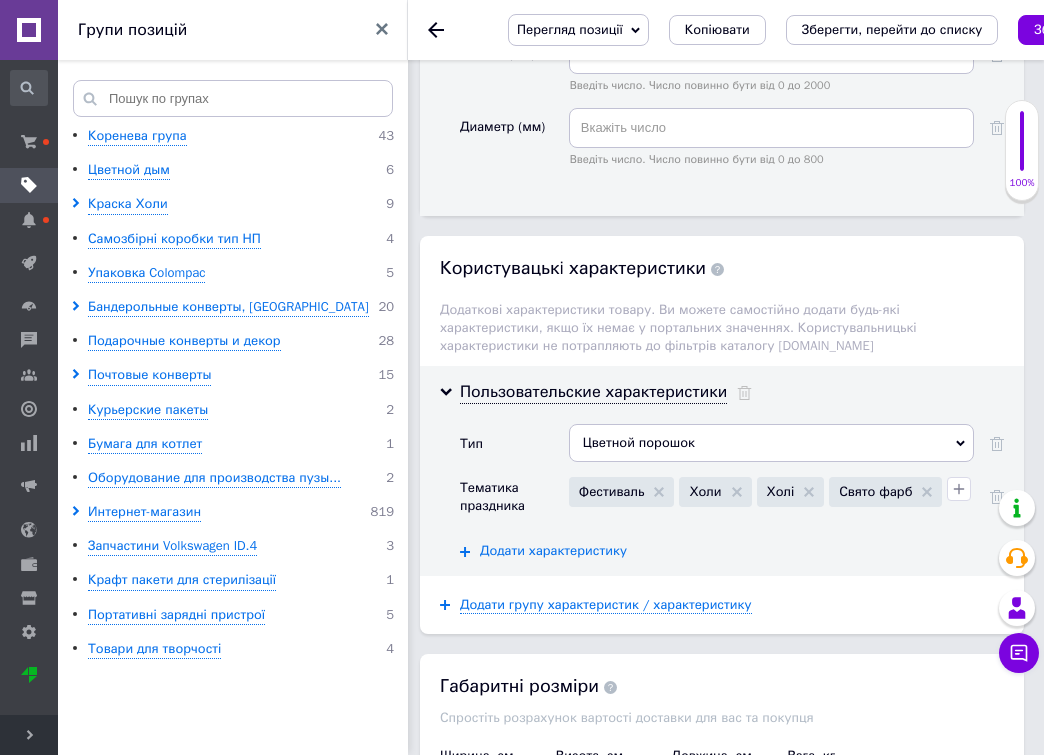 click 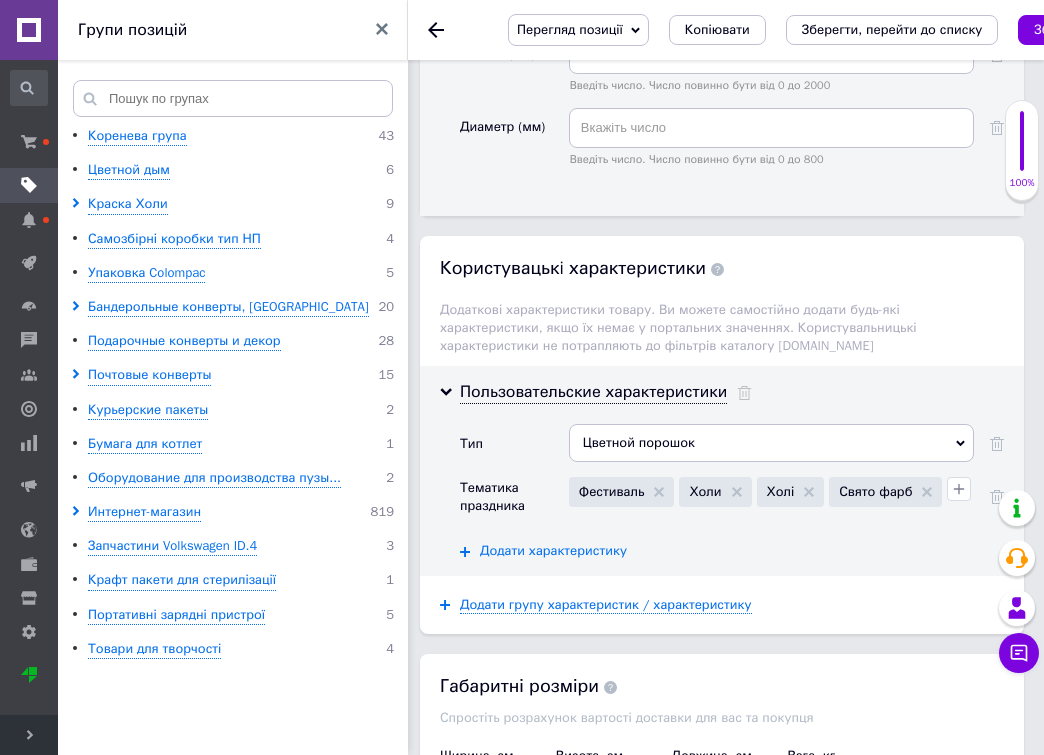 click on "Додати характеристику" at bounding box center (553, 551) 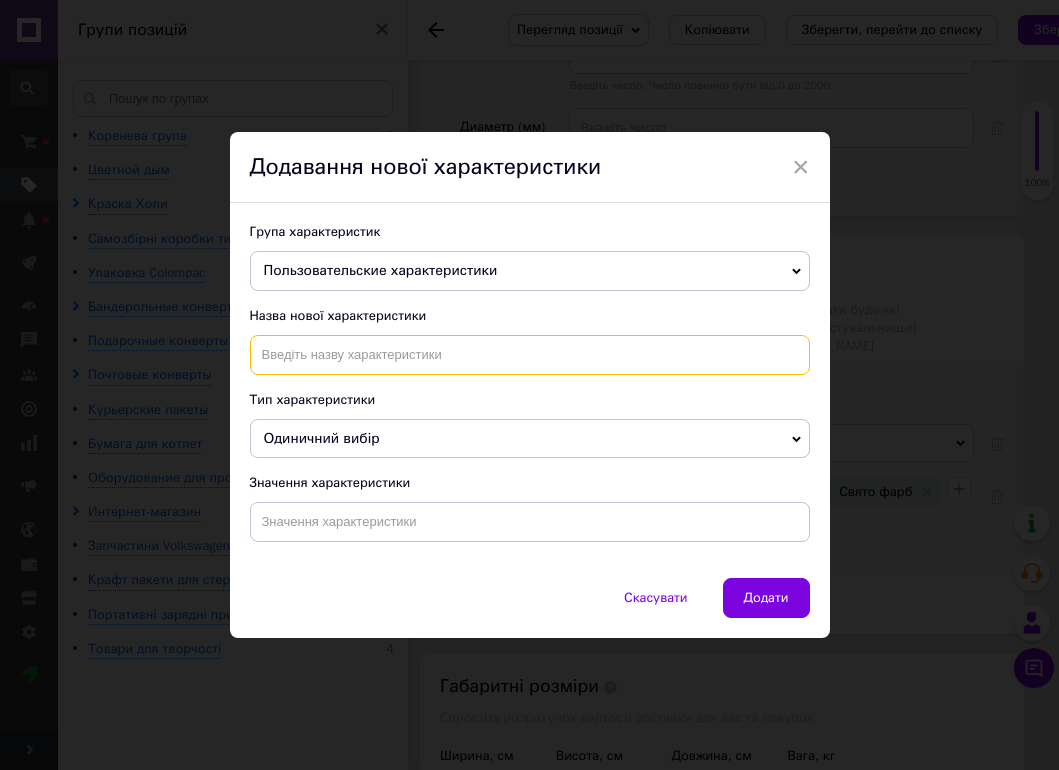 click at bounding box center (530, 355) 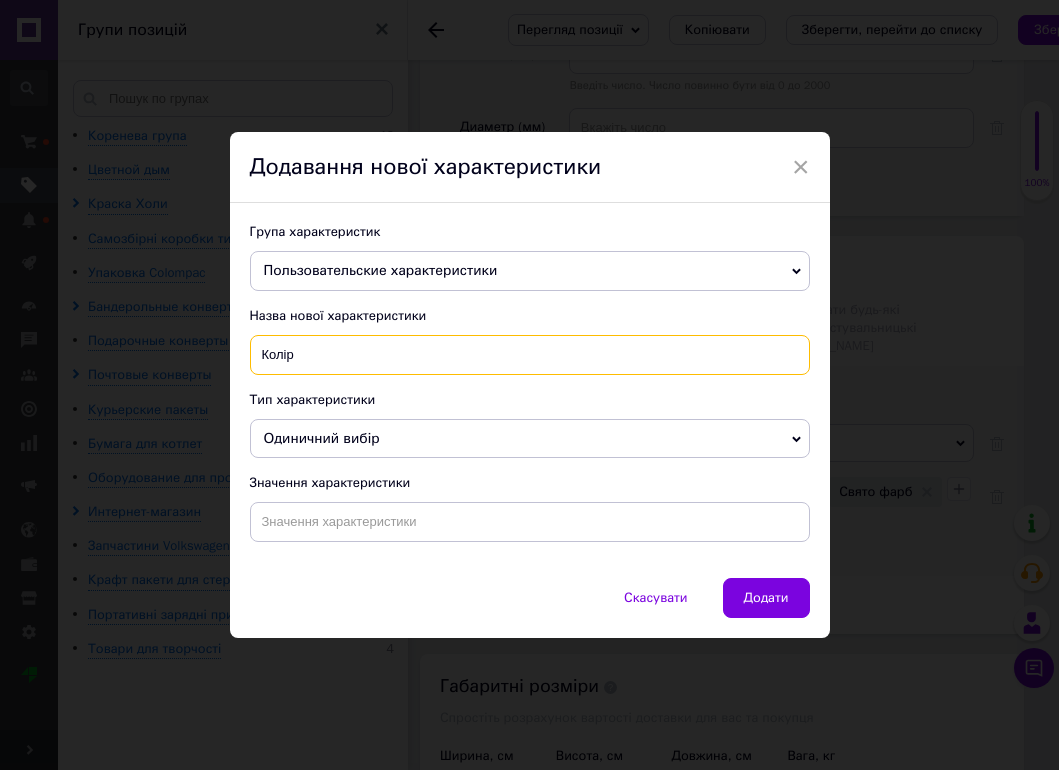 type on "Колір" 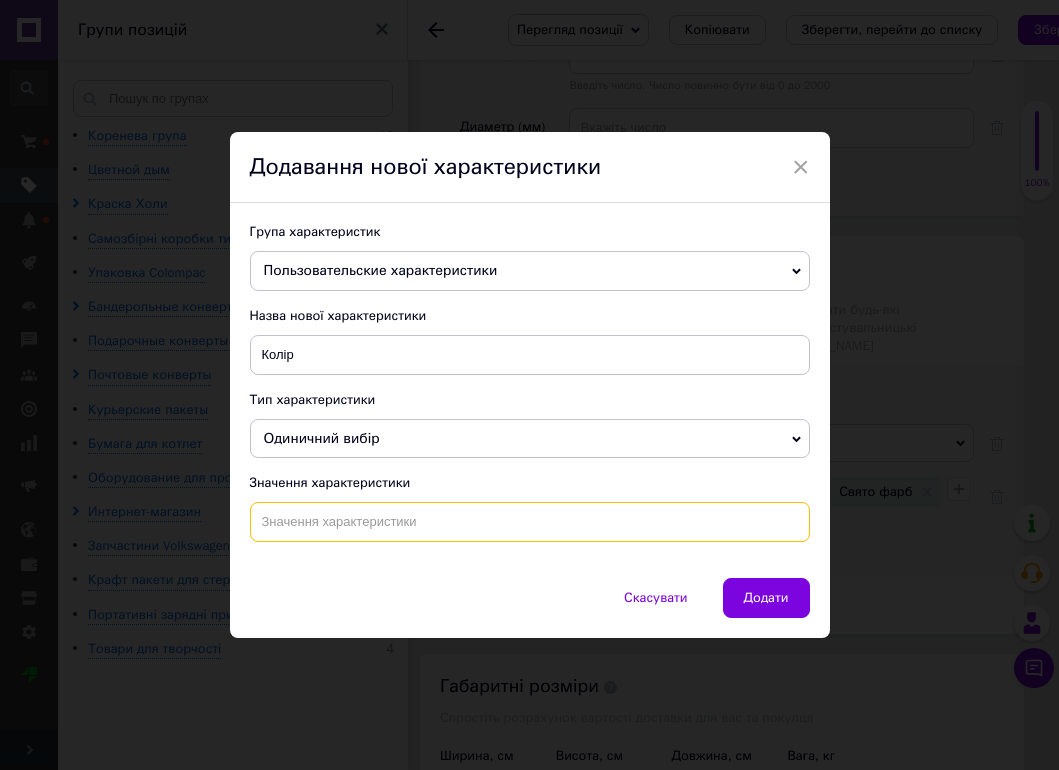 click at bounding box center [530, 522] 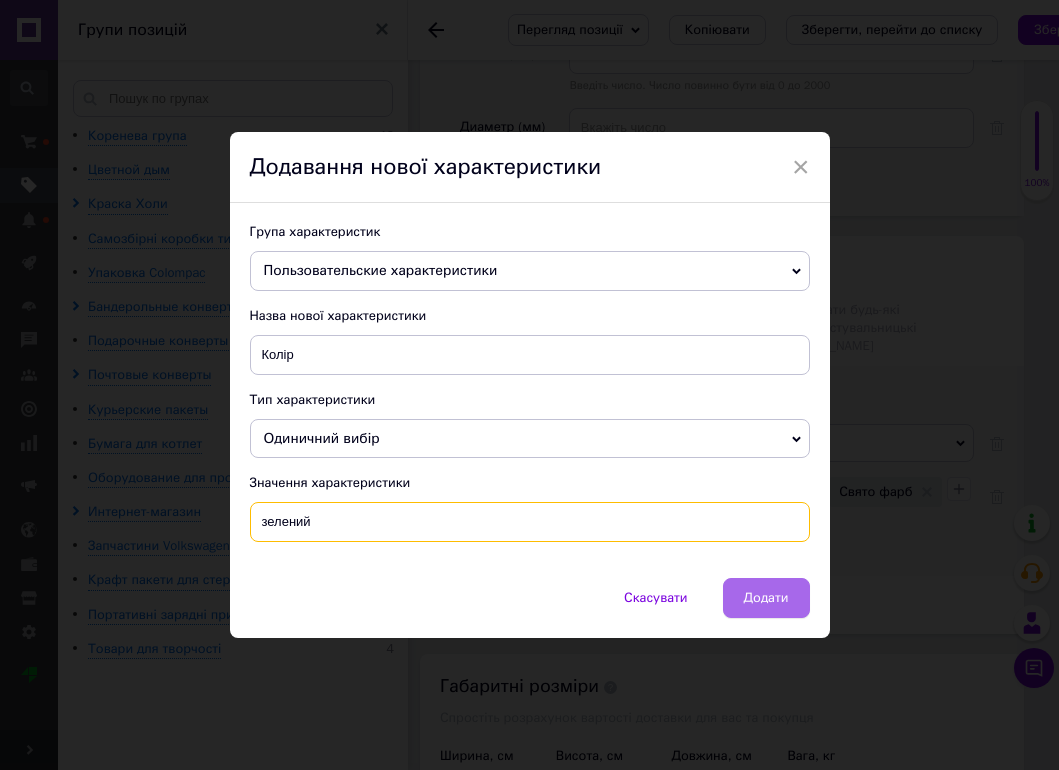 type on "зелений" 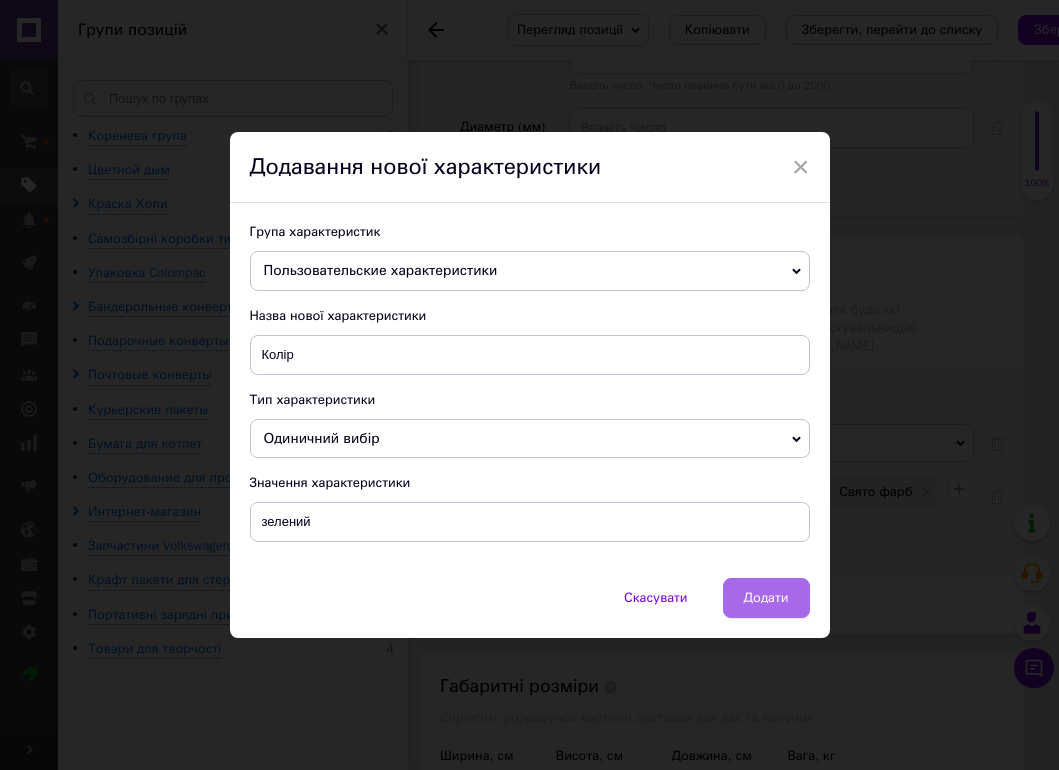 click on "Додати" at bounding box center (766, 598) 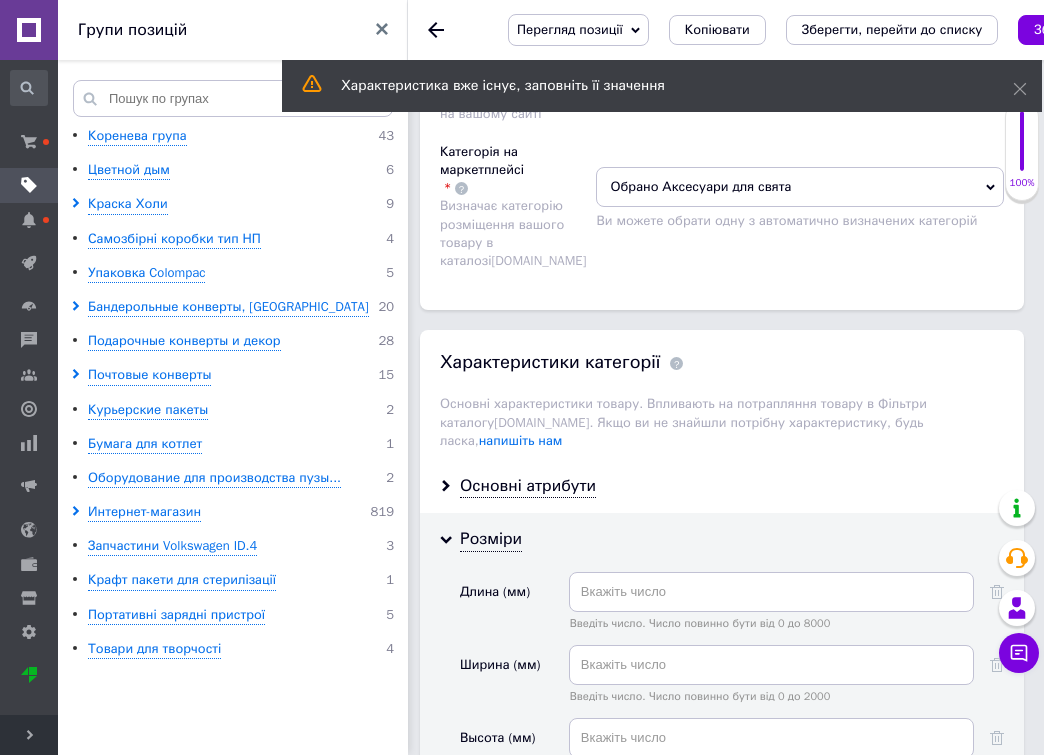scroll, scrollTop: 2336, scrollLeft: 0, axis: vertical 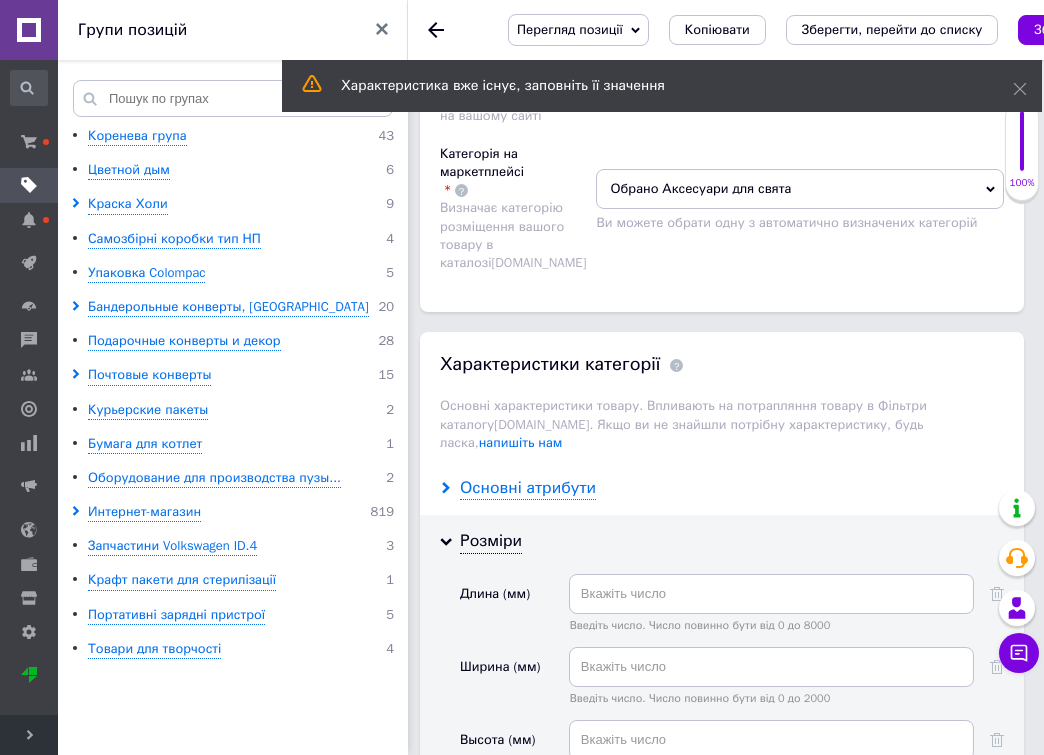 click 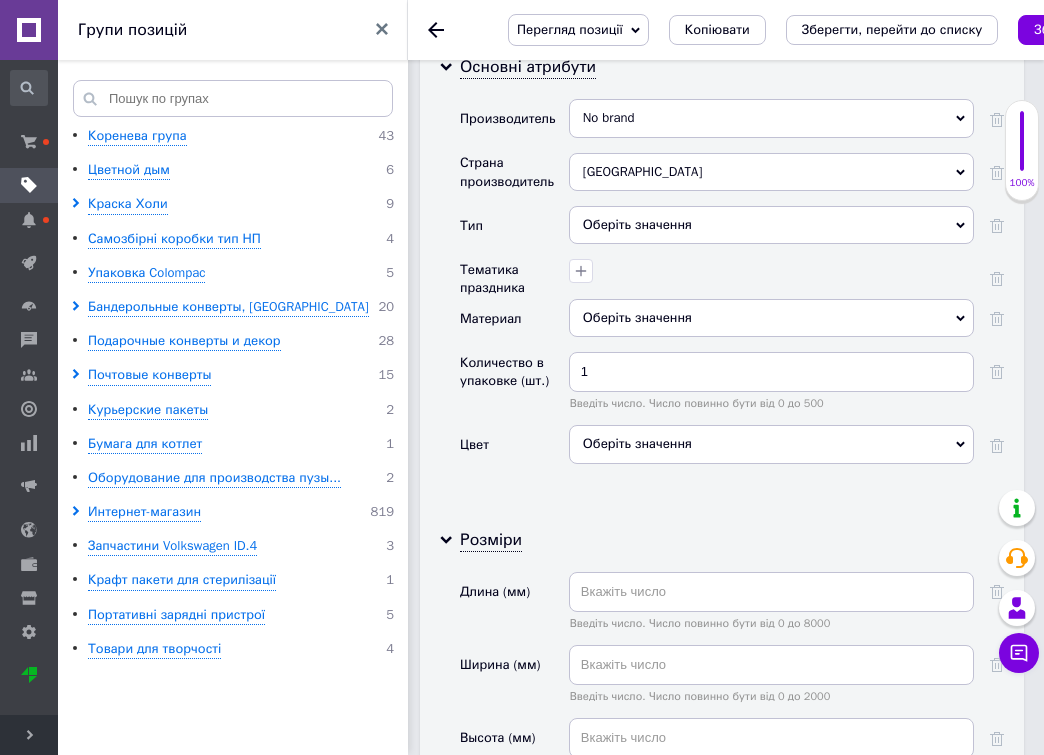 click on "Оберіть значення" at bounding box center [771, 444] 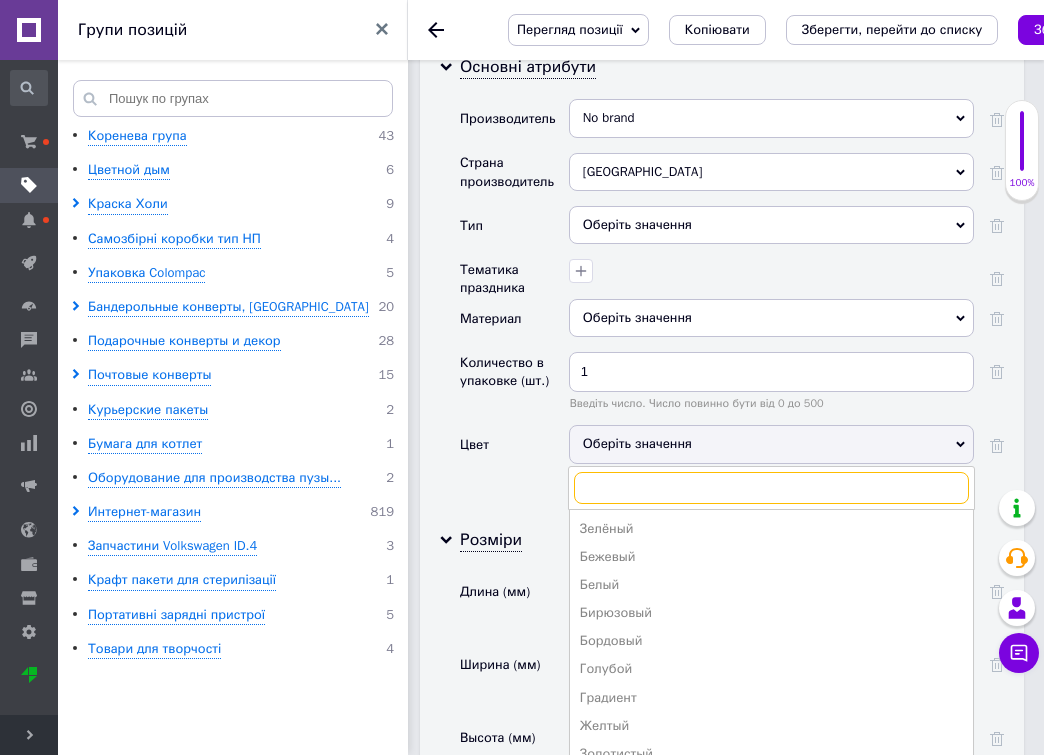 scroll, scrollTop: 2758, scrollLeft: 0, axis: vertical 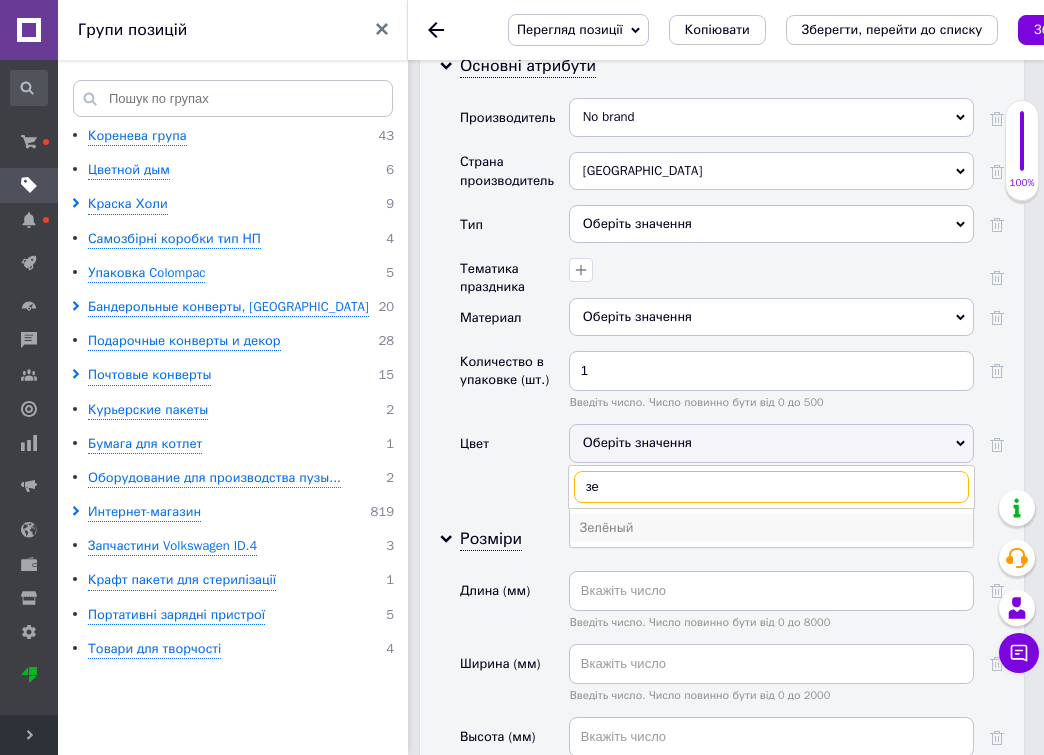 type on "зе" 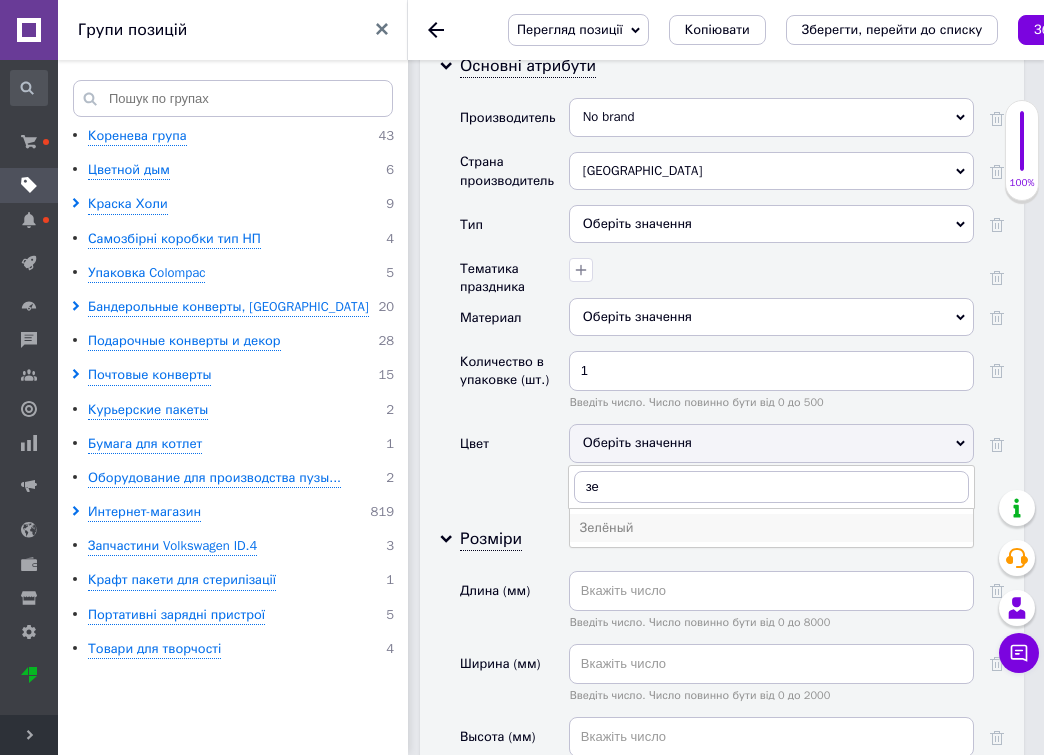 click on "Зелёный" at bounding box center [771, 528] 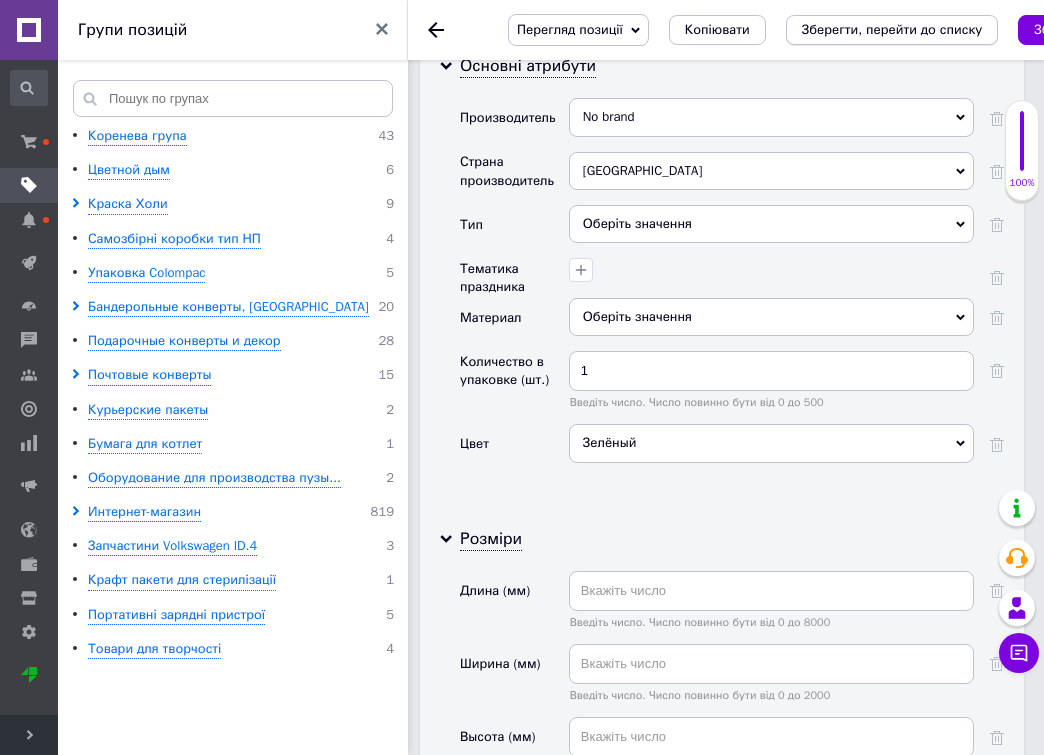 click on "Зберегти, перейти до списку" at bounding box center (892, 29) 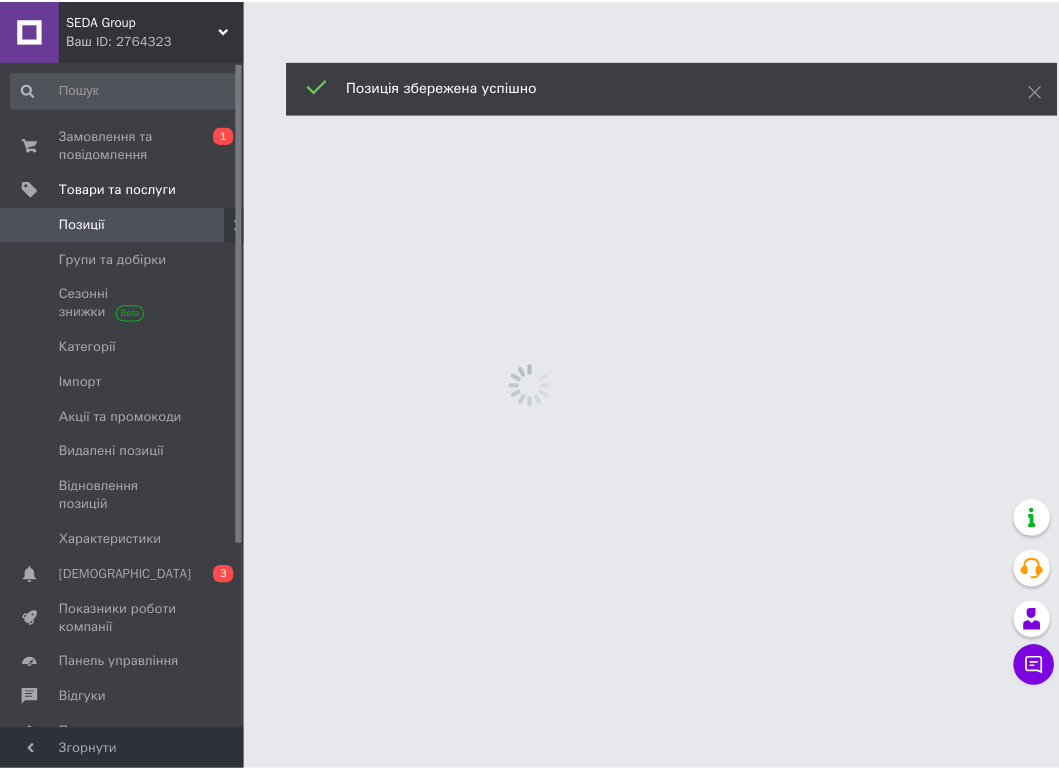 scroll, scrollTop: 0, scrollLeft: 0, axis: both 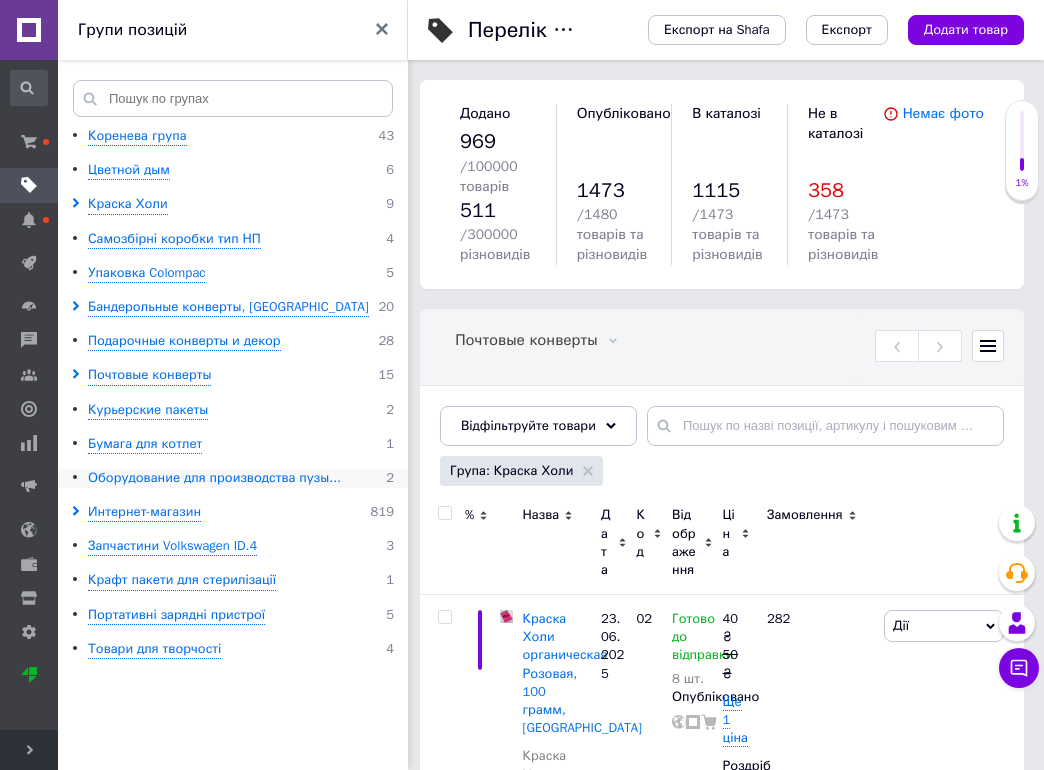 click on "Оборудование для производства пузы..." at bounding box center [214, 478] 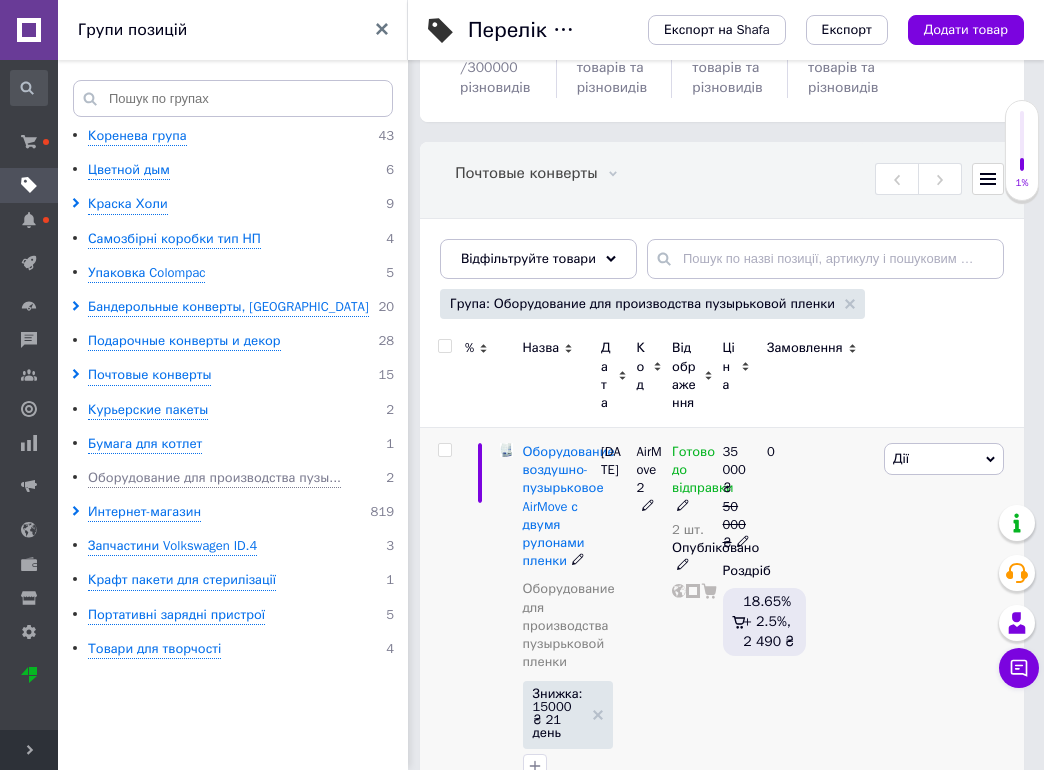 scroll, scrollTop: 168, scrollLeft: 0, axis: vertical 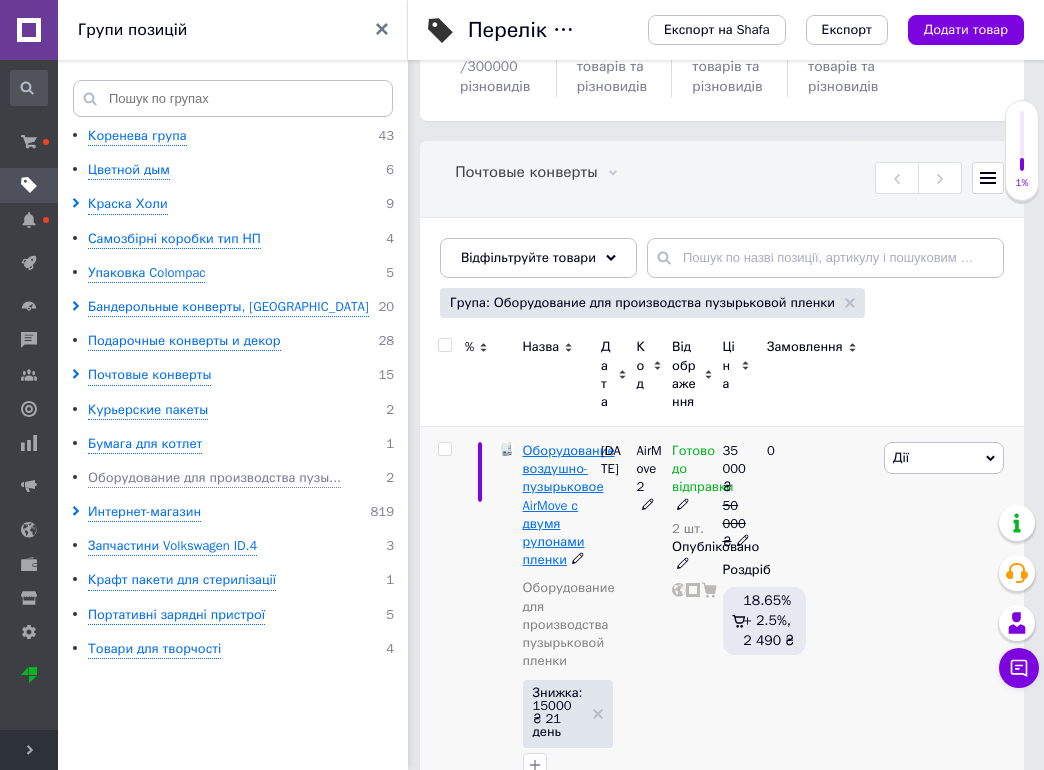 click on "Оборудование воздушно-пузырьковое AirMove с двумя рулонами пленки" at bounding box center (569, 505) 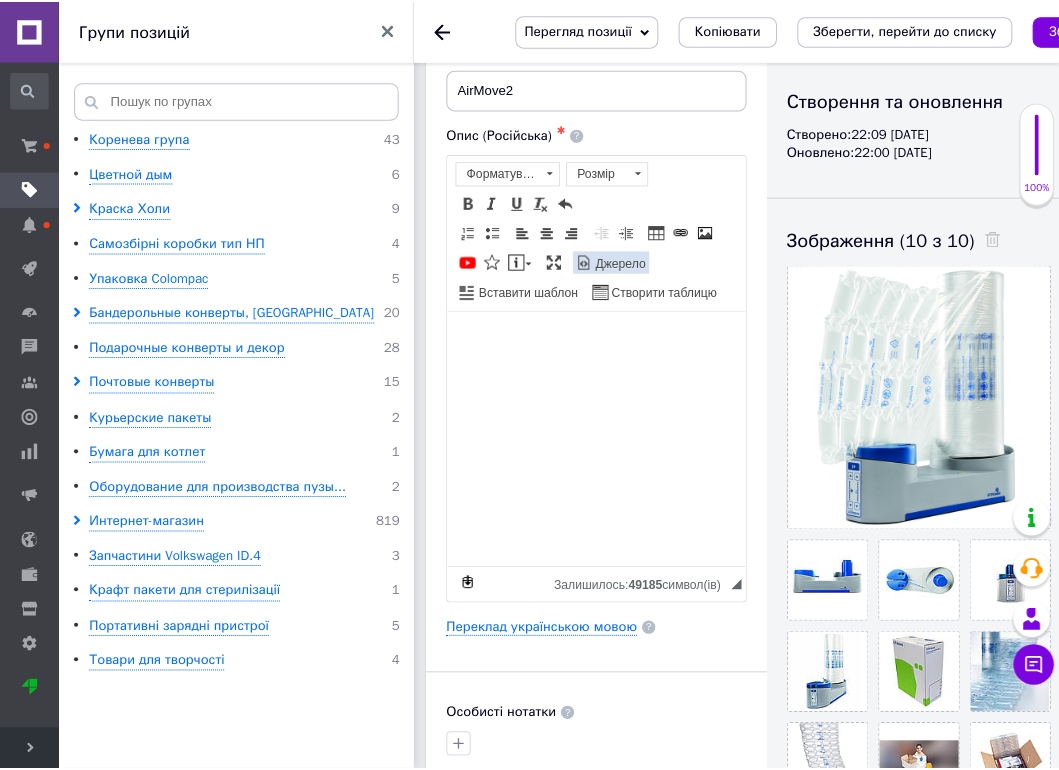 scroll, scrollTop: 202, scrollLeft: 0, axis: vertical 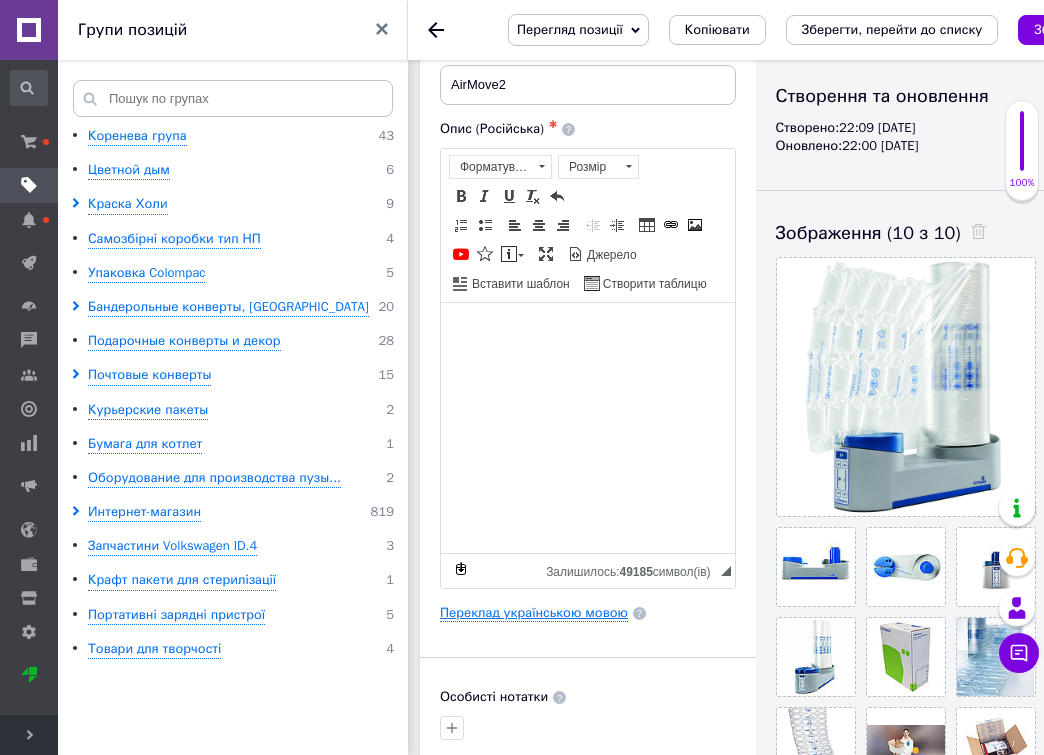 click on "Переклад українською мовою" at bounding box center (534, 613) 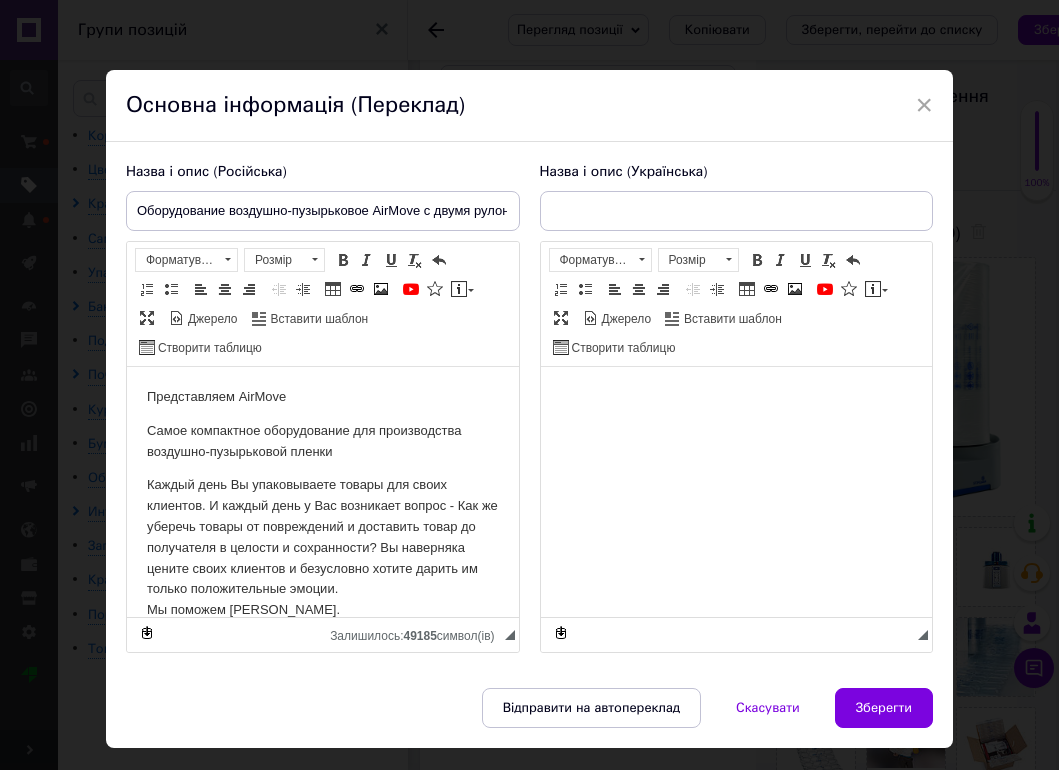 scroll, scrollTop: 0, scrollLeft: 0, axis: both 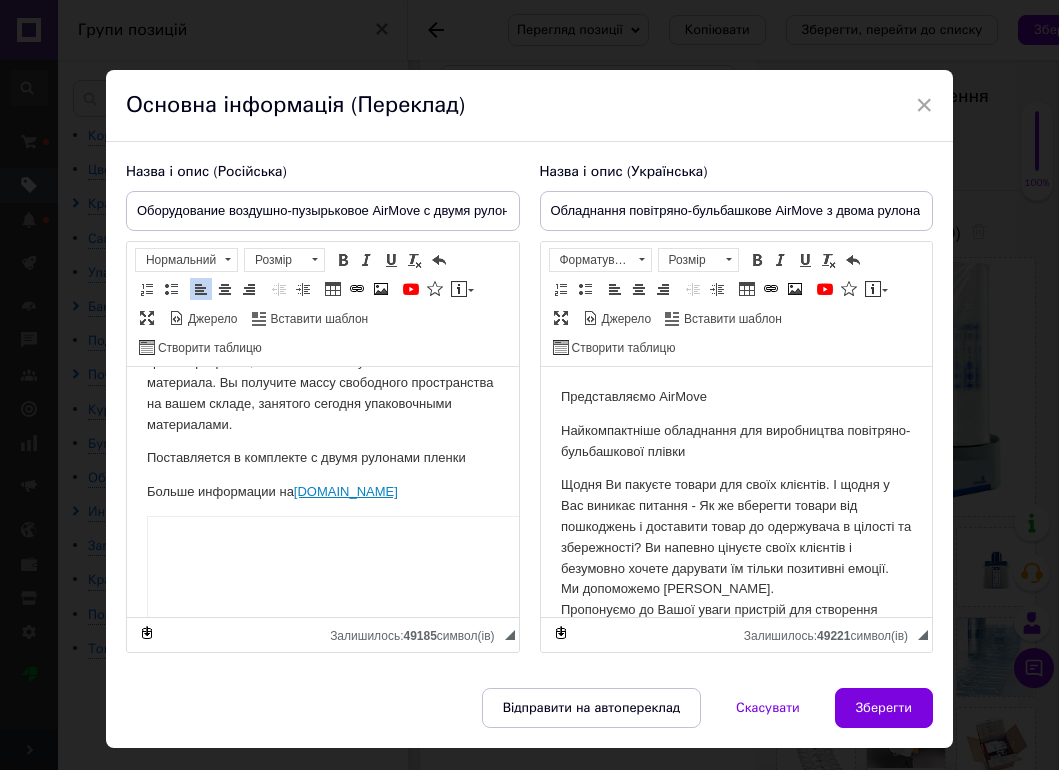 drag, startPoint x: 429, startPoint y: 495, endPoint x: 130, endPoint y: 497, distance: 299.00668 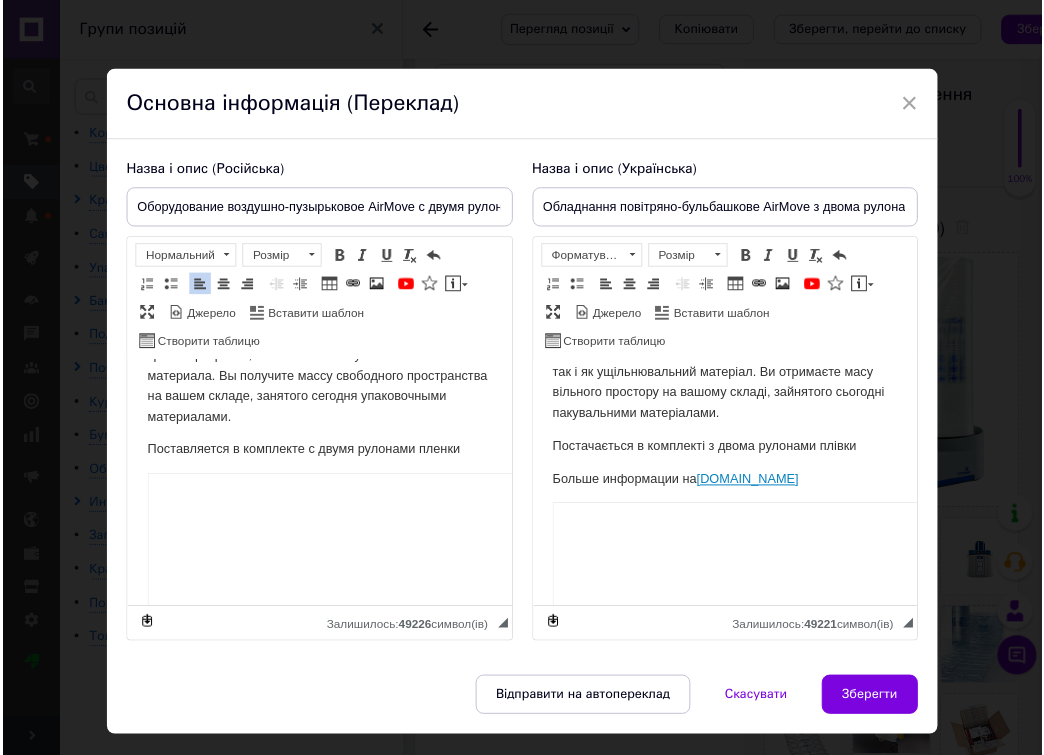 scroll, scrollTop: 313, scrollLeft: 0, axis: vertical 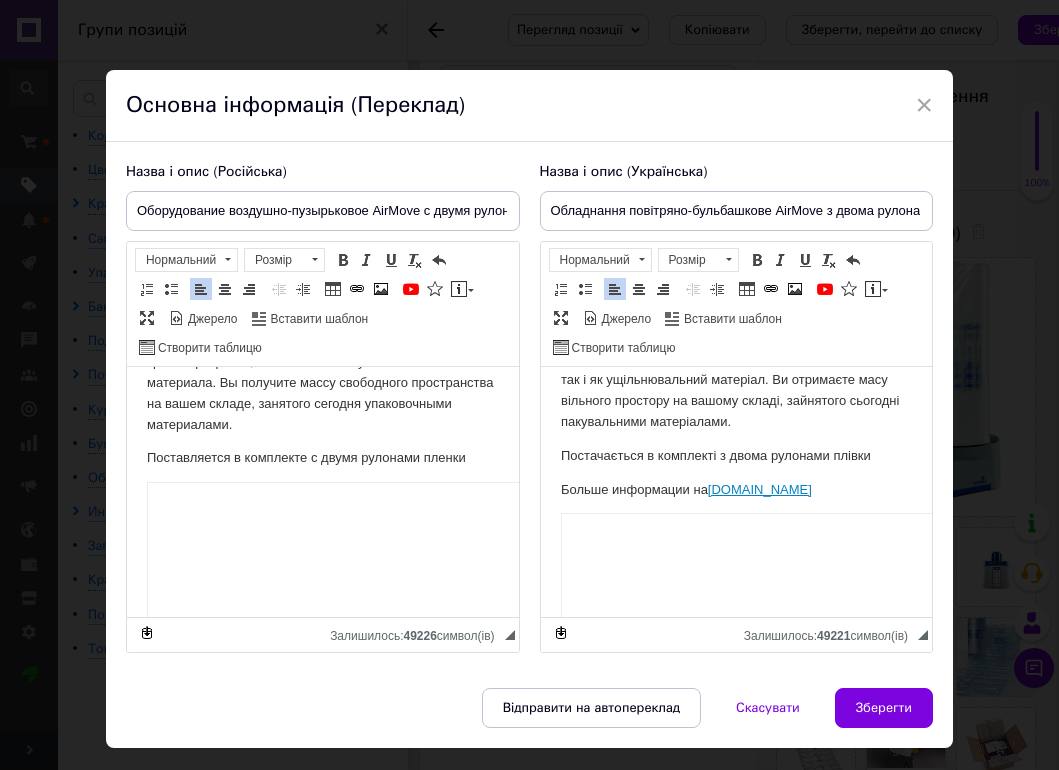 drag, startPoint x: 839, startPoint y: 492, endPoint x: 1062, endPoint y: 825, distance: 400.77176 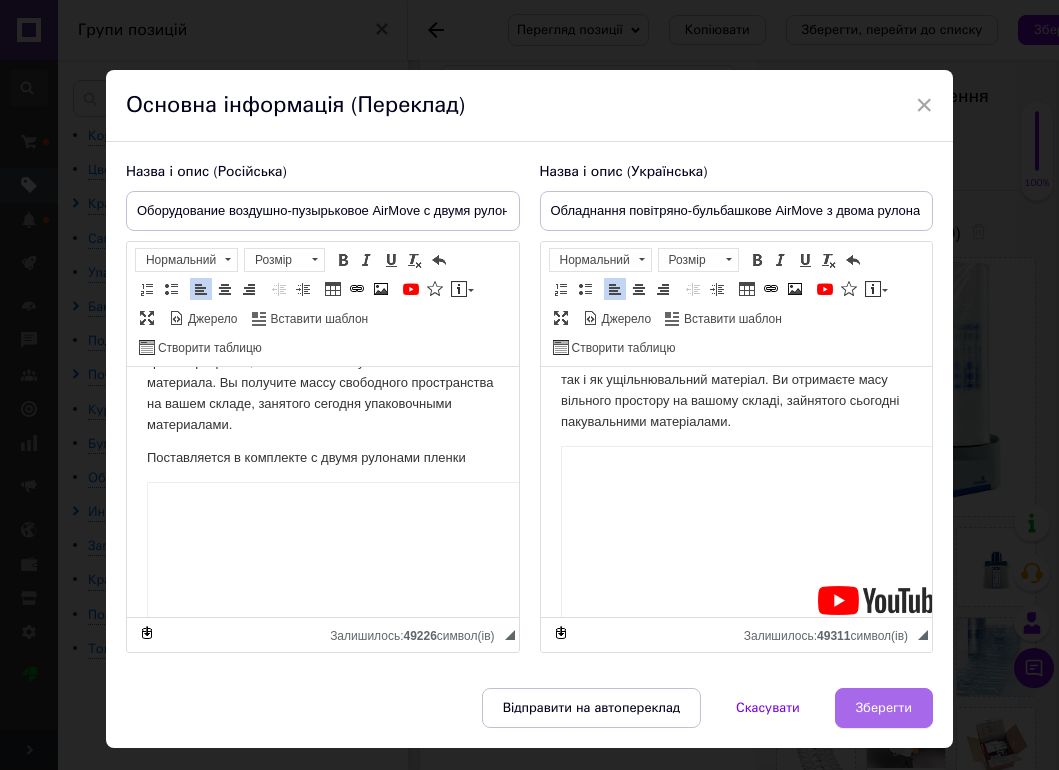 click on "Зберегти" at bounding box center [884, 708] 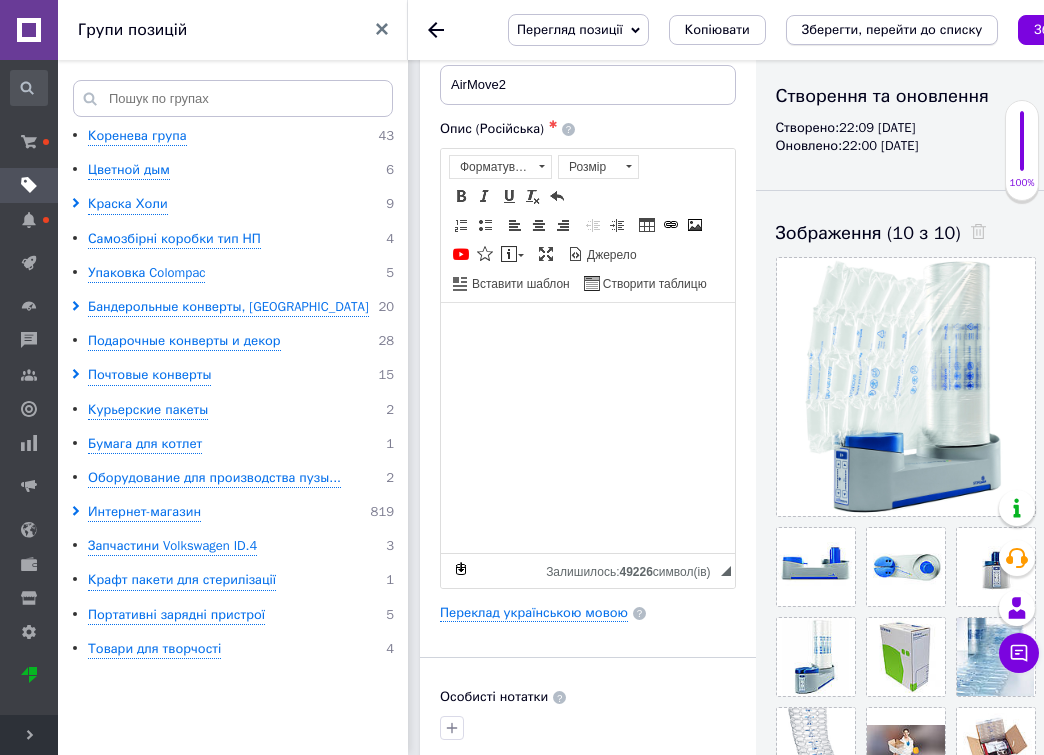 click on "Зберегти, перейти до списку" at bounding box center (892, 29) 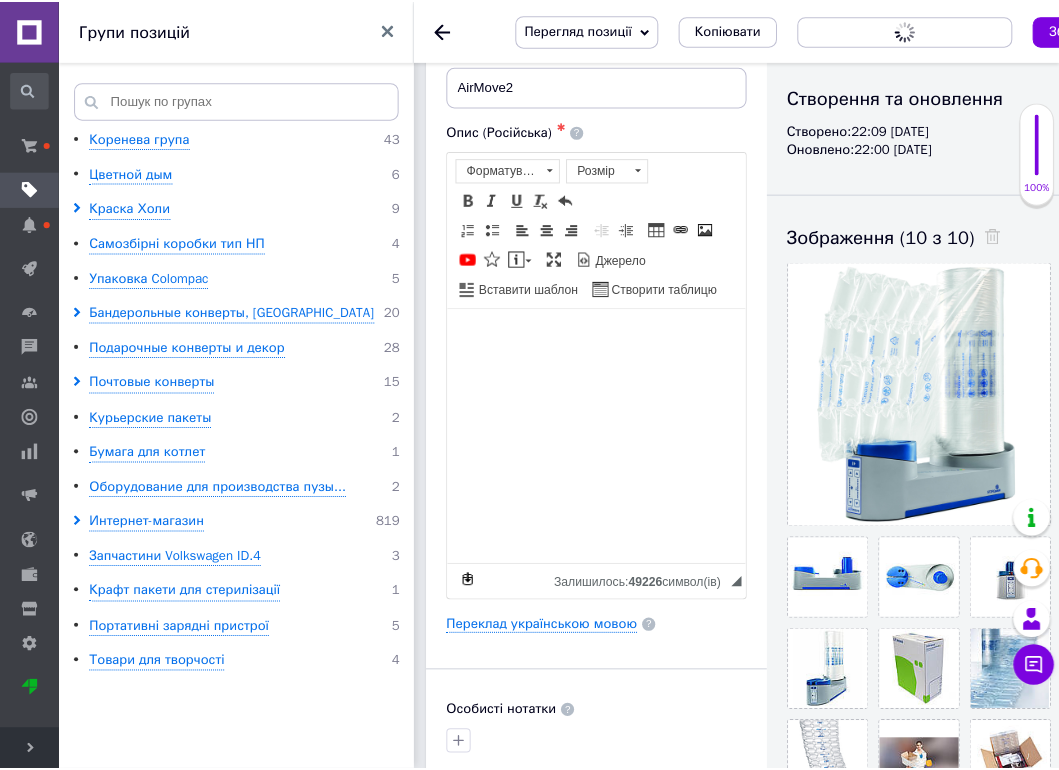scroll, scrollTop: 0, scrollLeft: 0, axis: both 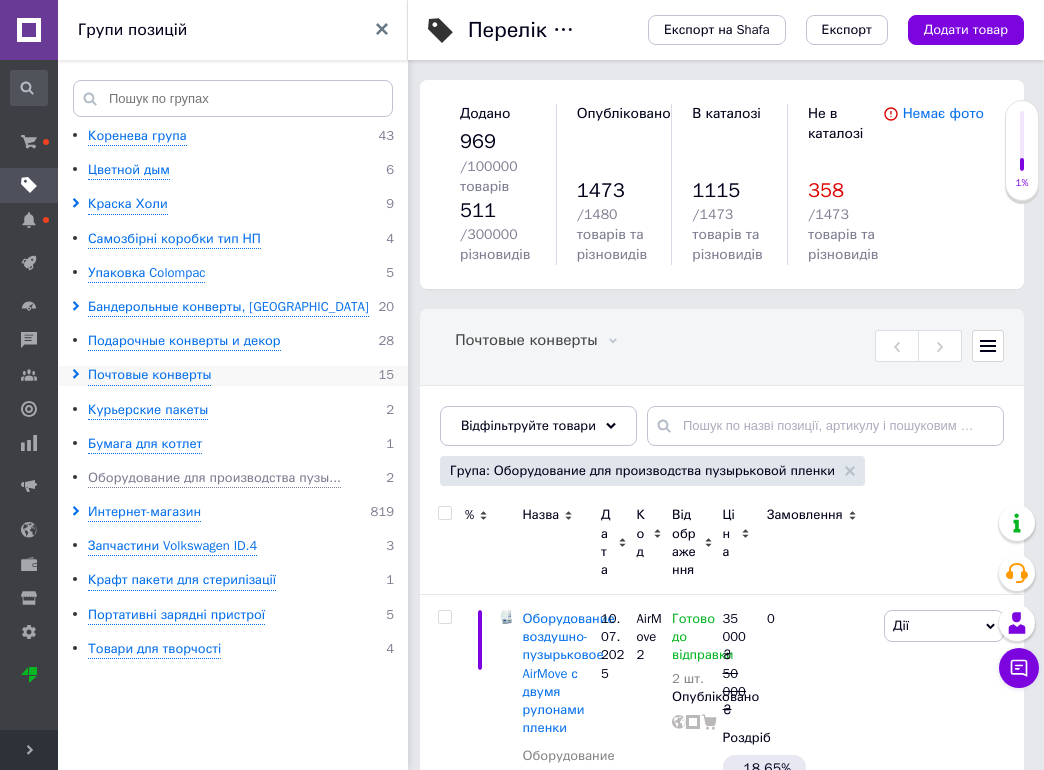 click 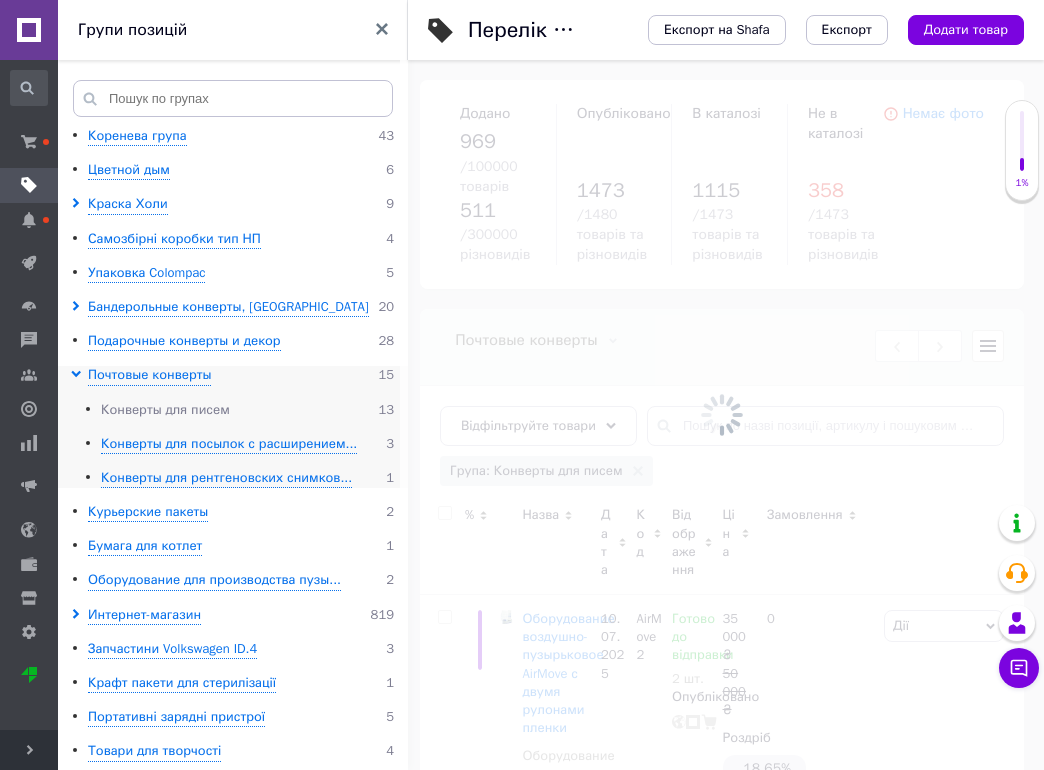 click on "Конверты для писем" at bounding box center [165, 410] 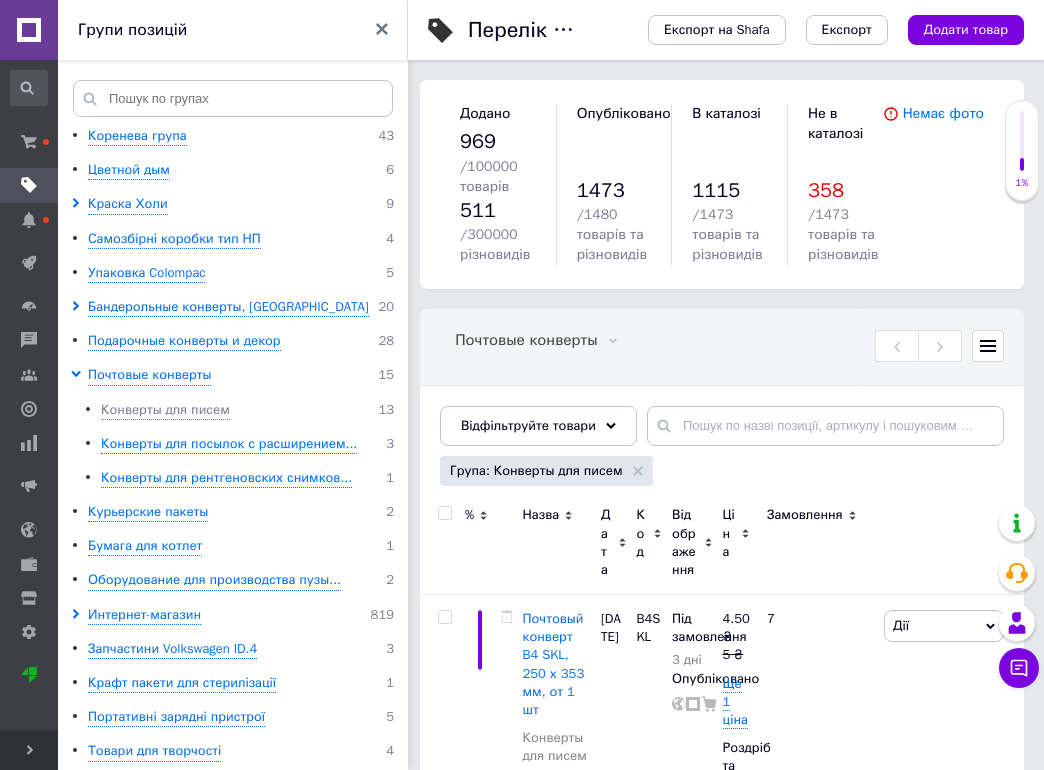 scroll, scrollTop: 281, scrollLeft: 0, axis: vertical 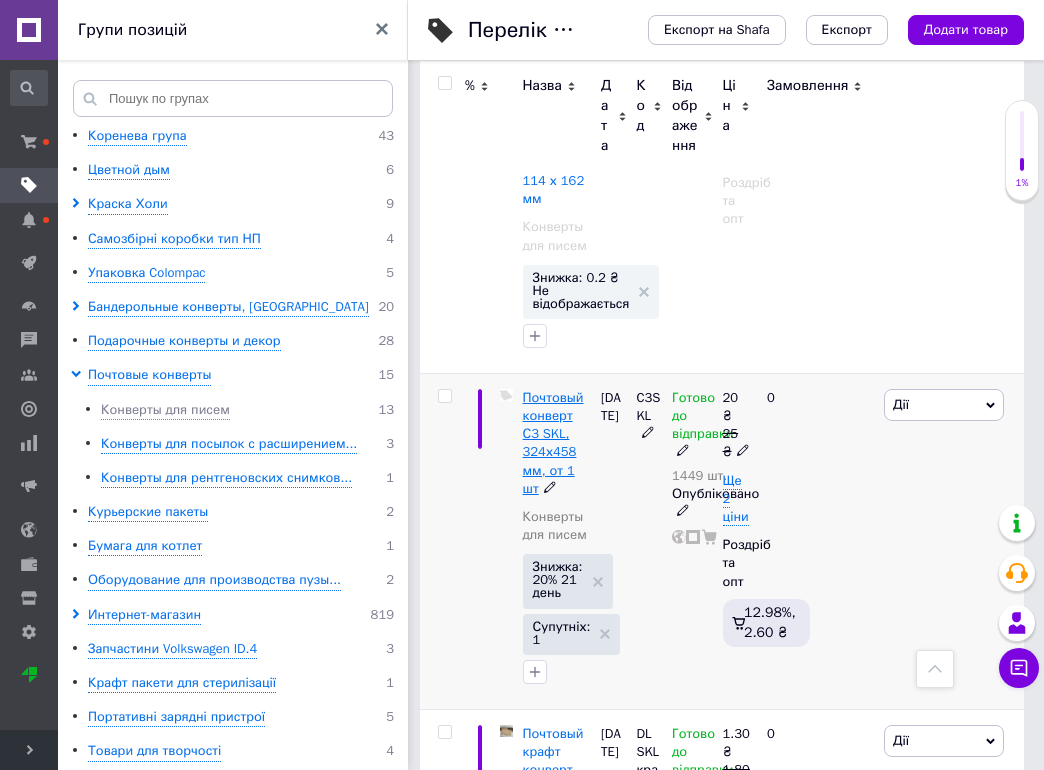 click on "Почтовый конверт С3 SKL, 324х458 мм, от 1 шт" at bounding box center (553, 443) 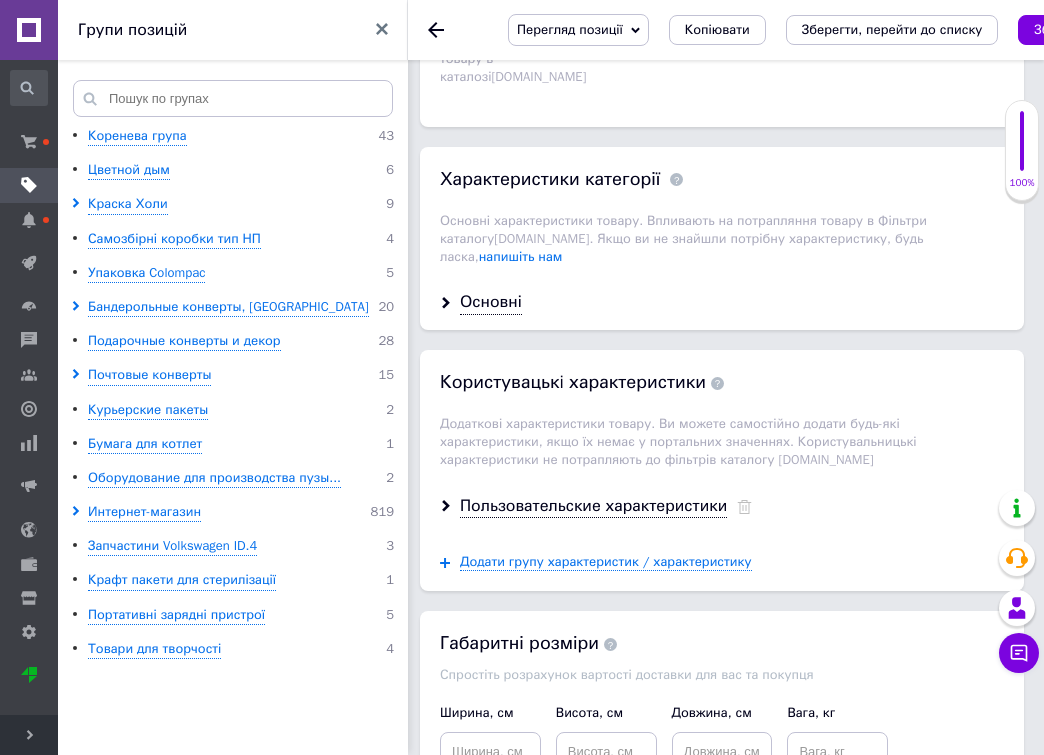 click on "Основні" at bounding box center (722, 302) 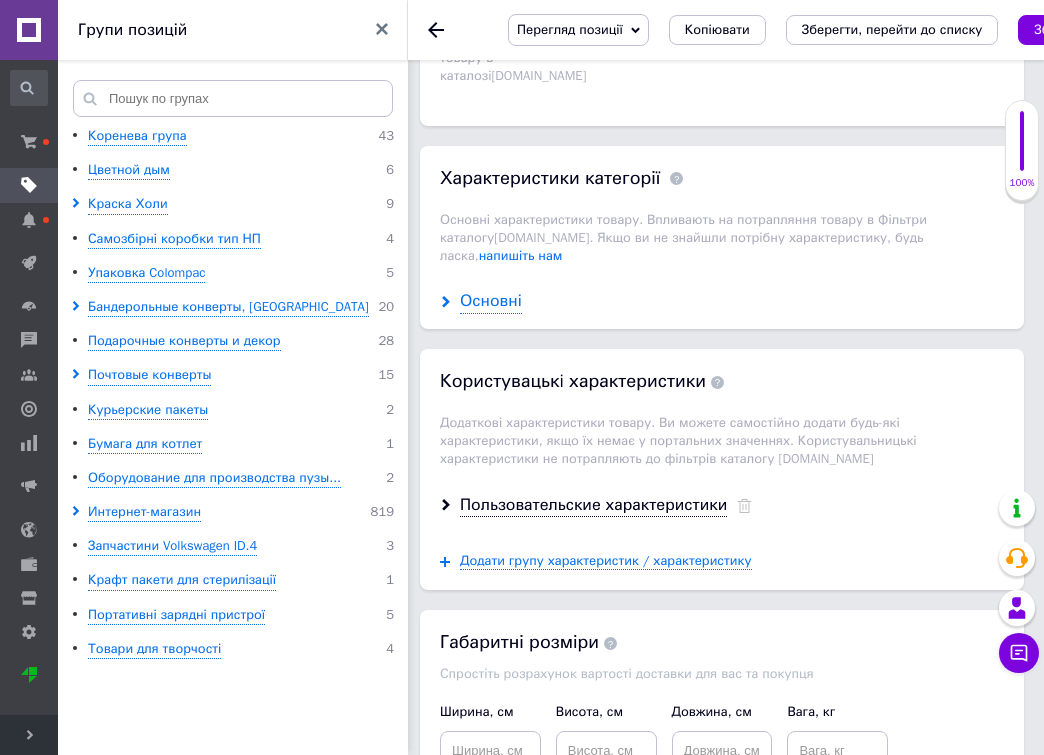 click 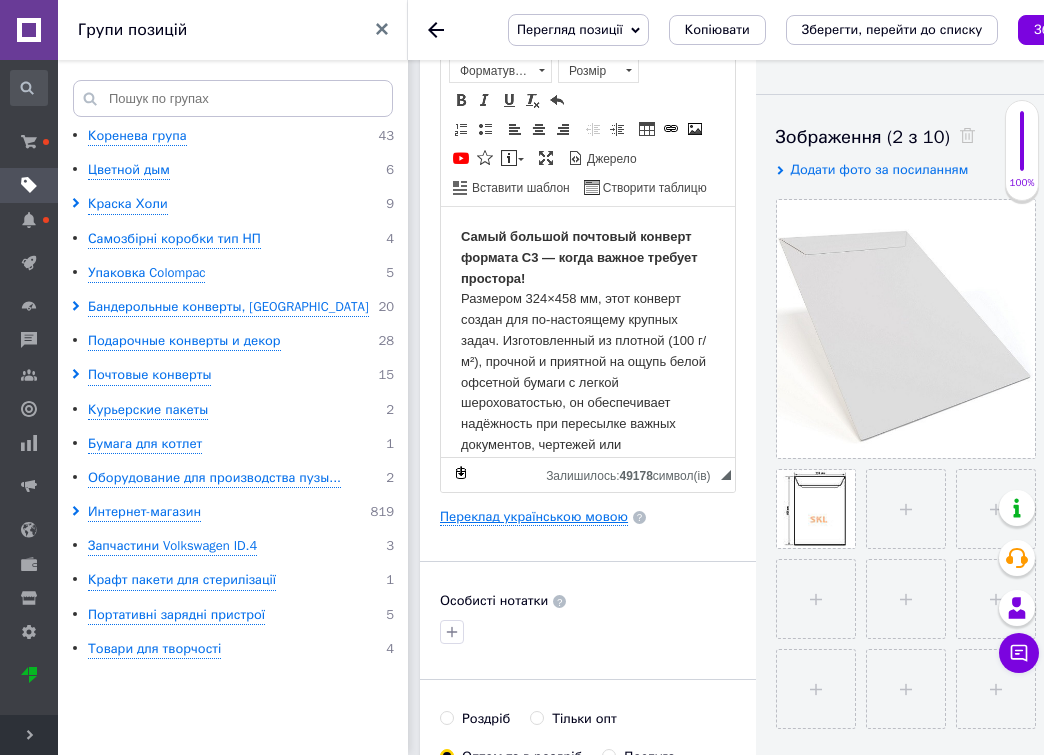 click on "Переклад українською мовою" at bounding box center (534, 517) 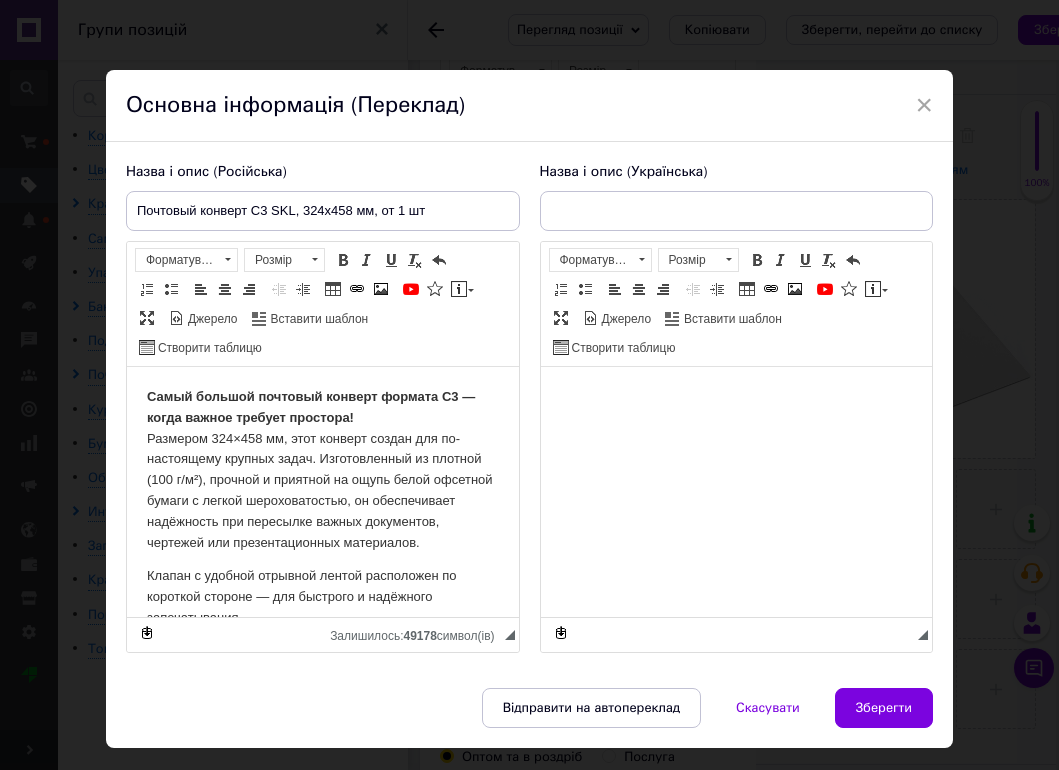 type on "Поштовий конверт С3 SKL, 324х458 мм, від 1 шт" 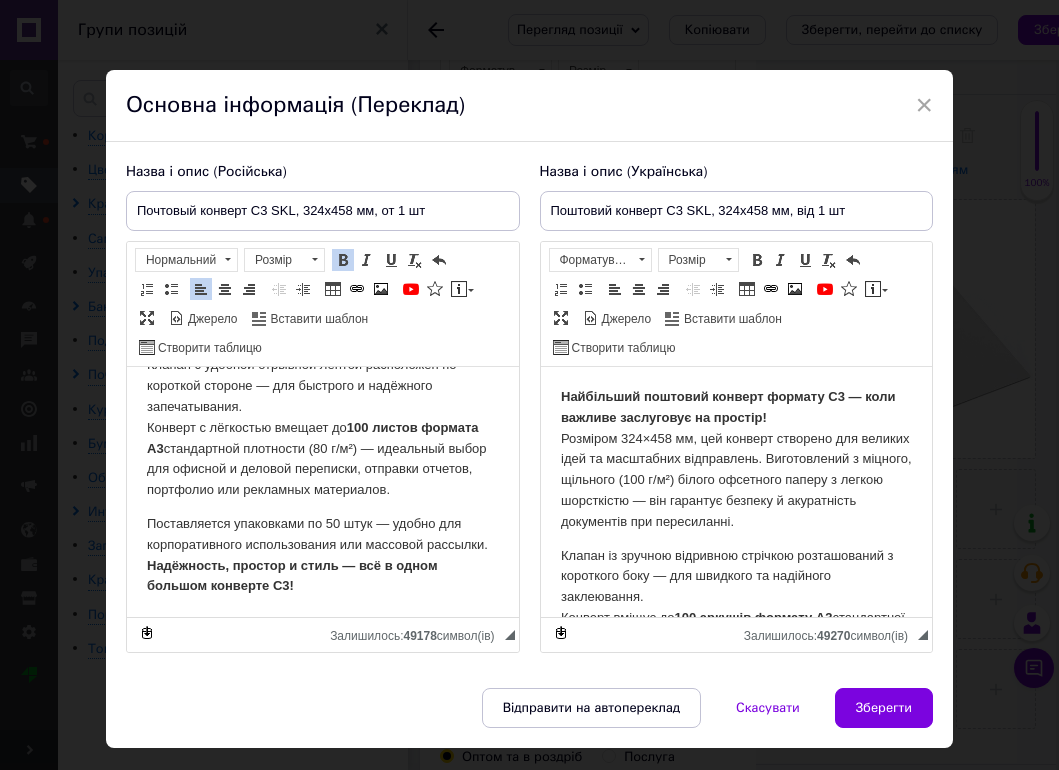 drag, startPoint x: 505, startPoint y: 475, endPoint x: 658, endPoint y: 961, distance: 509.51447 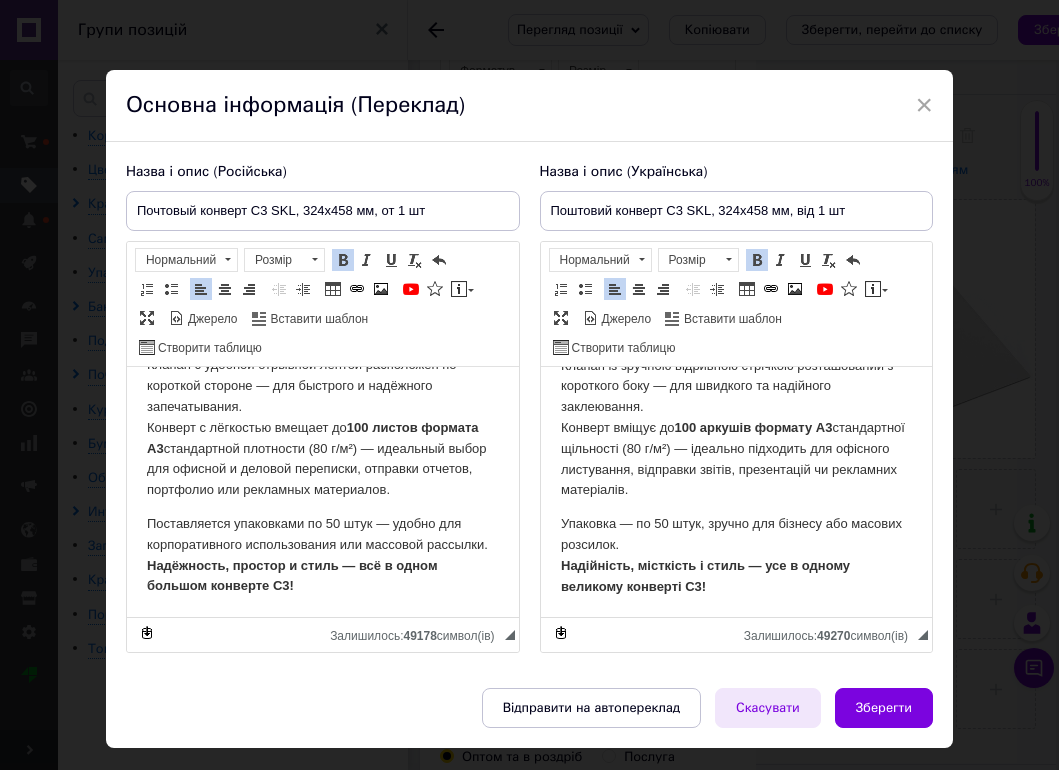 click on "Скасувати" at bounding box center (768, 708) 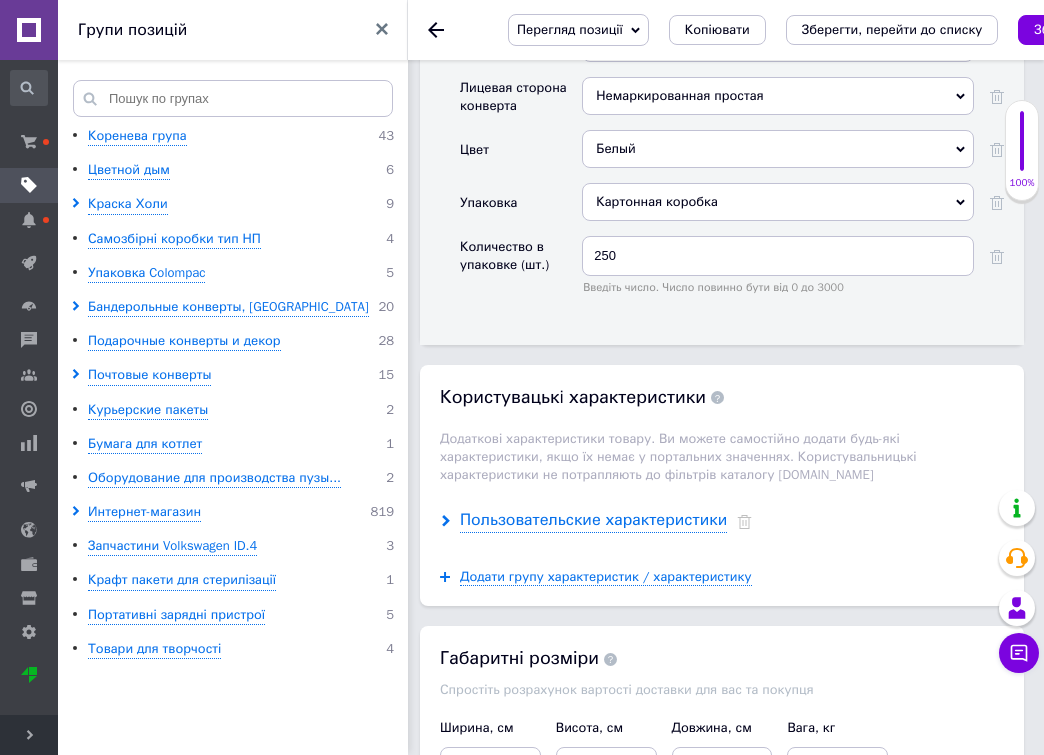 click 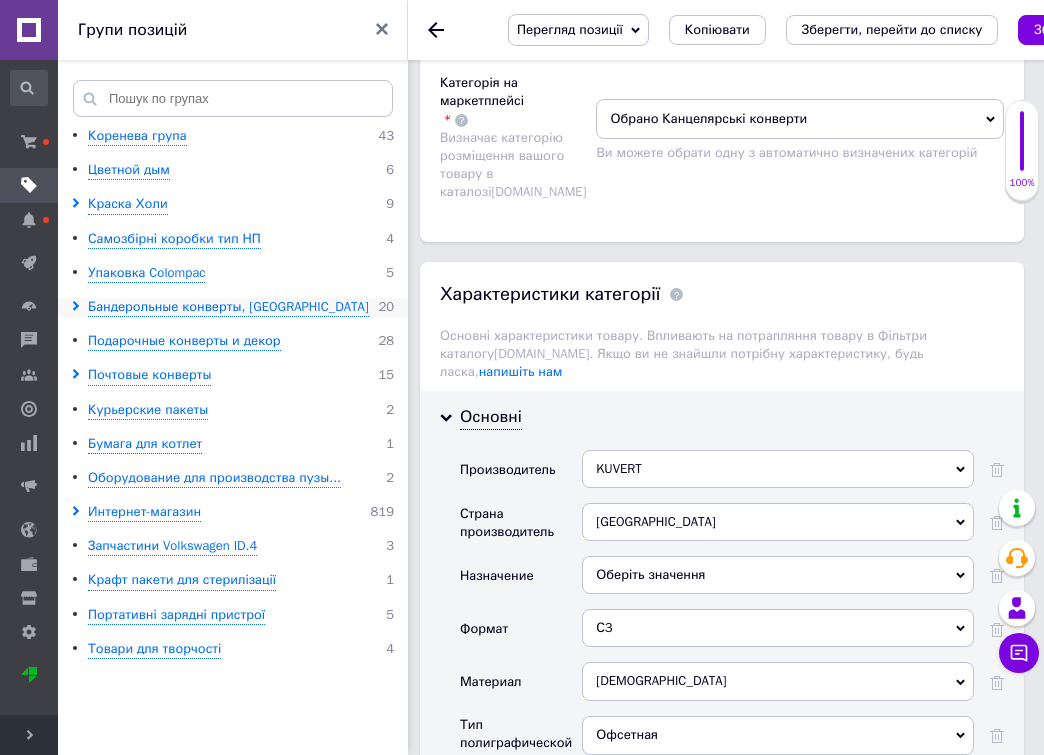 click 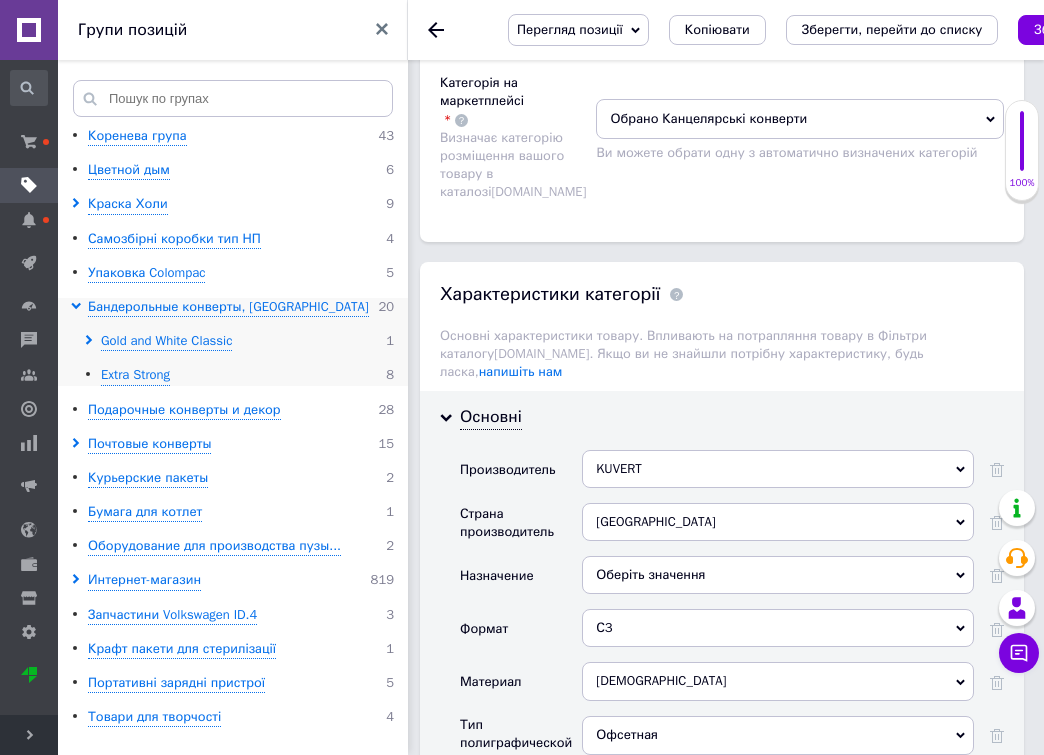 click on "Extra Strong 8" at bounding box center (232, 375) 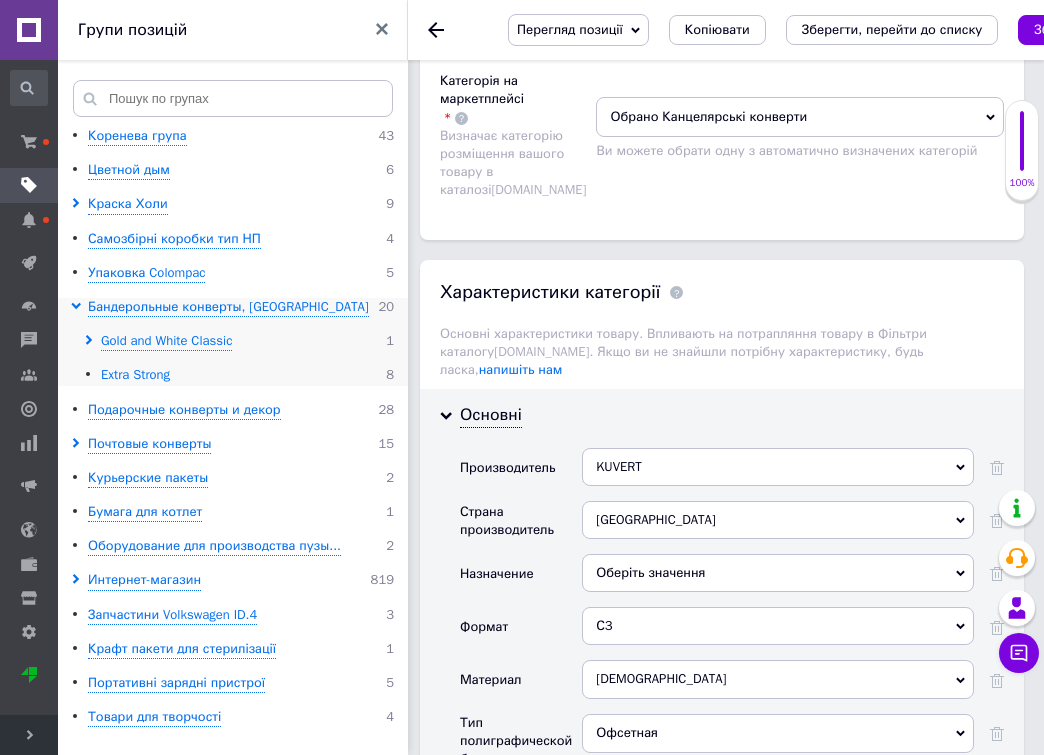 scroll, scrollTop: 2560, scrollLeft: 0, axis: vertical 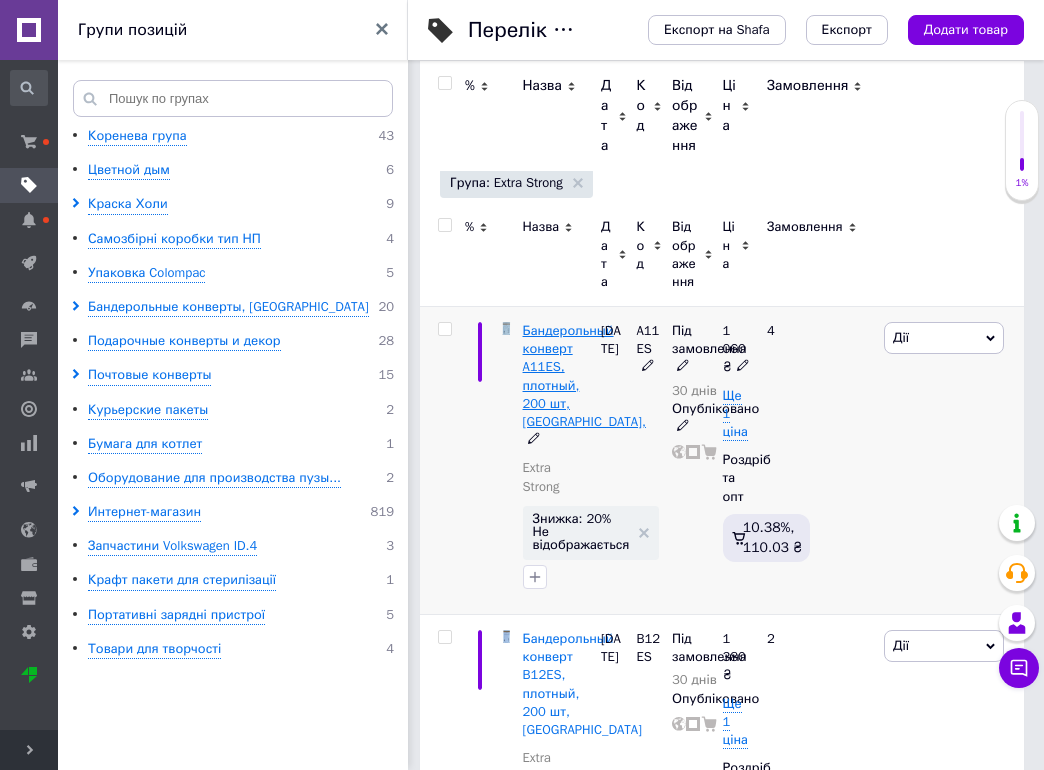 click on "Бандерольный конверт A11ES, плотный, 200 шт, [GEOGRAPHIC_DATA]," at bounding box center [584, 376] 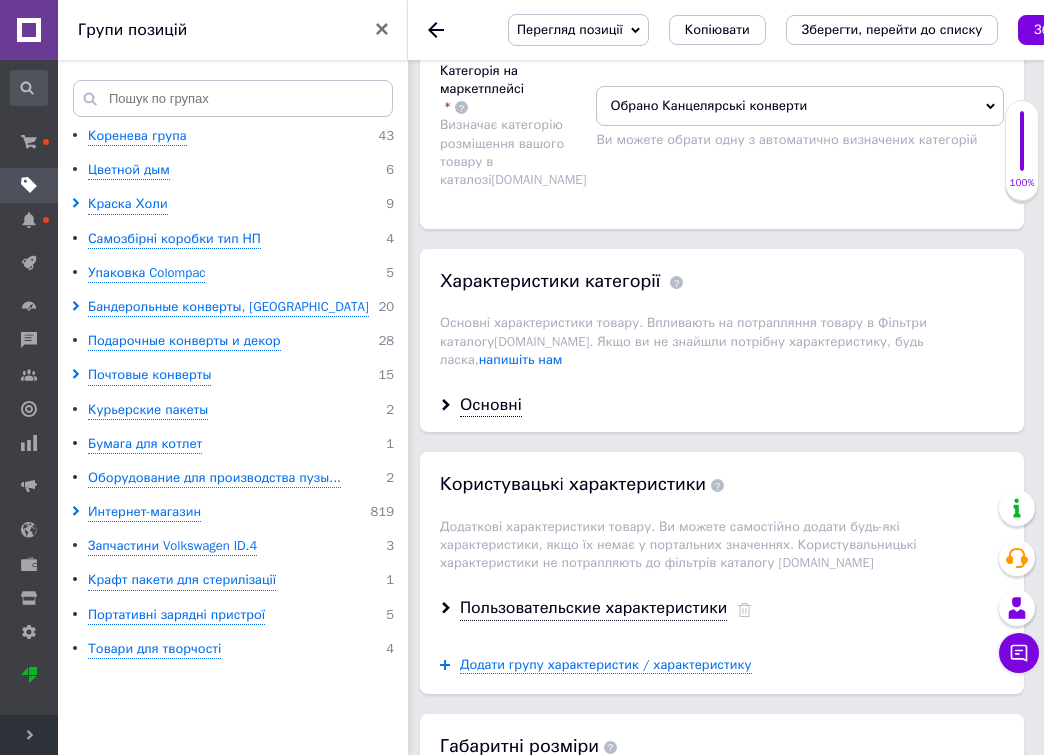 scroll, scrollTop: 2409, scrollLeft: 0, axis: vertical 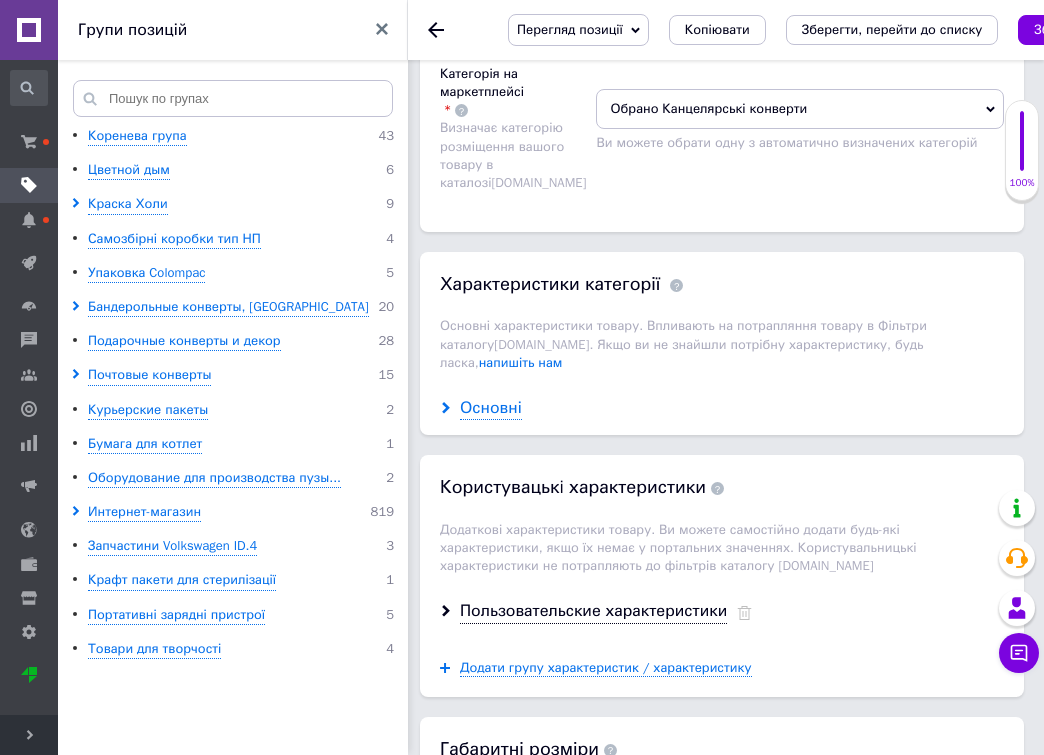 click 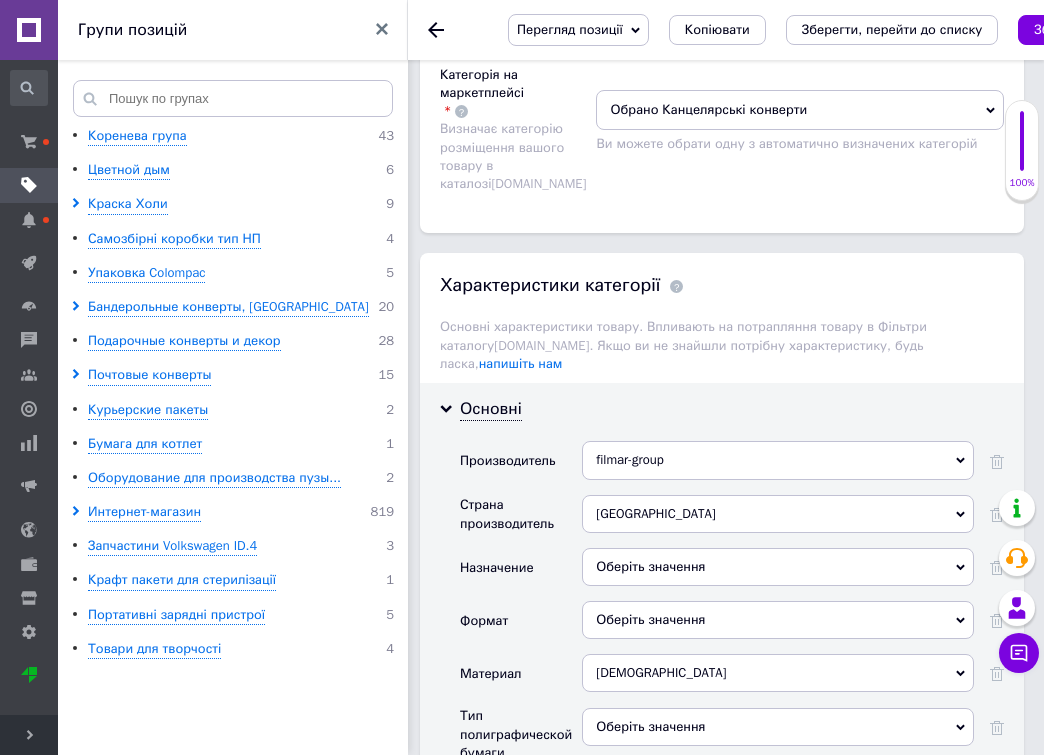 scroll, scrollTop: 2409, scrollLeft: 0, axis: vertical 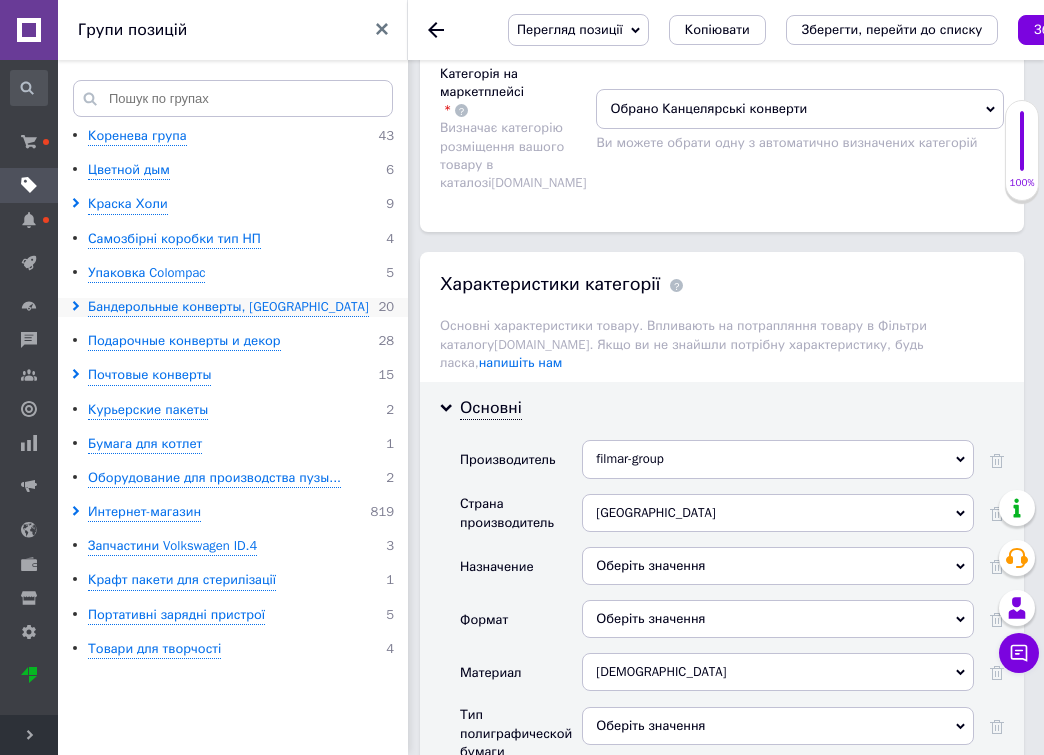 click 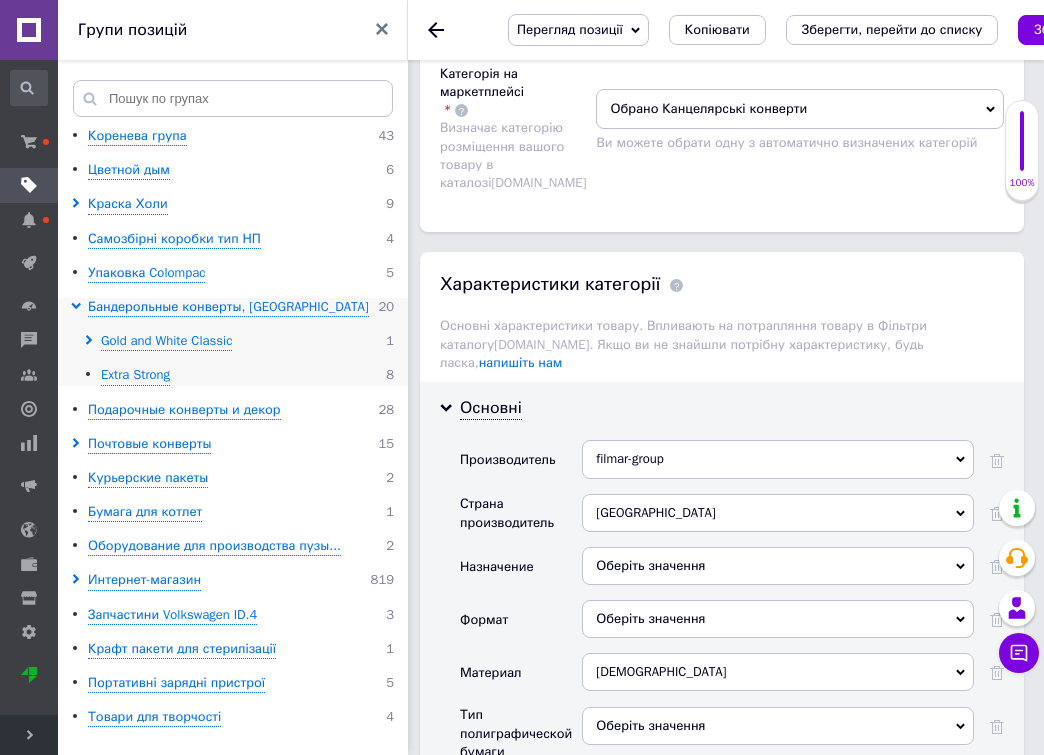 click 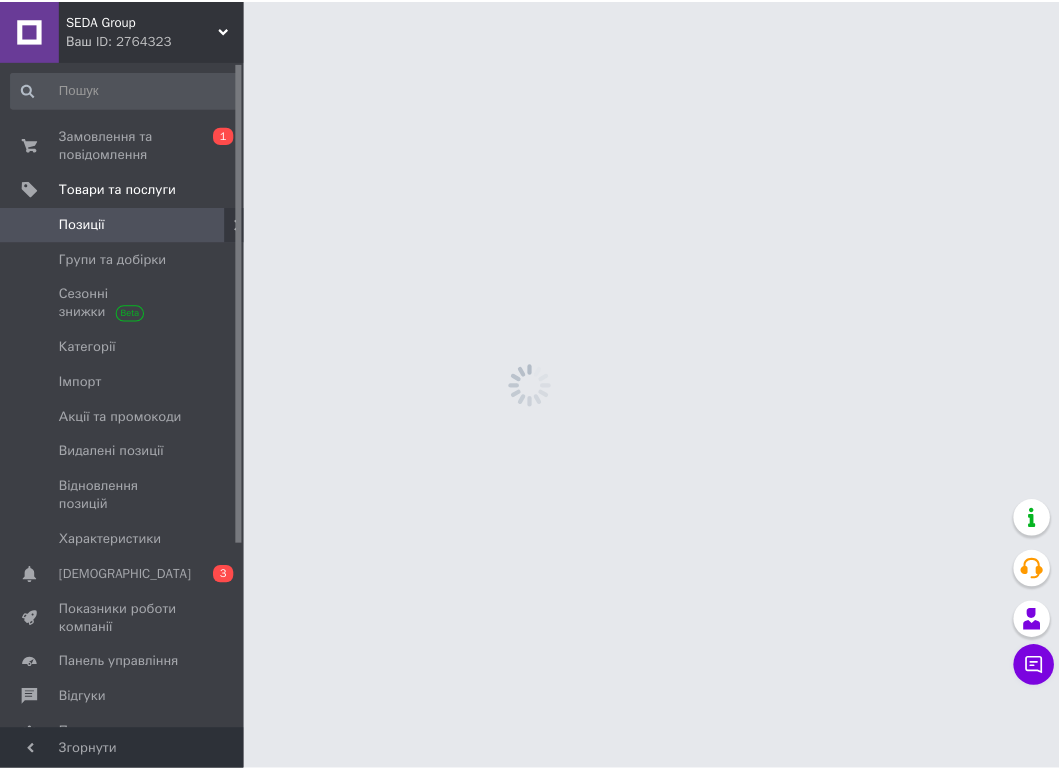 scroll, scrollTop: 0, scrollLeft: 0, axis: both 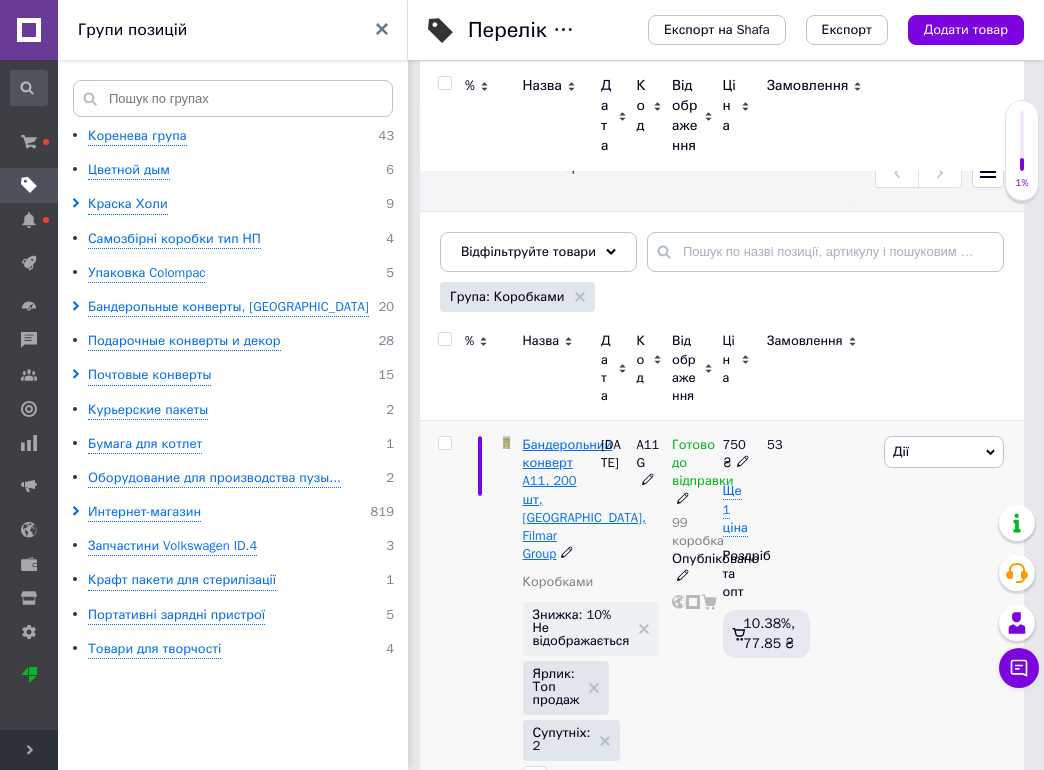 click on "Бандерольний конверт A11, 200 шт, [GEOGRAPHIC_DATA], Filmar Group" at bounding box center [584, 499] 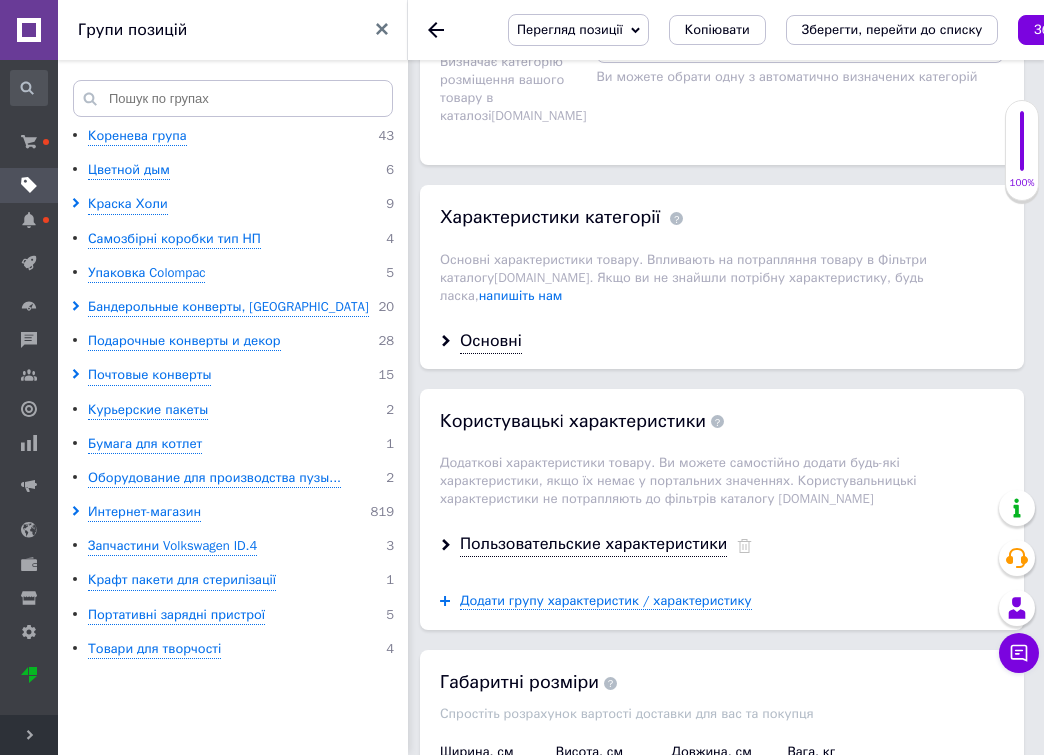 scroll, scrollTop: 2549, scrollLeft: 0, axis: vertical 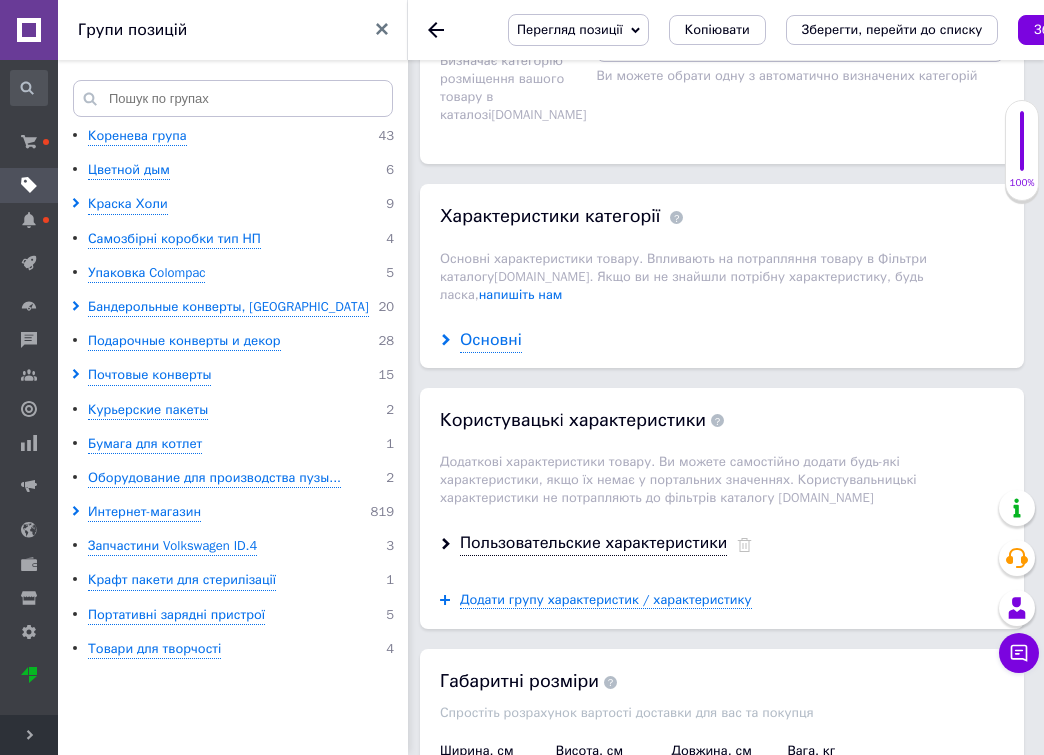 click 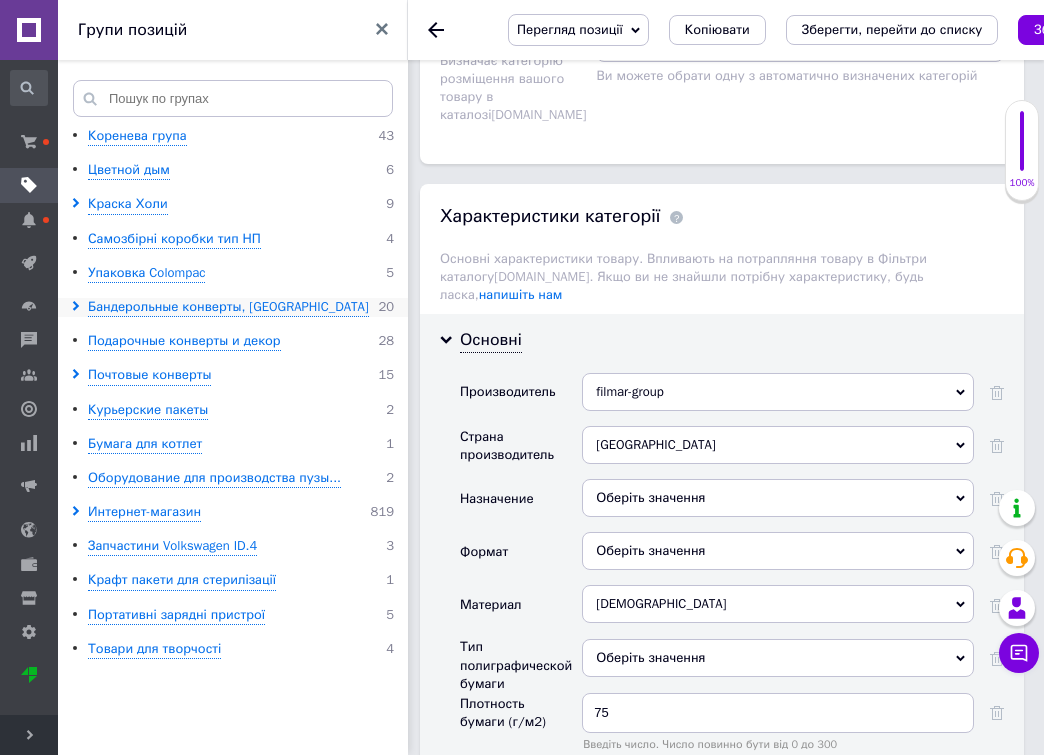 click 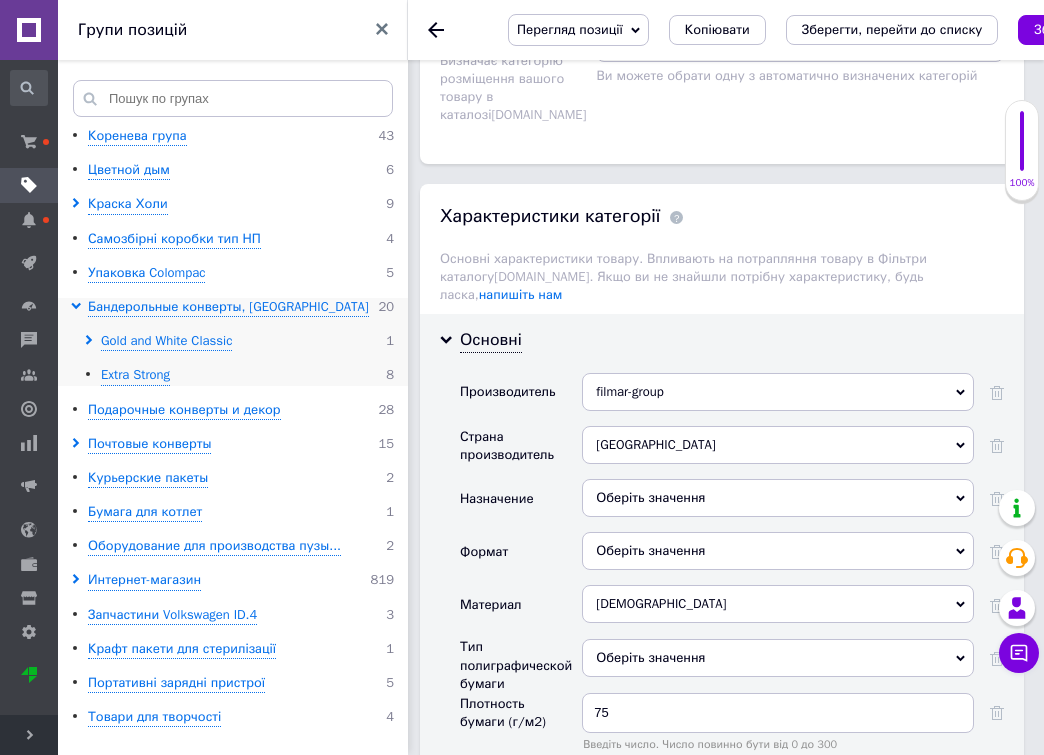 click 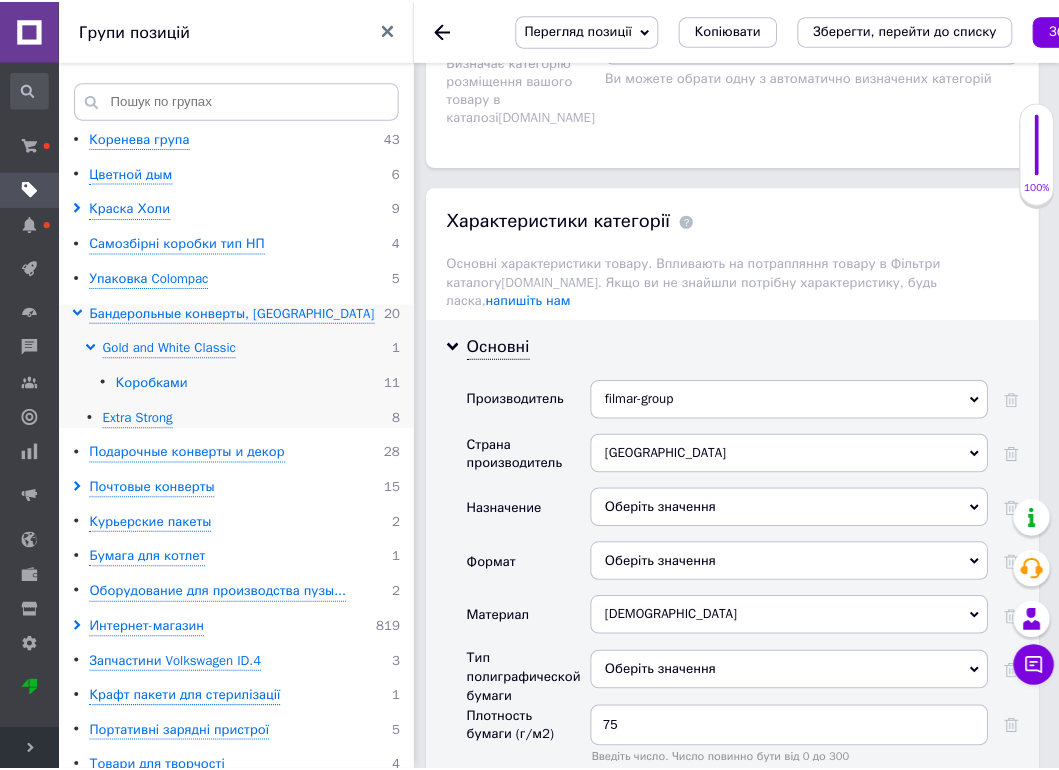 scroll, scrollTop: 0, scrollLeft: 0, axis: both 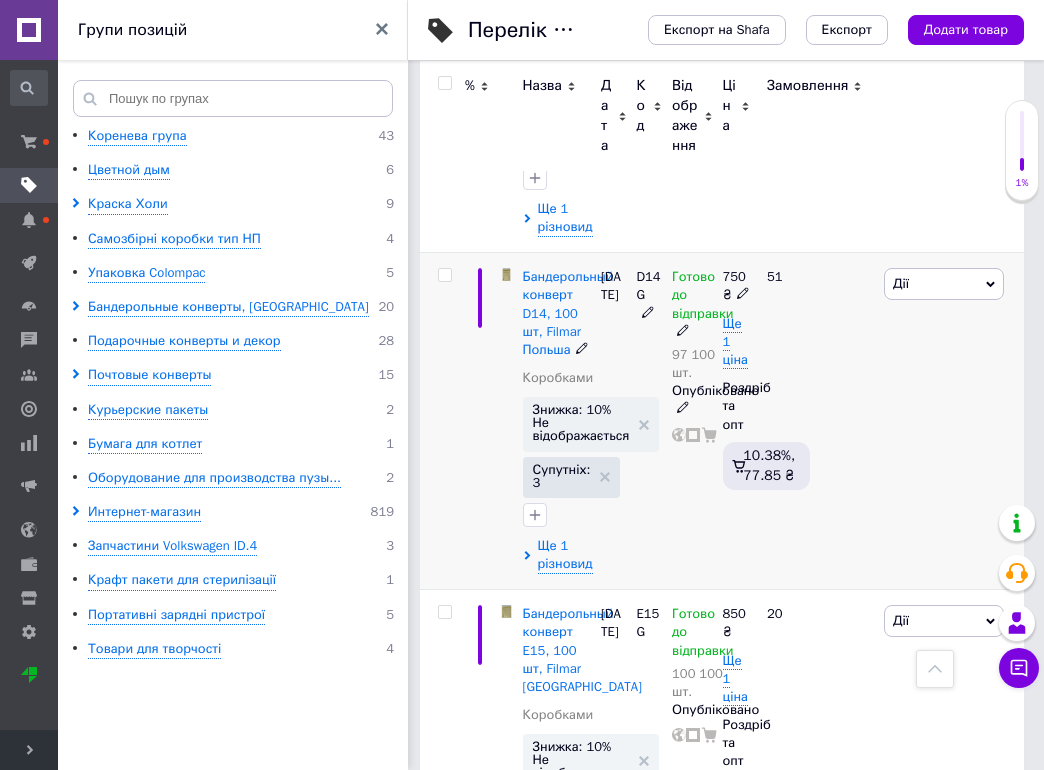 click on "Бандерольный конверт D14, 100 шт, Filmar Польша" at bounding box center [557, 313] 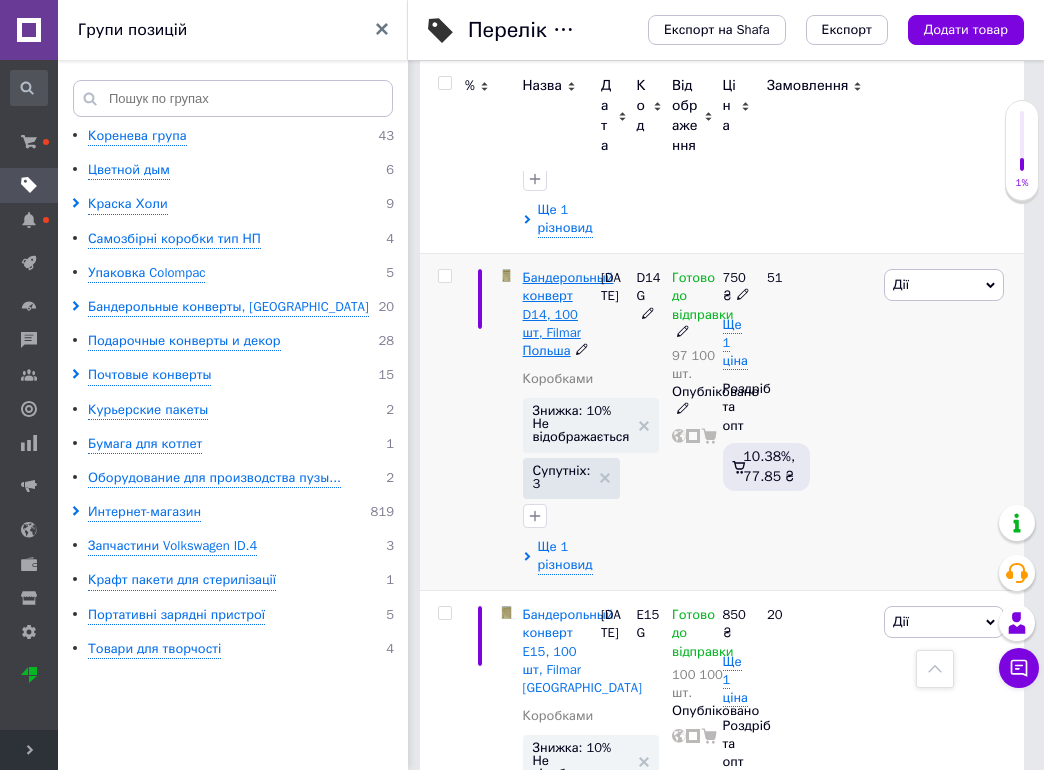 click on "Бандерольный конверт D14, 100 шт, Filmar Польша" at bounding box center (568, 314) 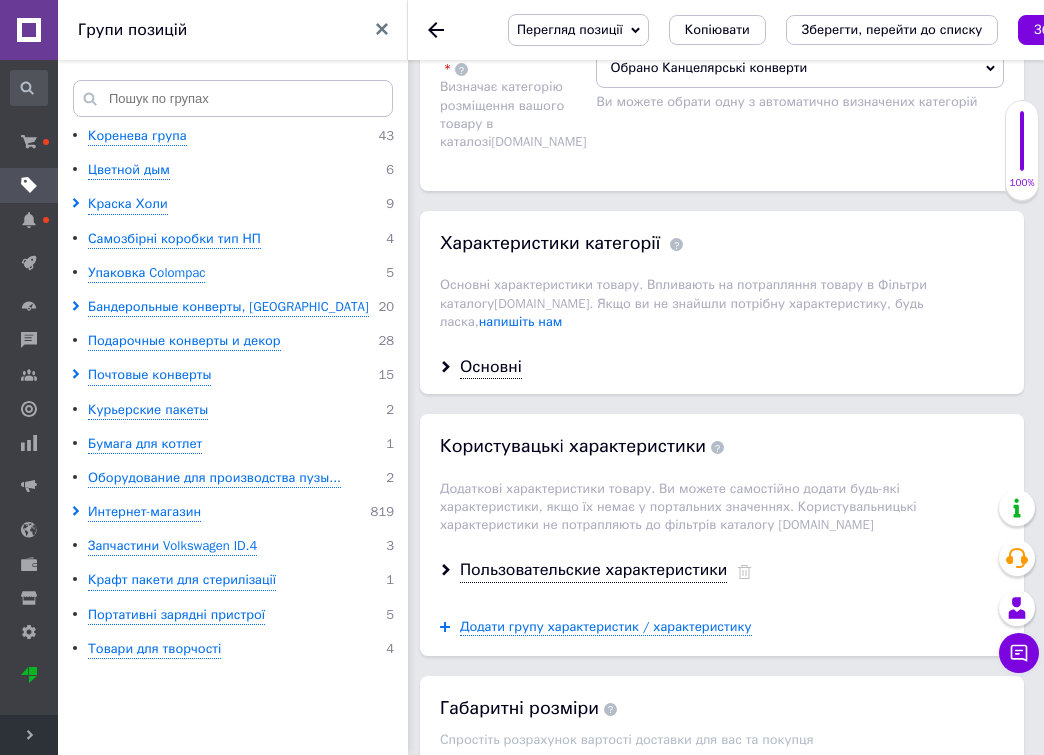 scroll, scrollTop: 2496, scrollLeft: 0, axis: vertical 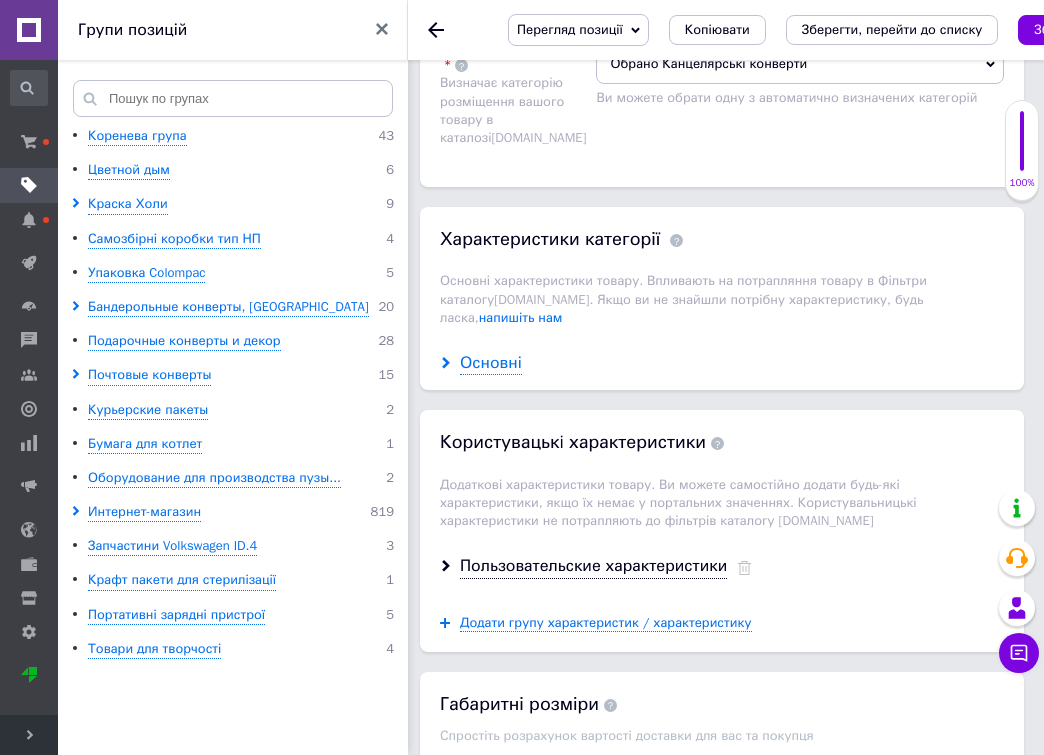 click 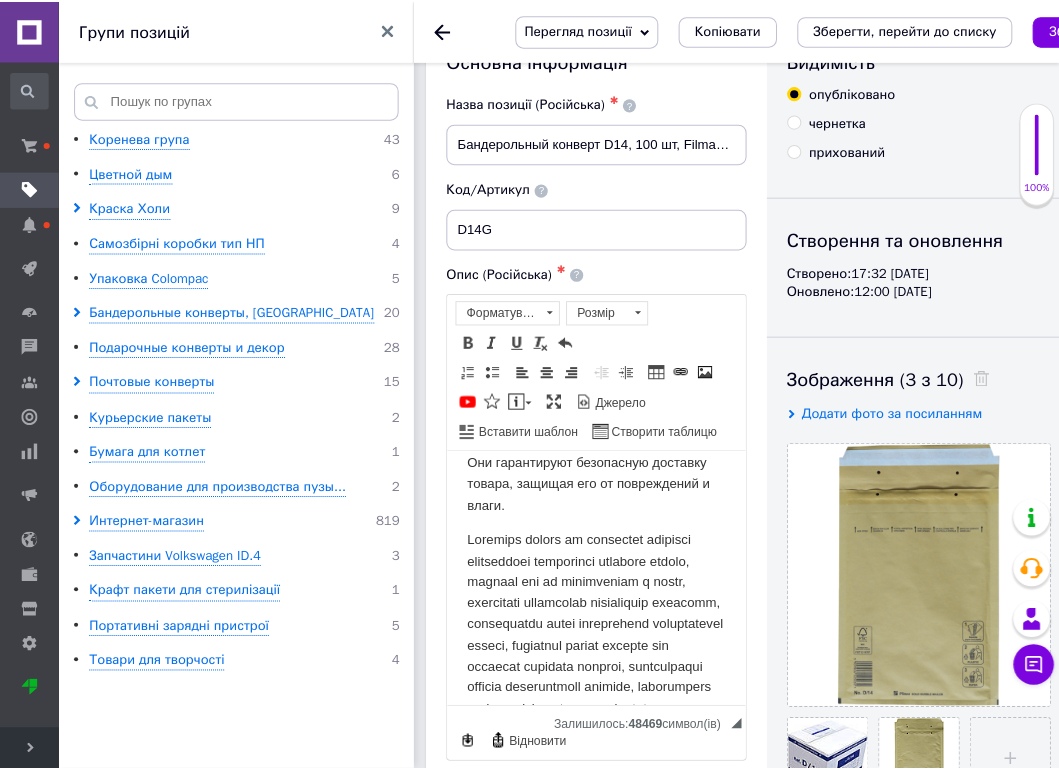 scroll, scrollTop: 0, scrollLeft: 0, axis: both 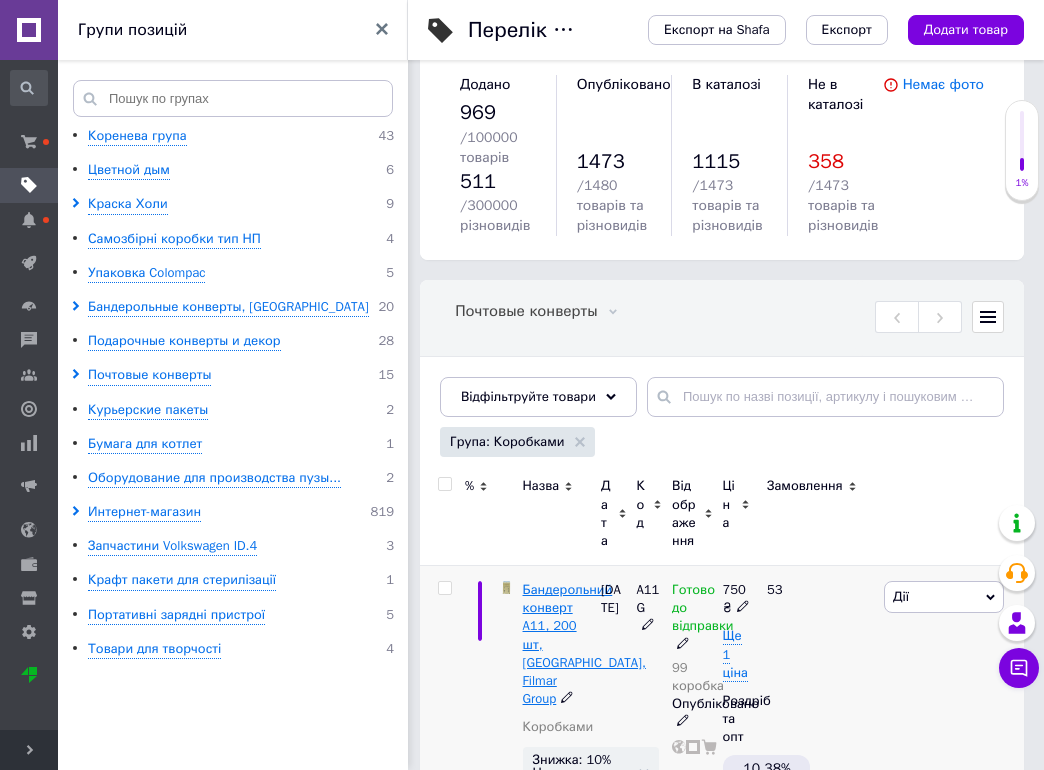 click on "Бандерольний конверт A11, 200 шт, [GEOGRAPHIC_DATA], Filmar Group" at bounding box center [584, 644] 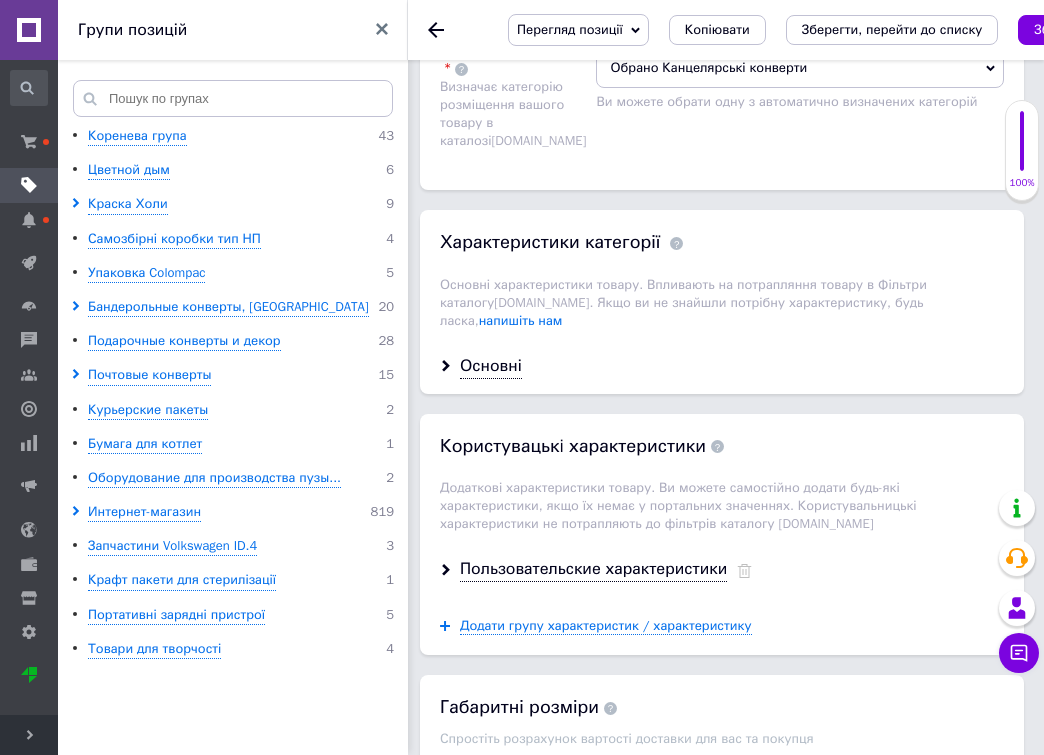 scroll, scrollTop: 2524, scrollLeft: 0, axis: vertical 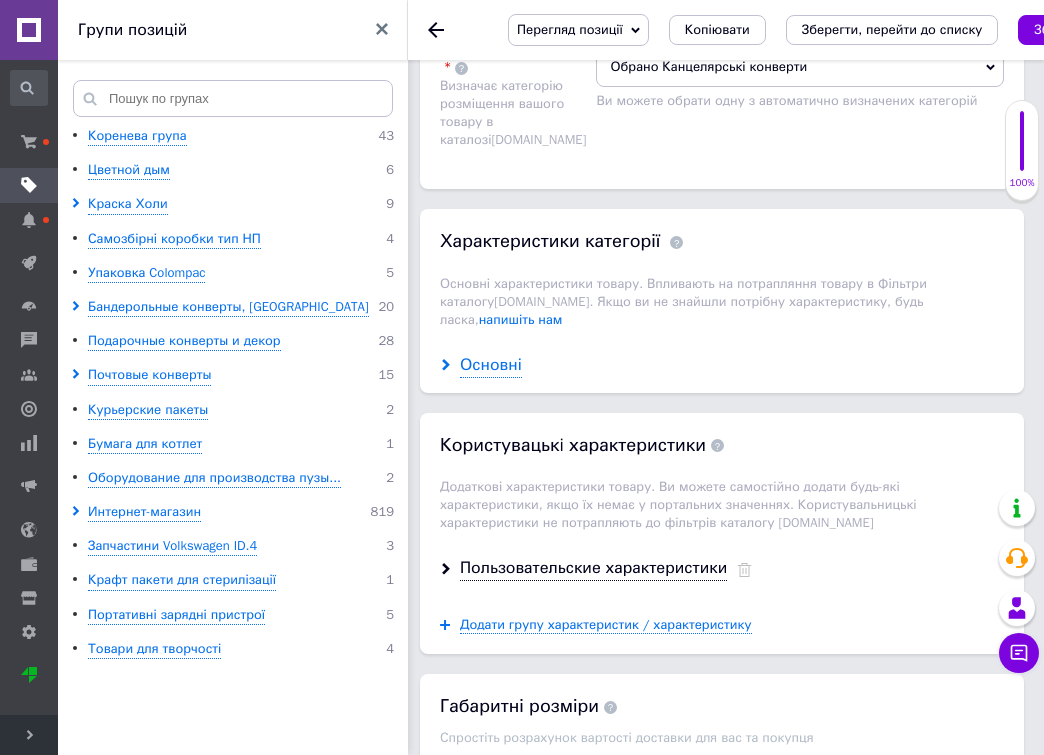 click 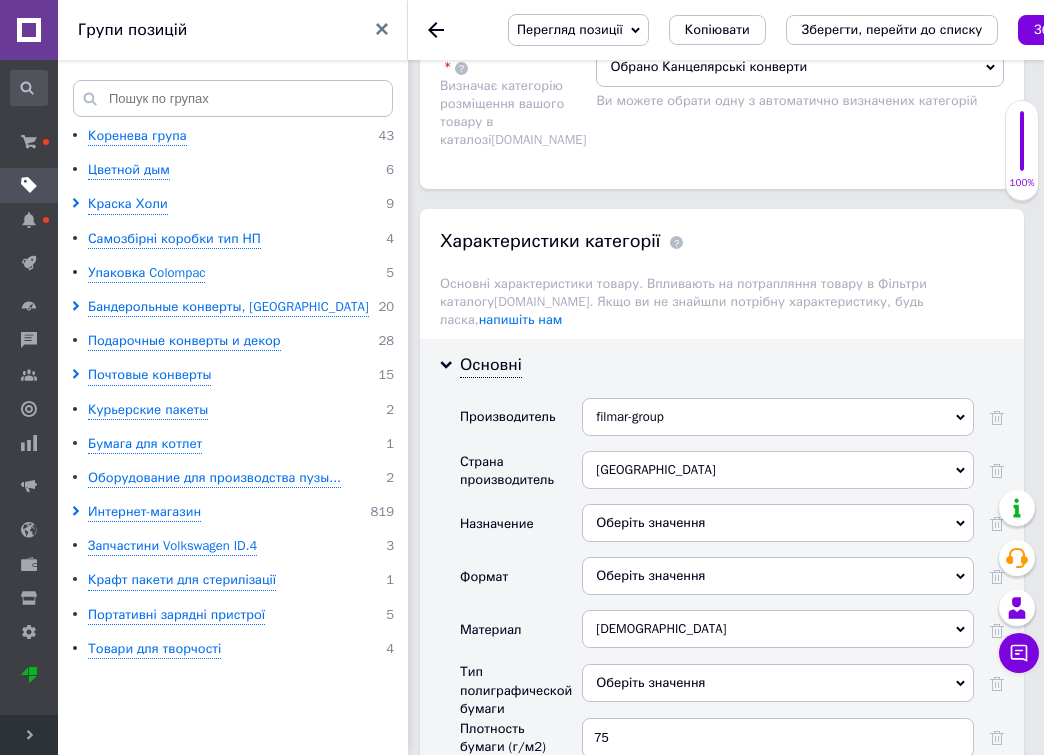 click on "filmar-group" at bounding box center [778, 417] 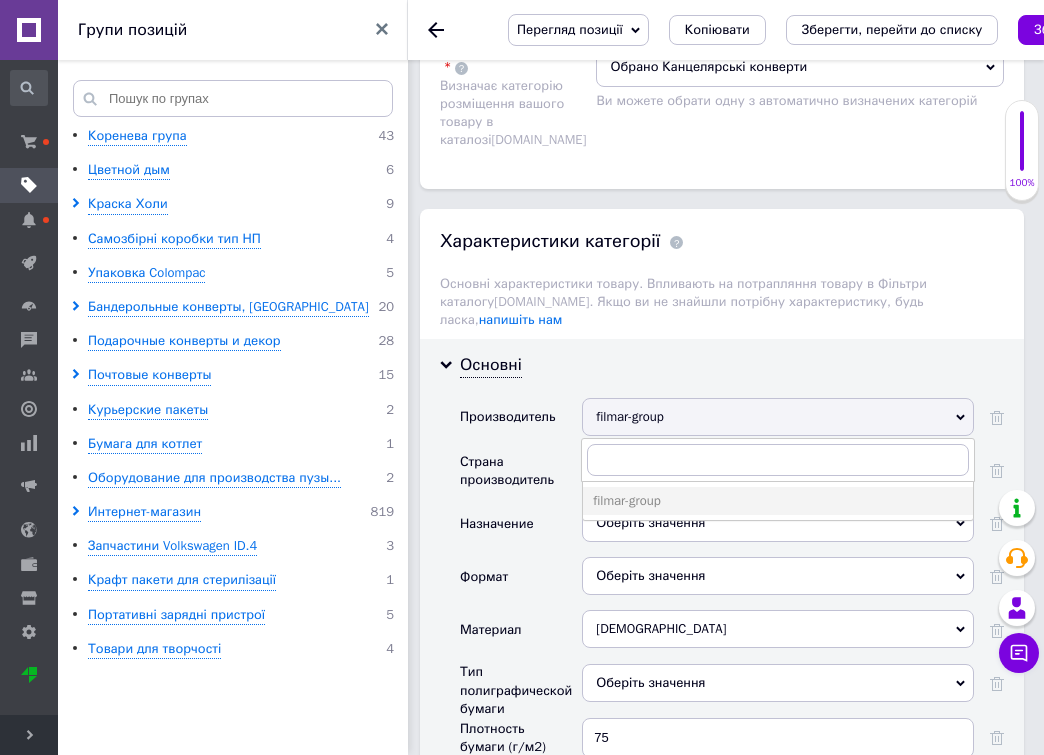 click on "filmar-group" at bounding box center [778, 417] 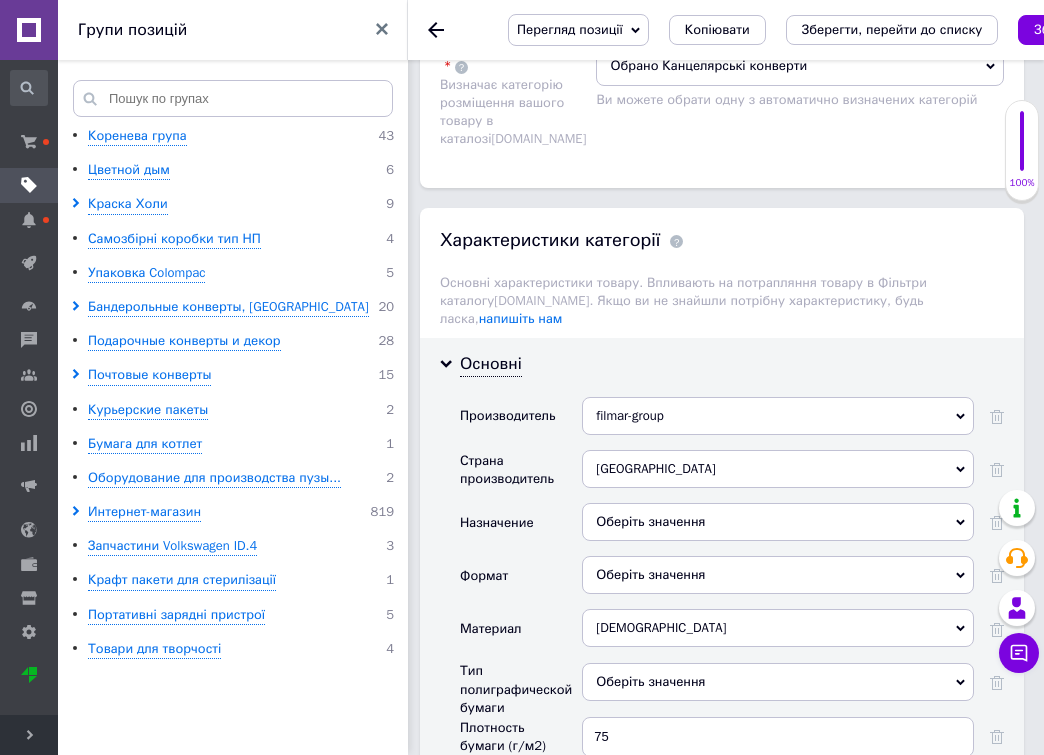 scroll, scrollTop: 2545, scrollLeft: 0, axis: vertical 